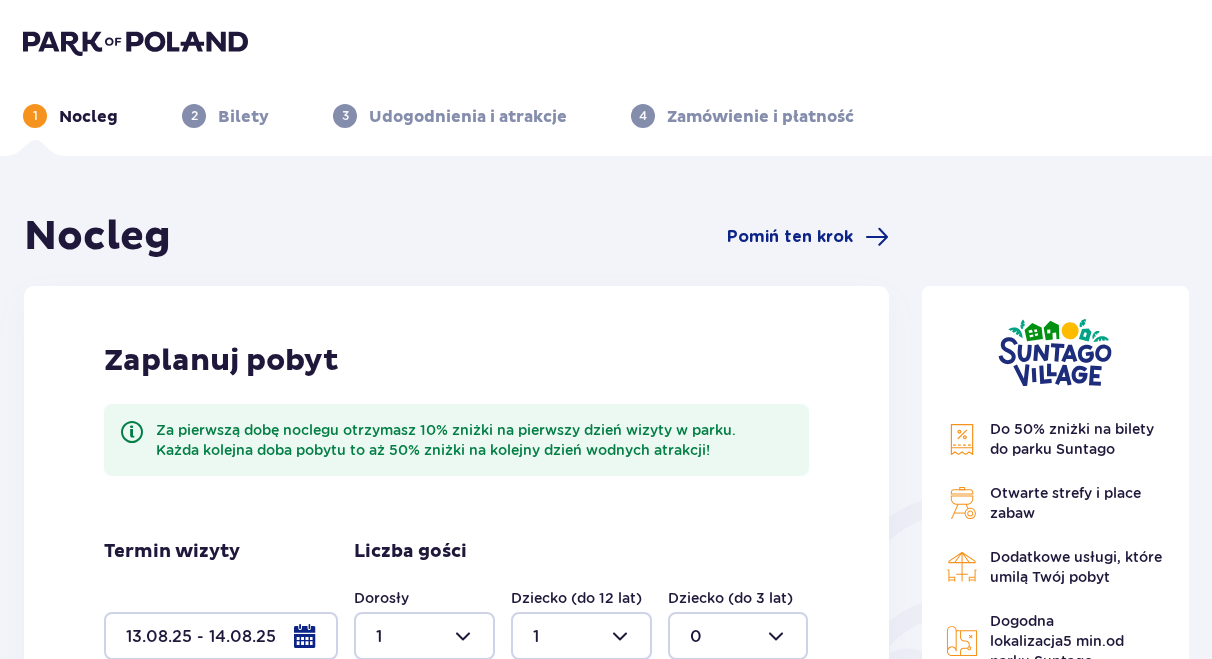 scroll, scrollTop: 450, scrollLeft: 0, axis: vertical 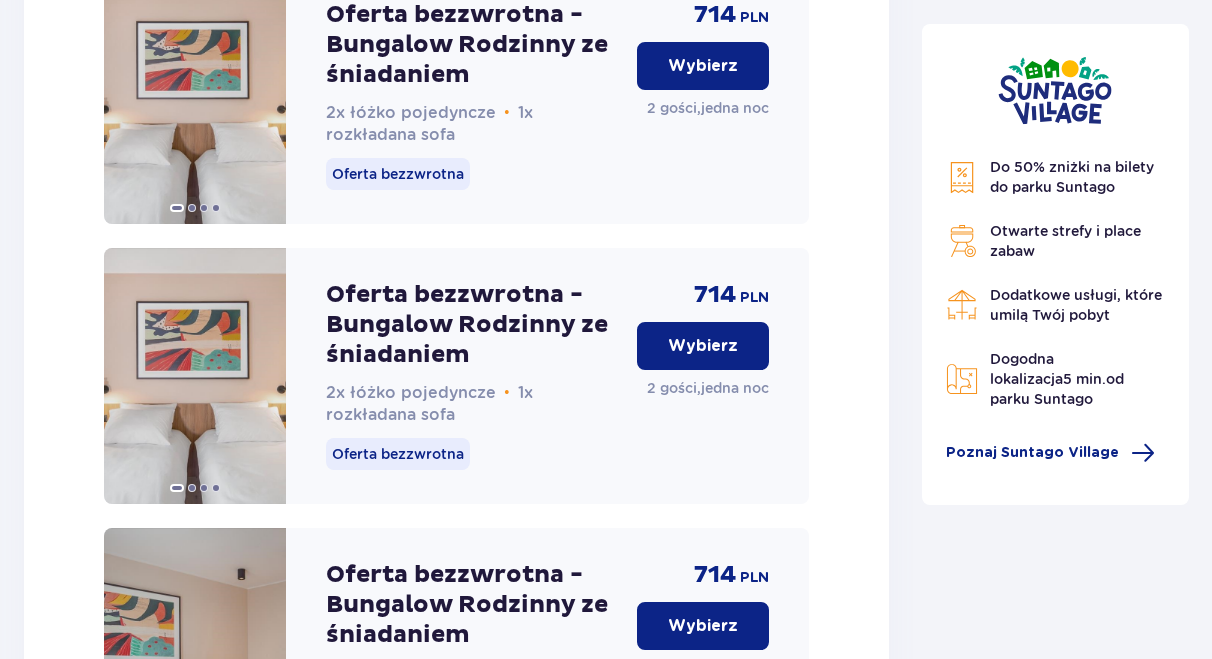 click on "Wybierz" at bounding box center (703, 346) 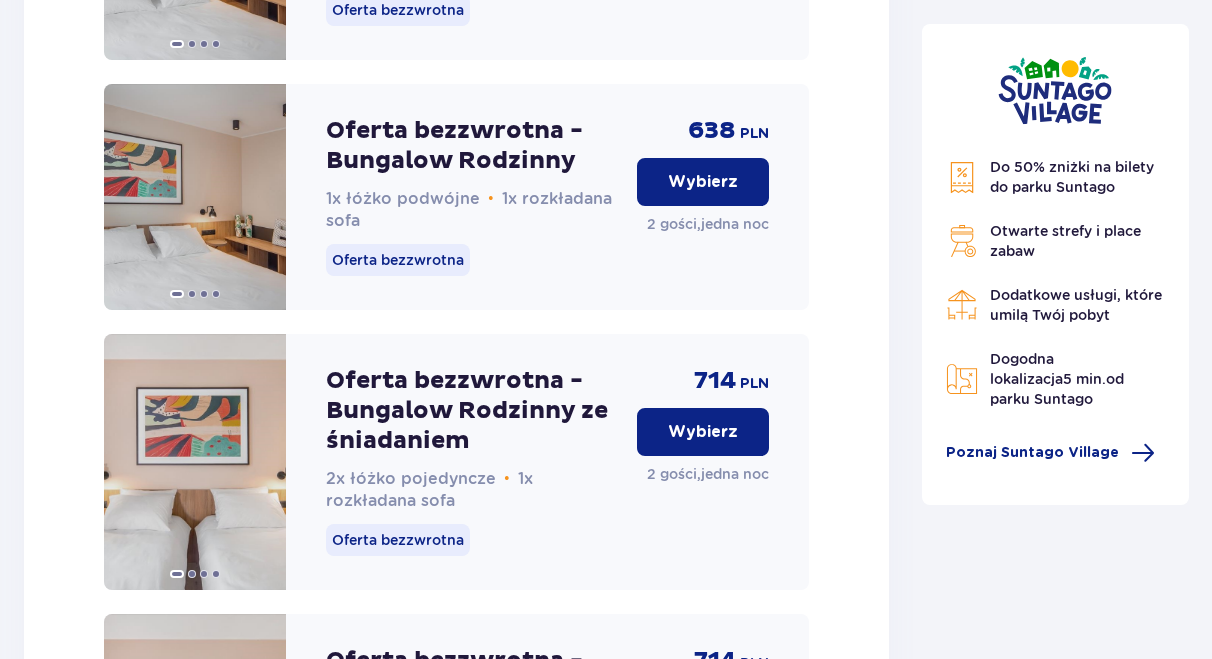 scroll, scrollTop: 2346, scrollLeft: 0, axis: vertical 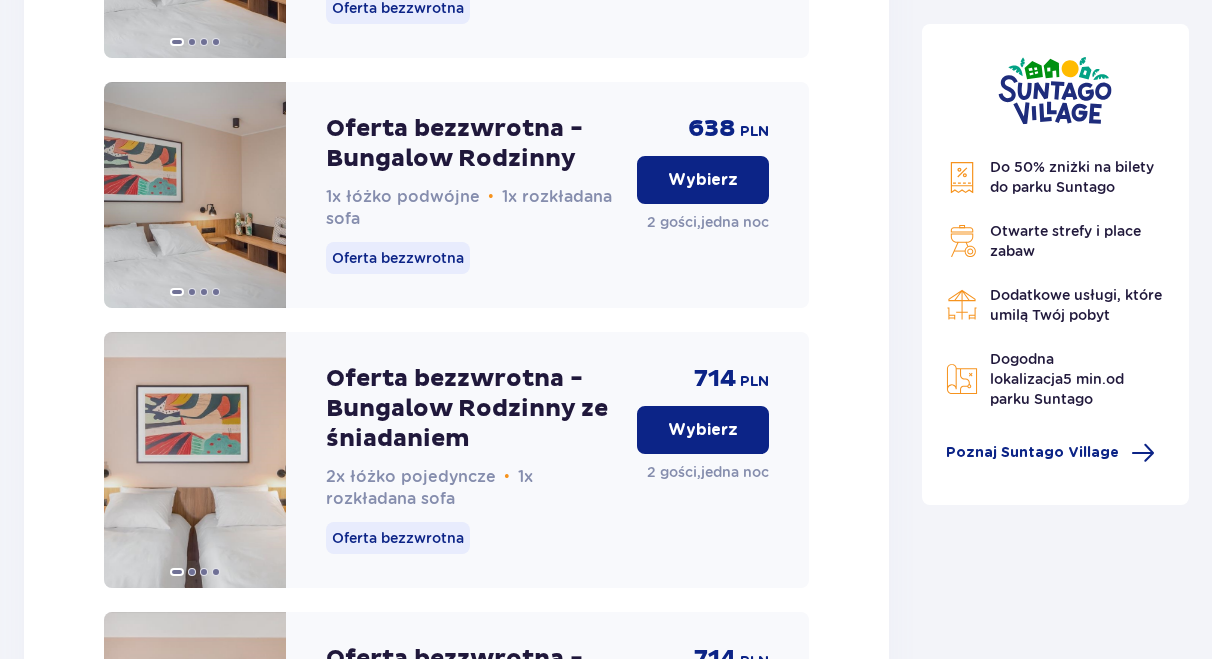 click on "Wybierz" at bounding box center [703, 430] 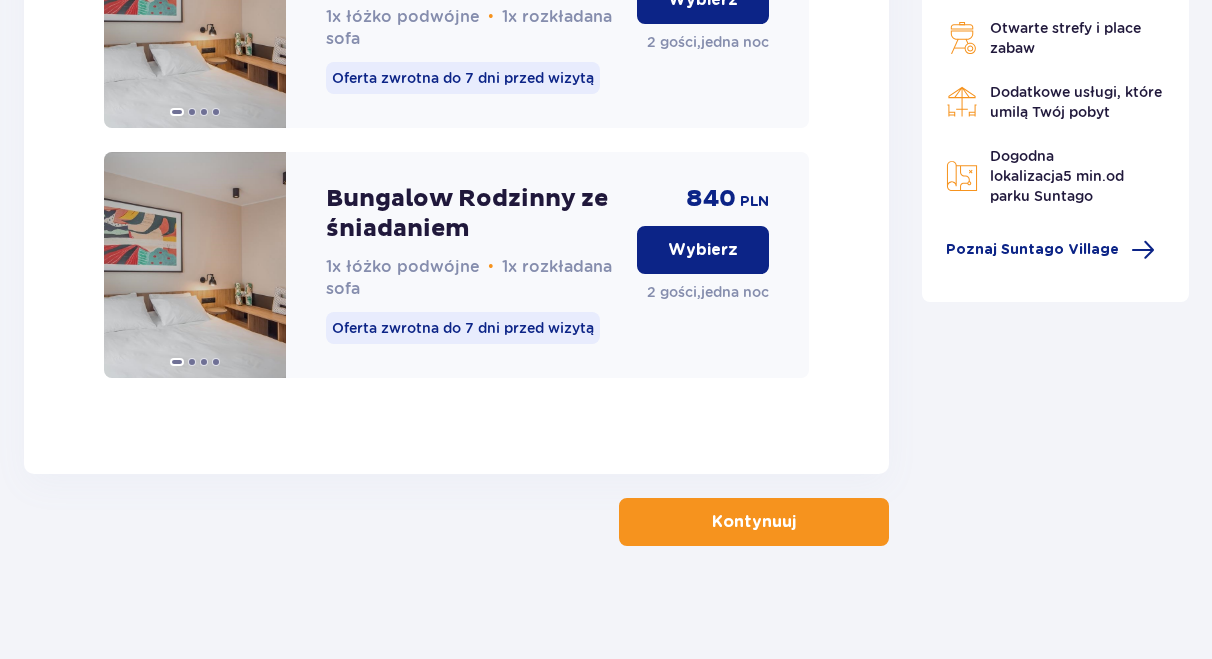 scroll, scrollTop: 5315, scrollLeft: 0, axis: vertical 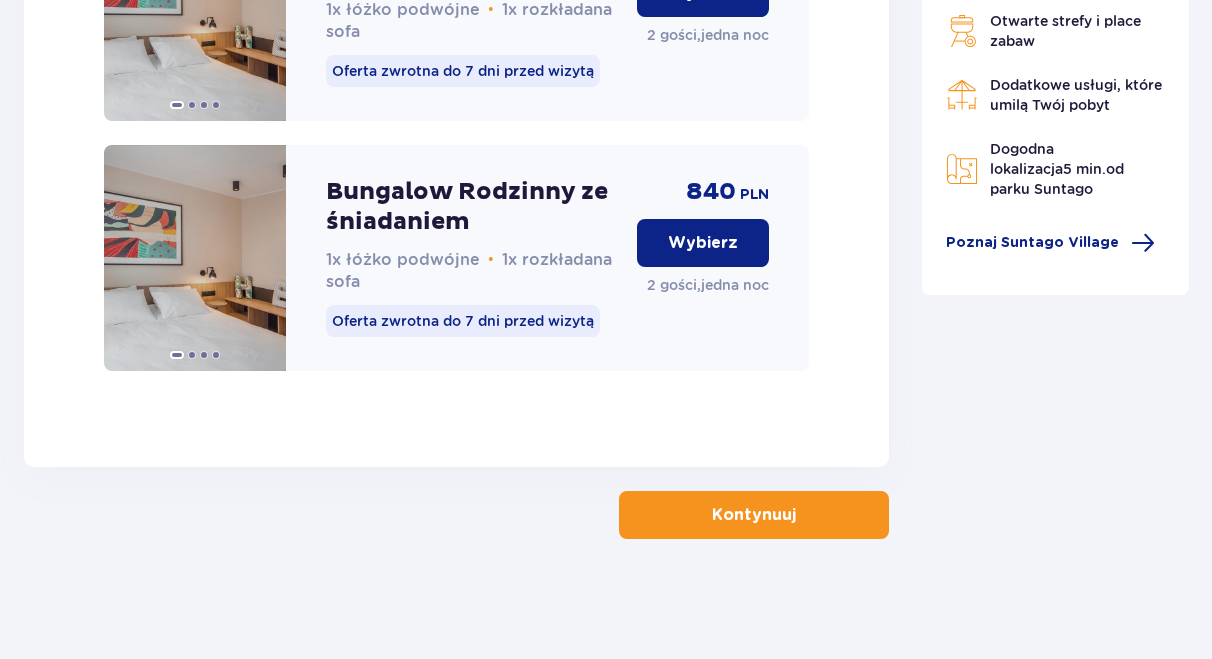 click on "Kontynuuj" at bounding box center [754, 515] 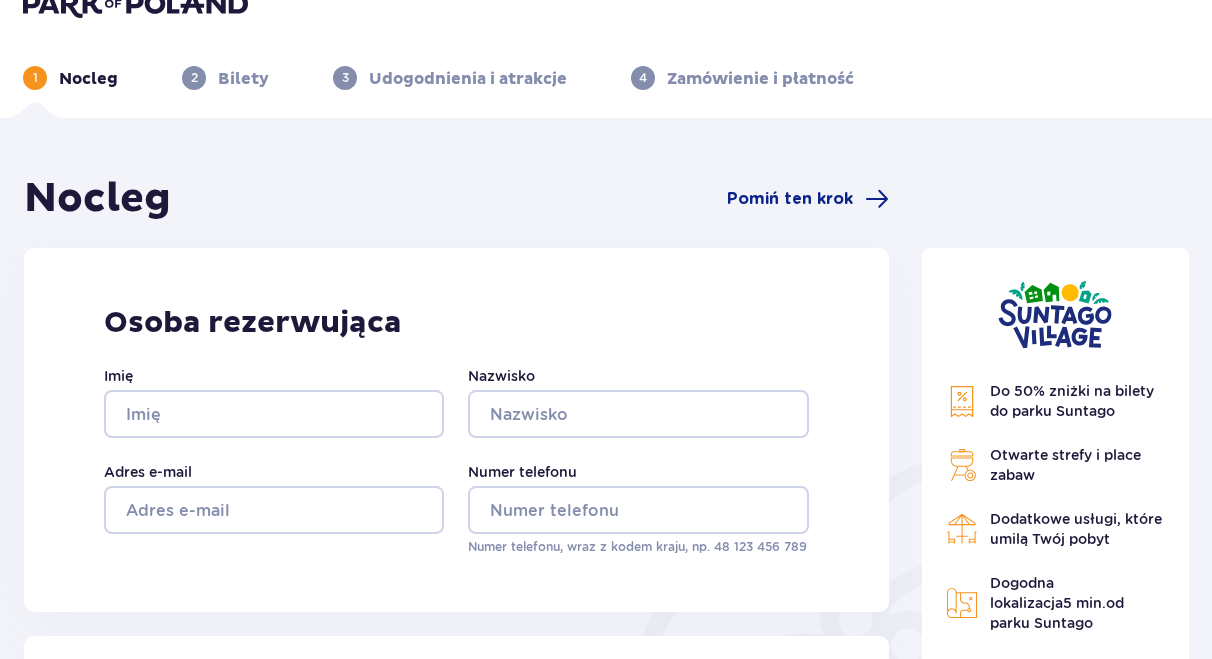 scroll, scrollTop: 40, scrollLeft: 0, axis: vertical 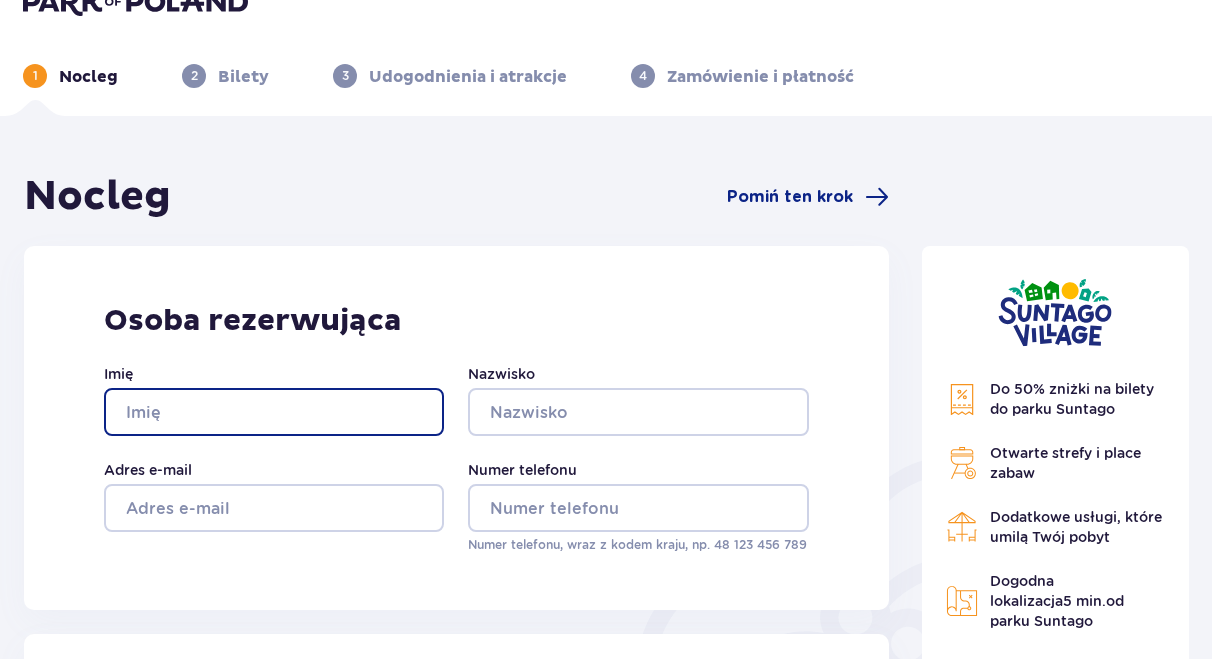 click on "Imię" at bounding box center [274, 412] 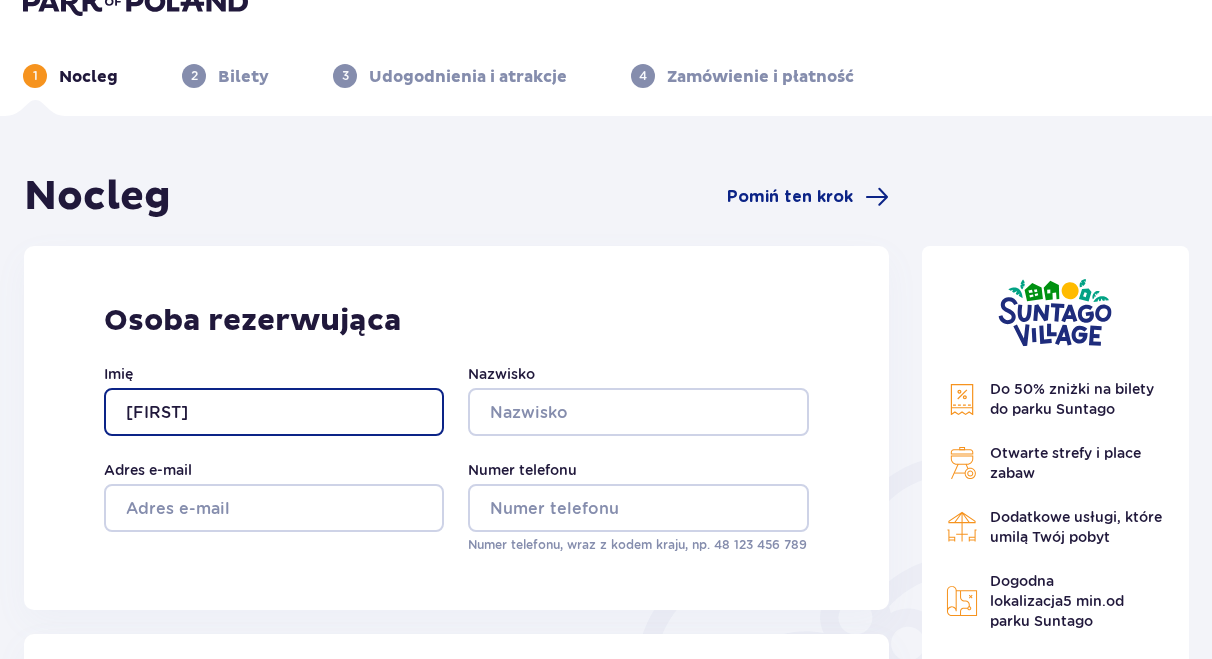 type on "[FIRST]" 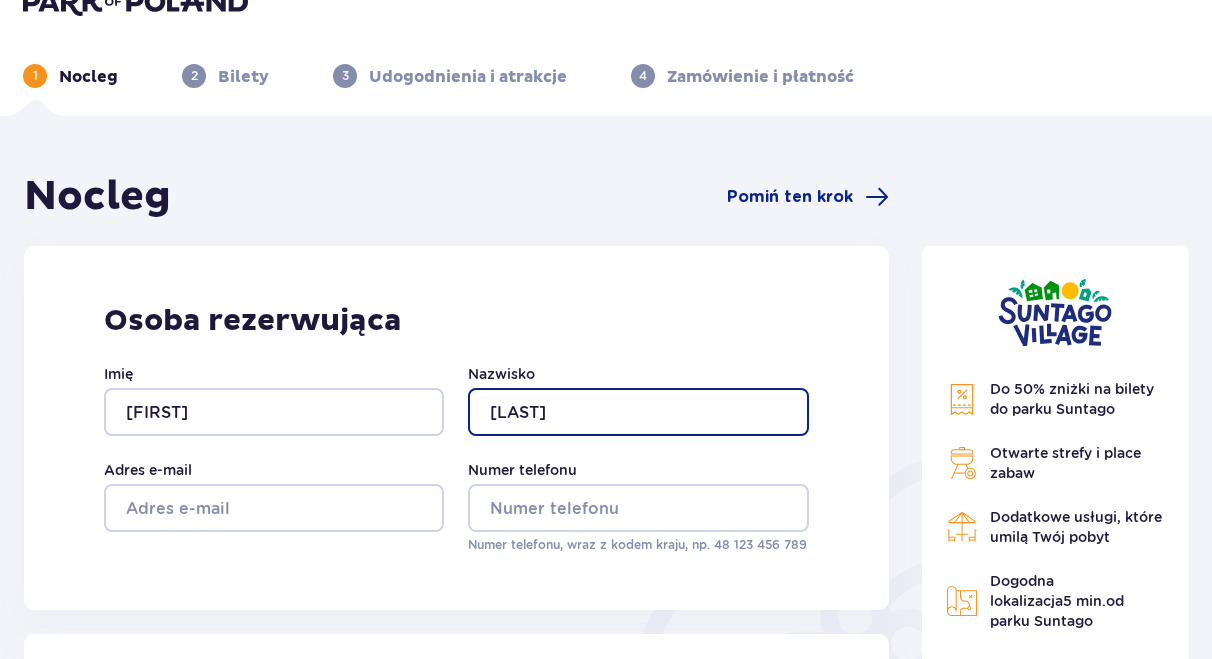 type on "[LAST]" 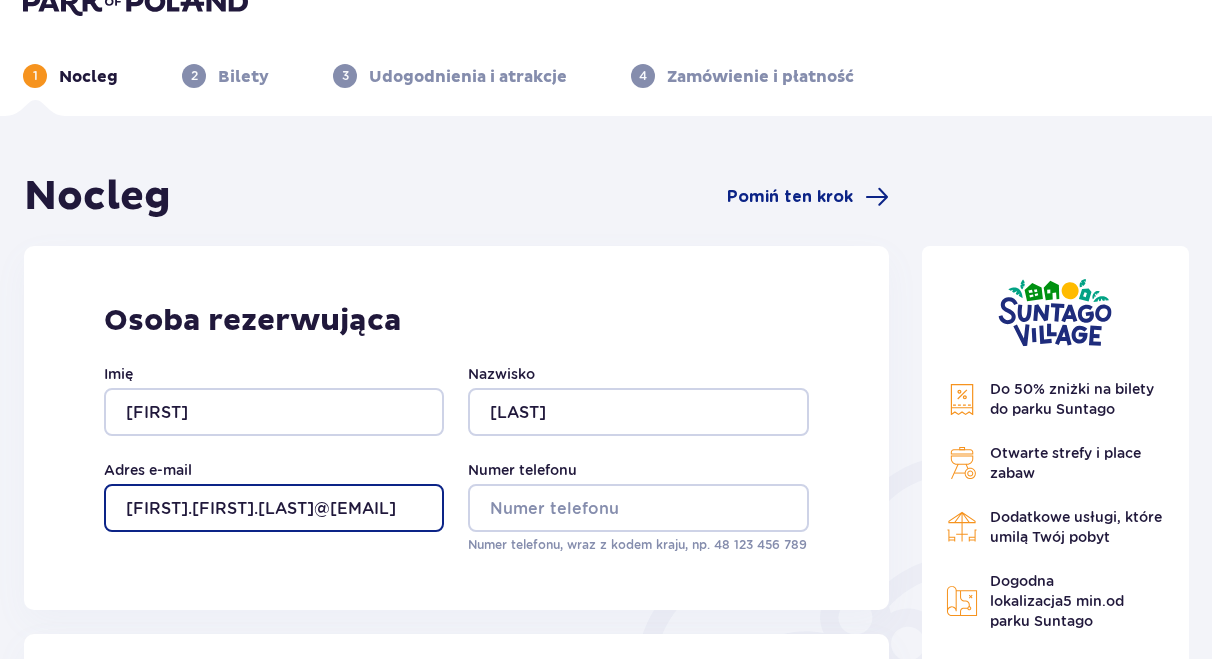 scroll, scrollTop: 0, scrollLeft: 8, axis: horizontal 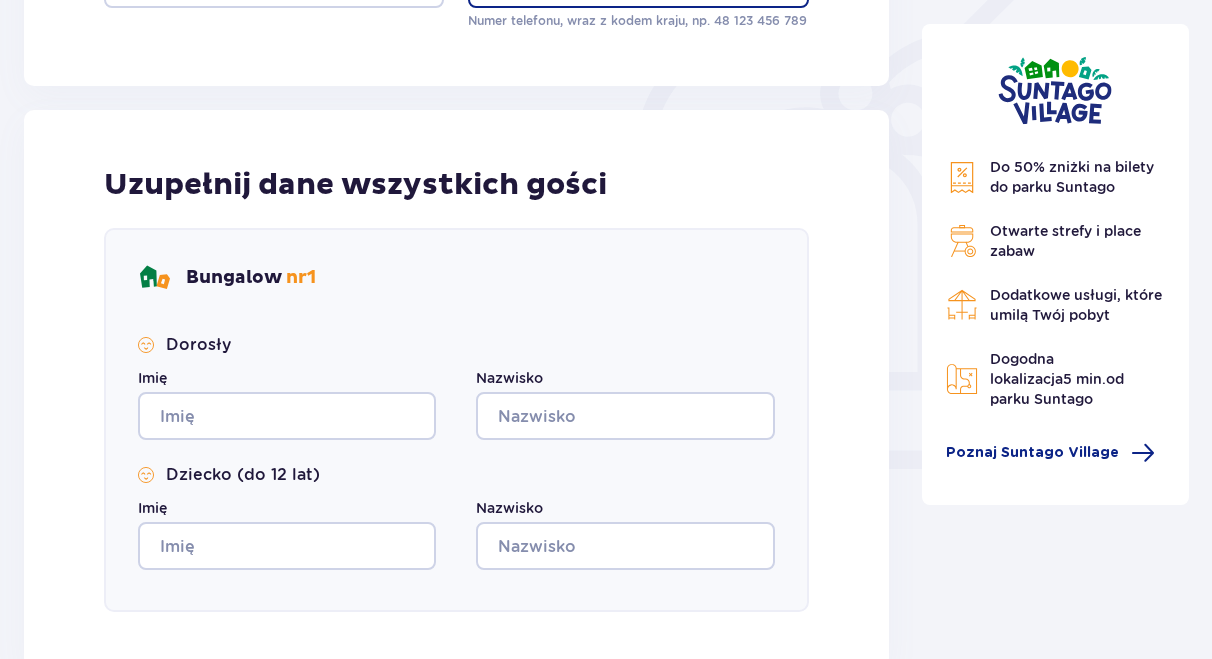 type on "[PHONE]" 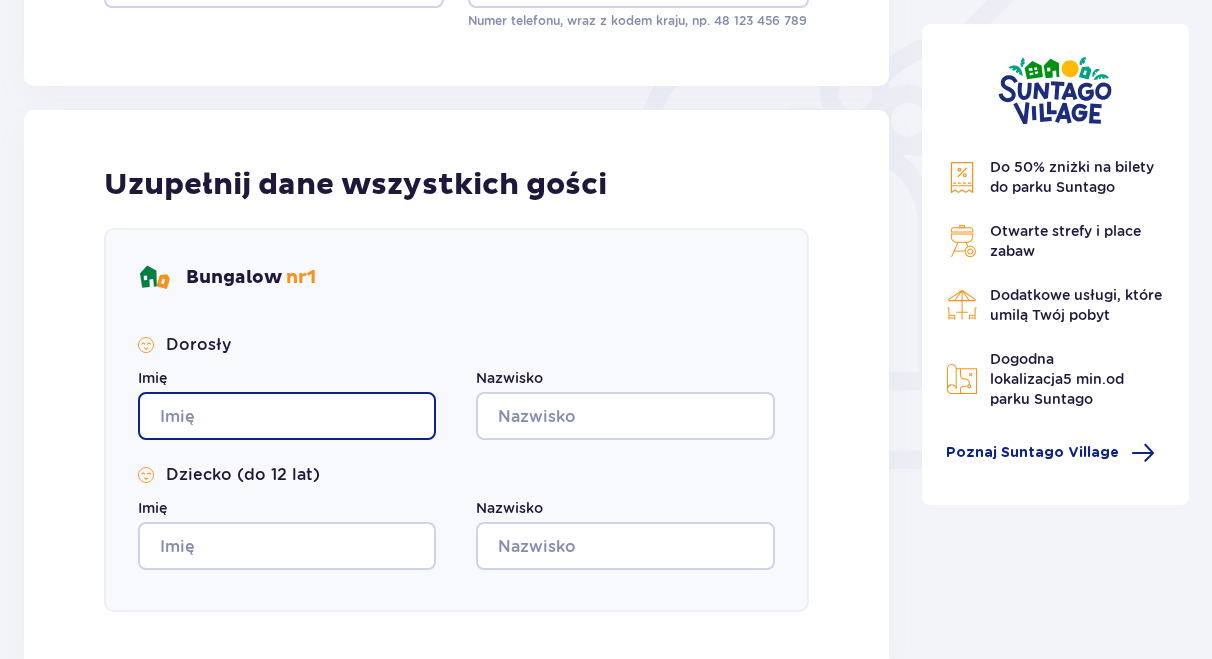 click on "Imię" at bounding box center (287, 416) 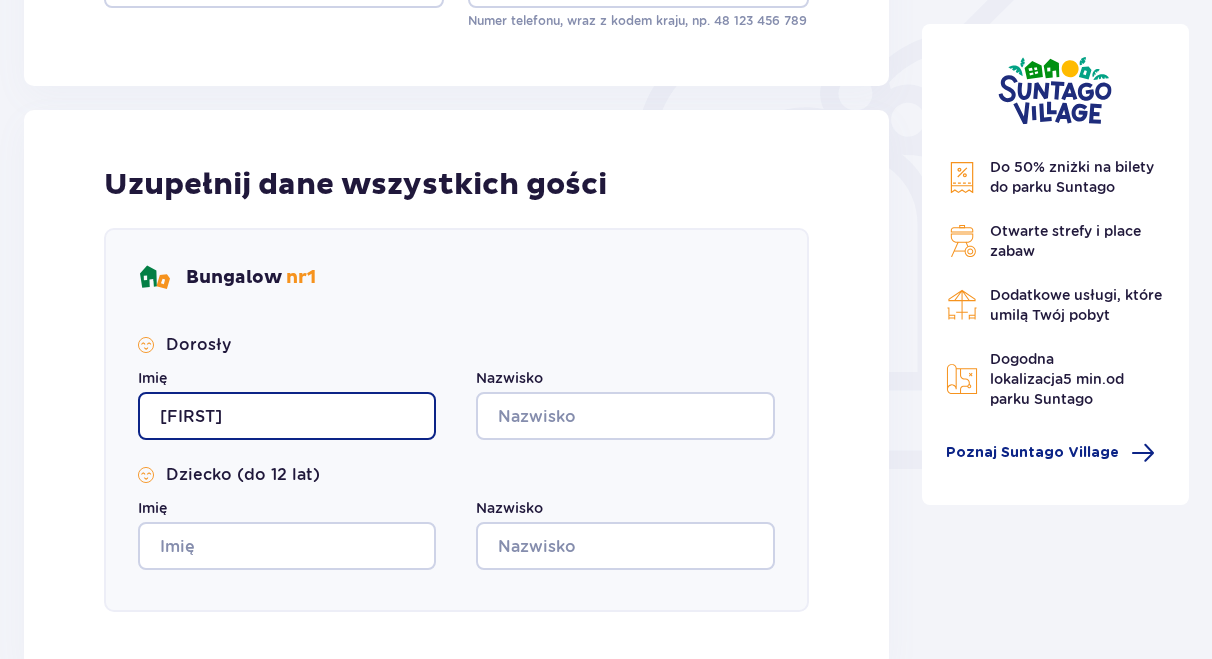 type on "[FIRST]" 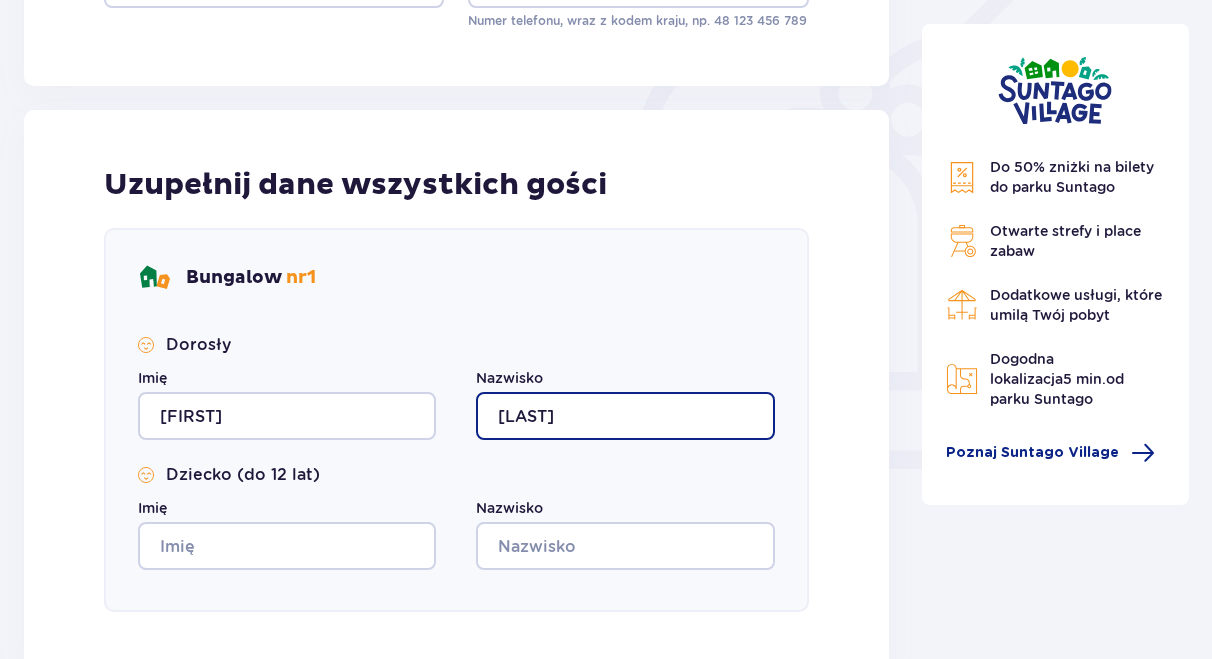 type on "[LAST]" 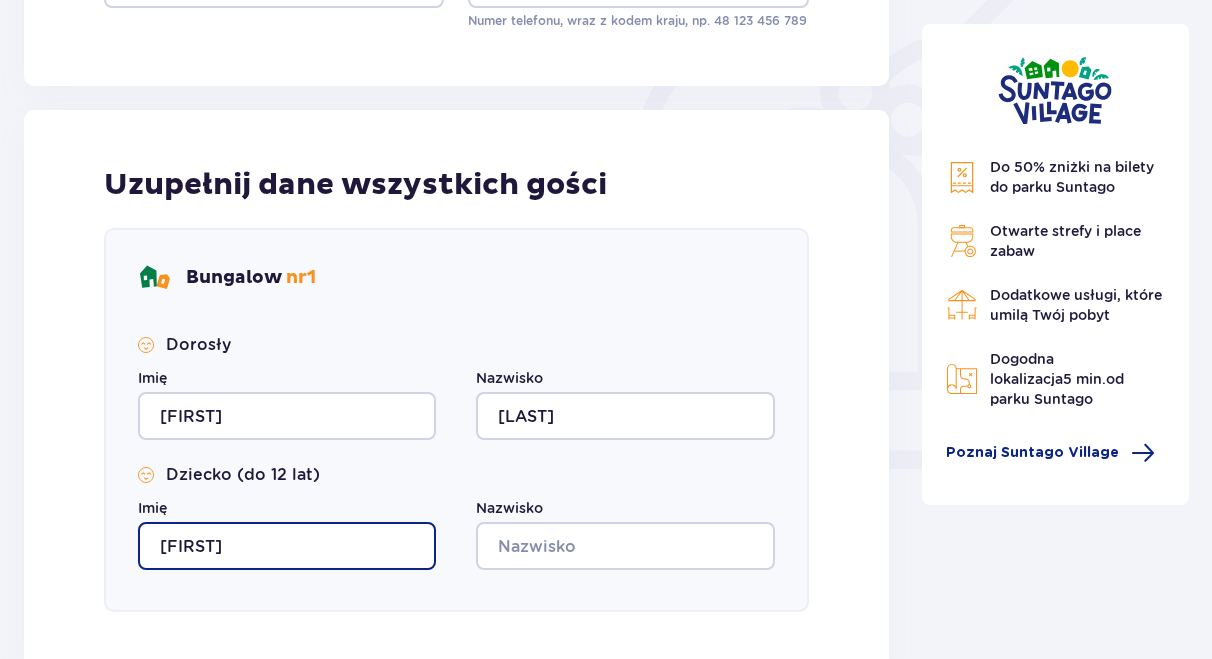 type on "[FIRST]" 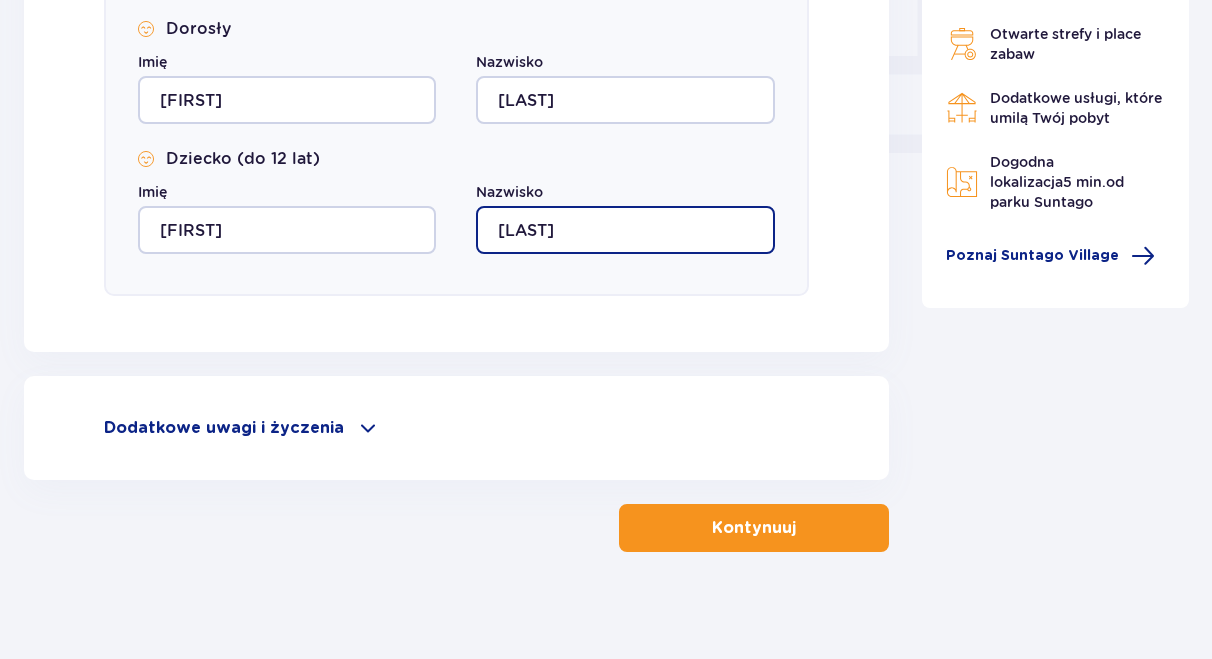 scroll, scrollTop: 892, scrollLeft: 0, axis: vertical 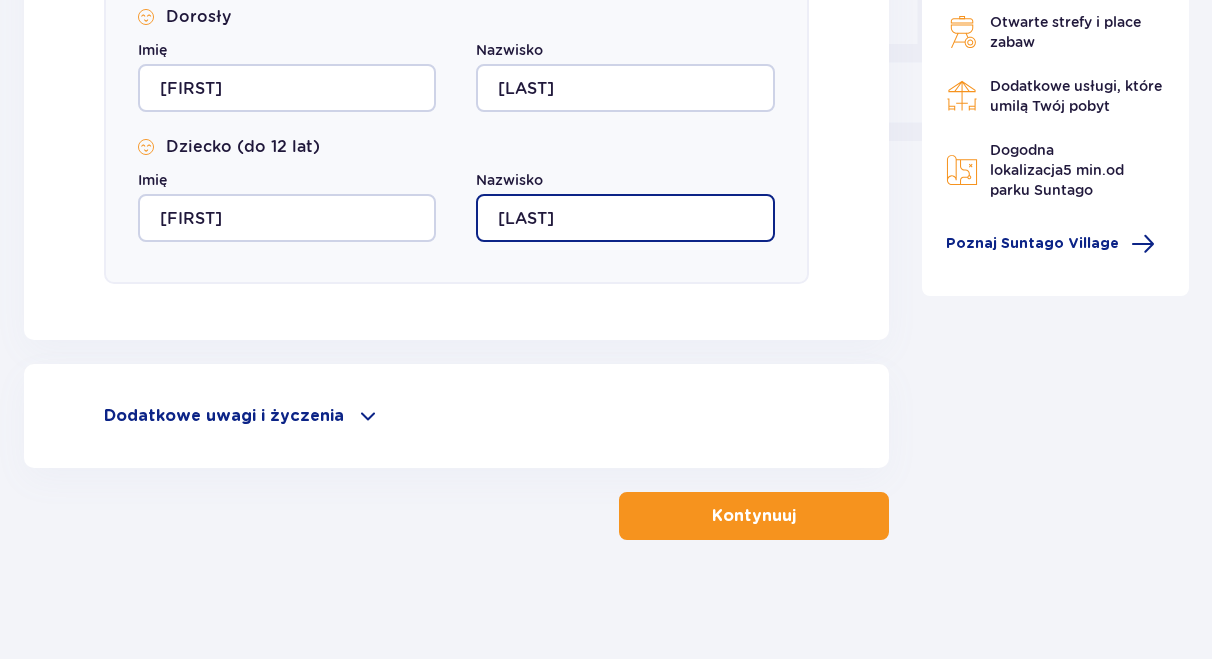 type on "[LAST]" 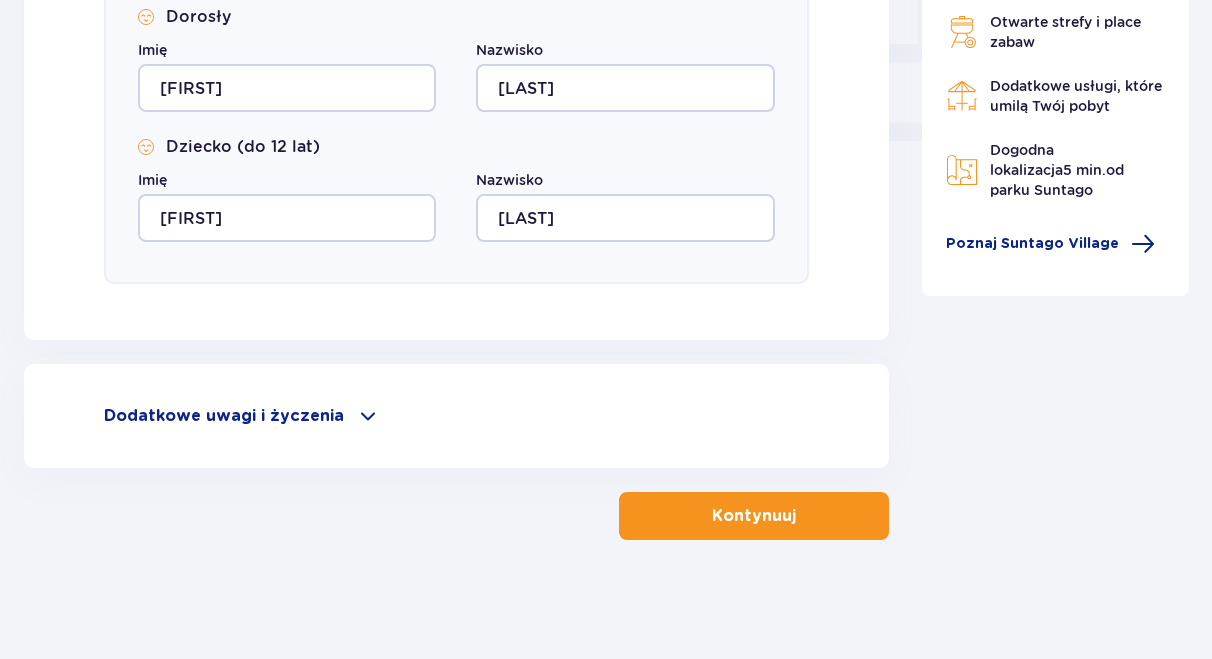 click on "Kontynuuj" at bounding box center (754, 516) 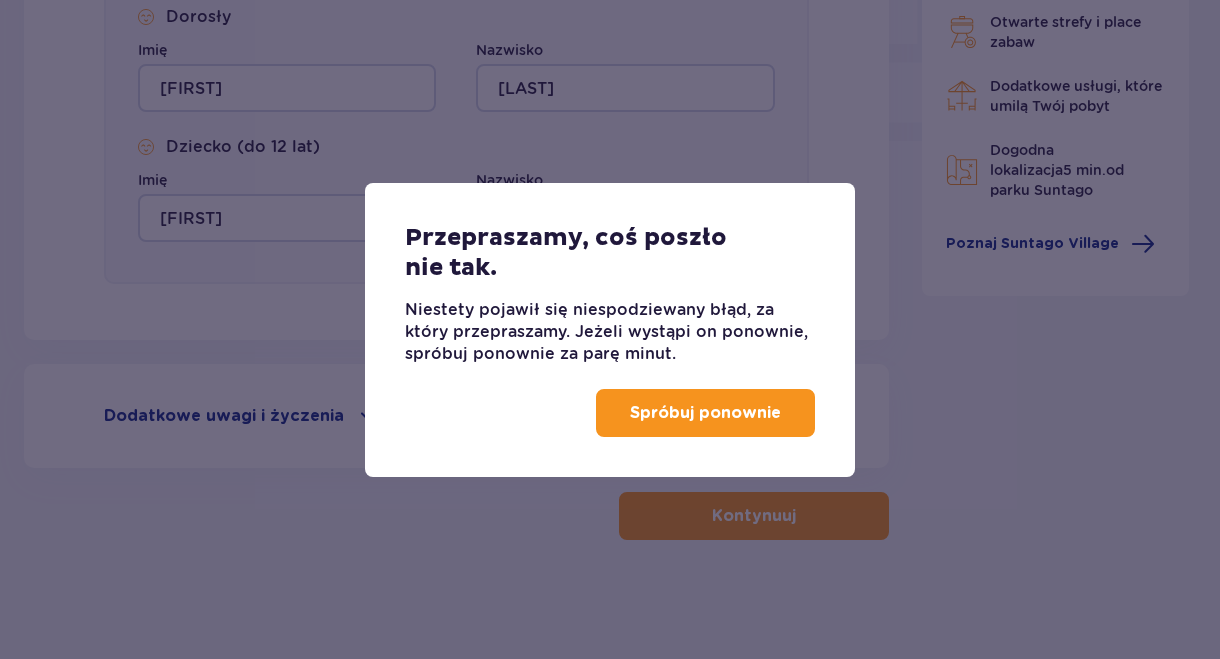 click on "Spróbuj ponownie" at bounding box center (705, 413) 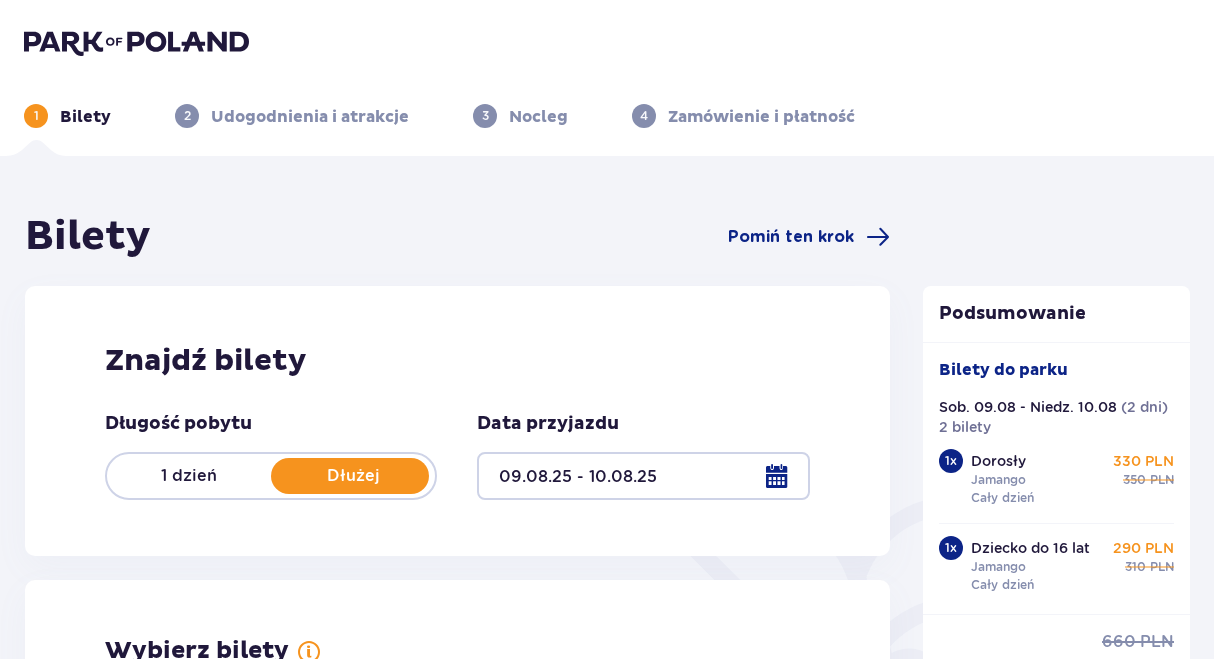 scroll, scrollTop: 1993, scrollLeft: 0, axis: vertical 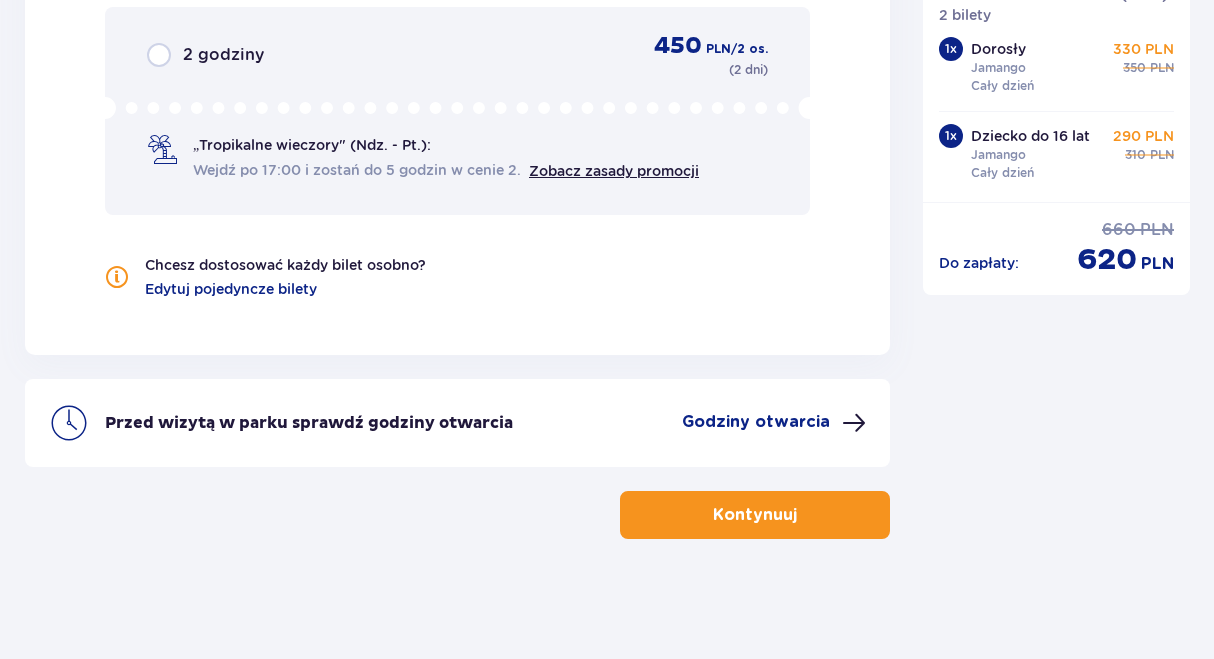 click on "Kontynuuj" at bounding box center (755, 515) 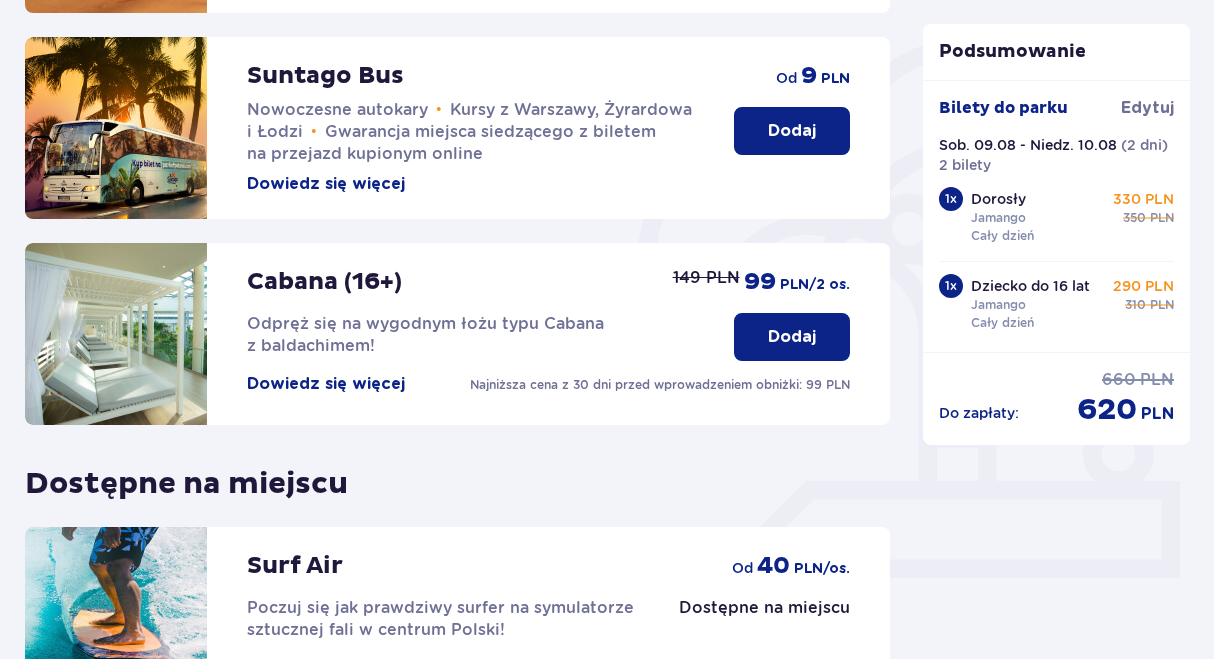 scroll, scrollTop: 697, scrollLeft: 0, axis: vertical 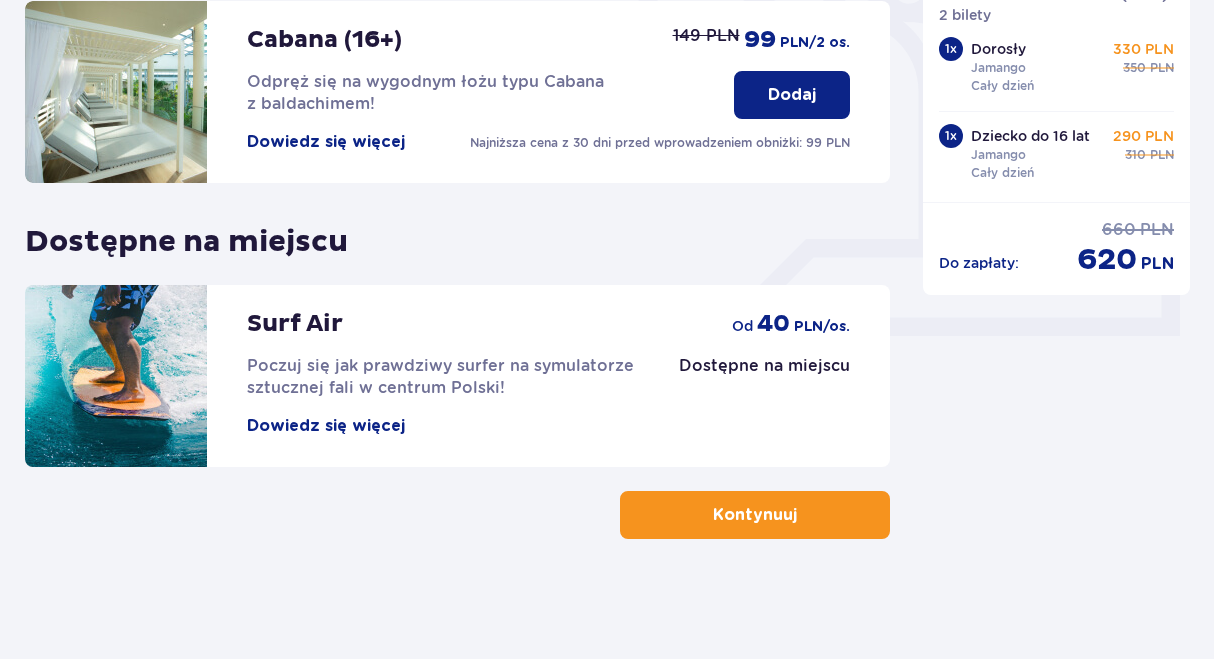 click on "Kontynuuj" at bounding box center (755, 515) 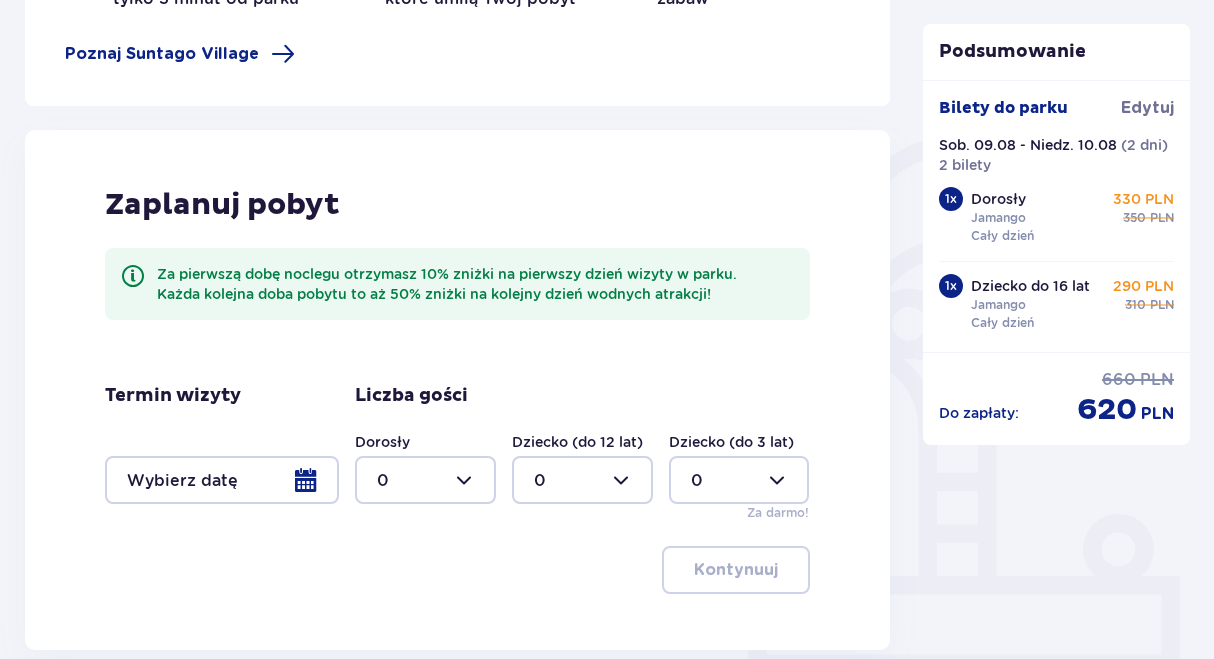 scroll, scrollTop: 0, scrollLeft: 0, axis: both 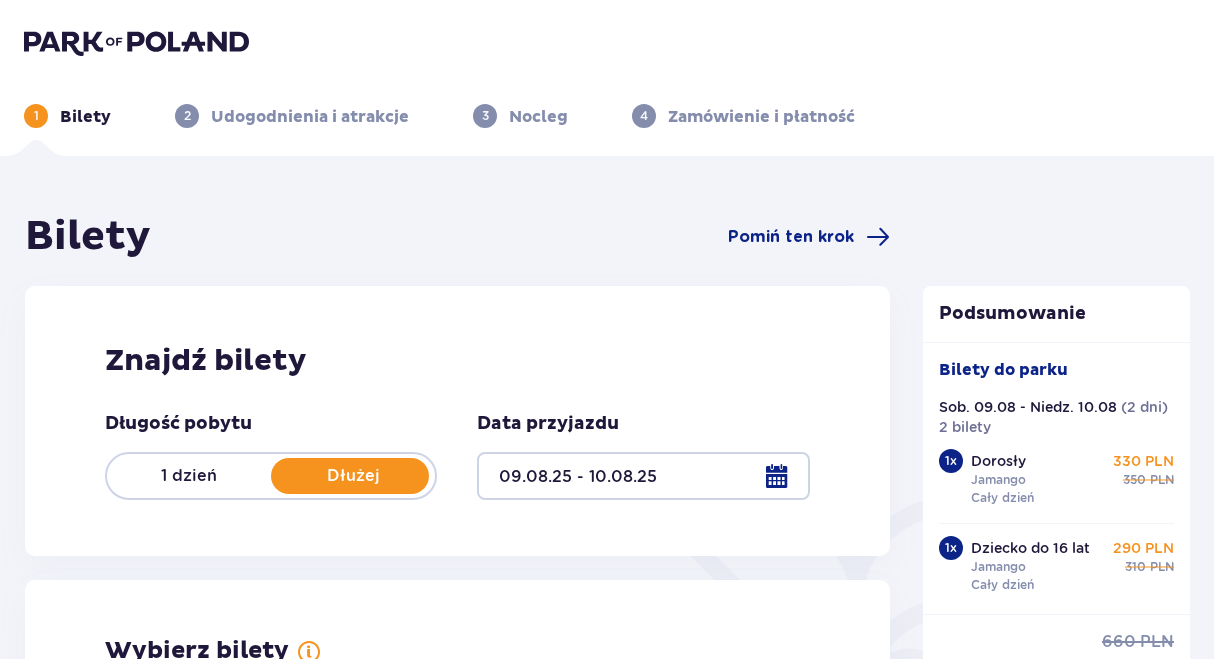 click at bounding box center [643, 476] 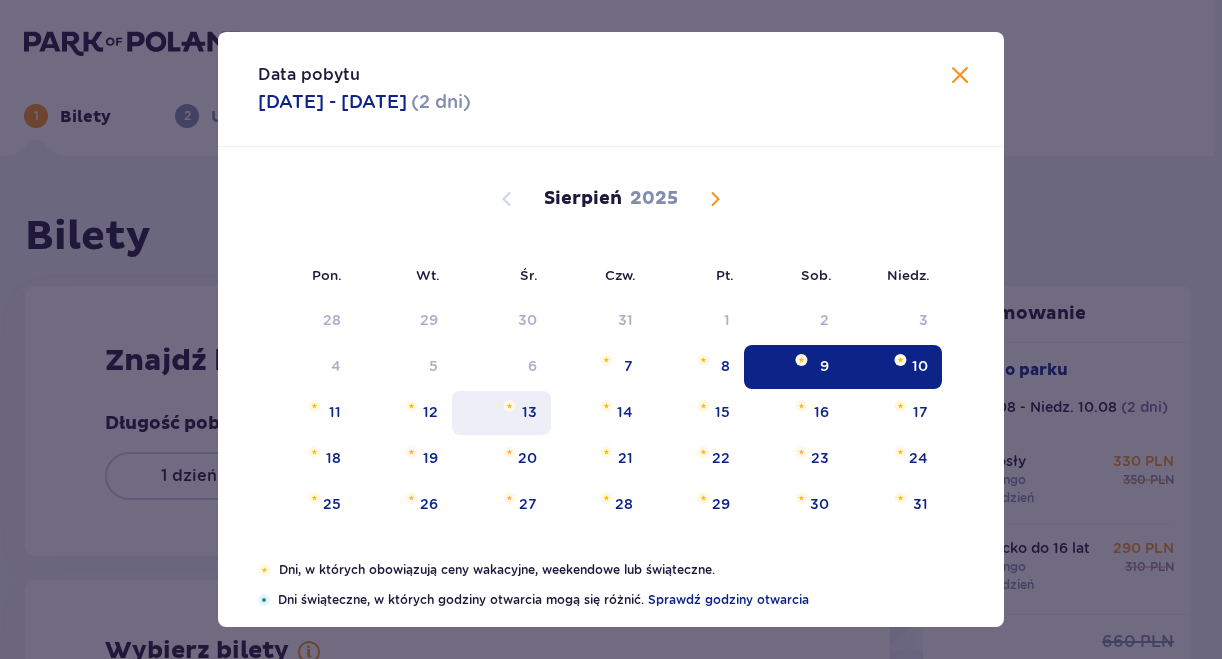 click on "13" at bounding box center (501, 413) 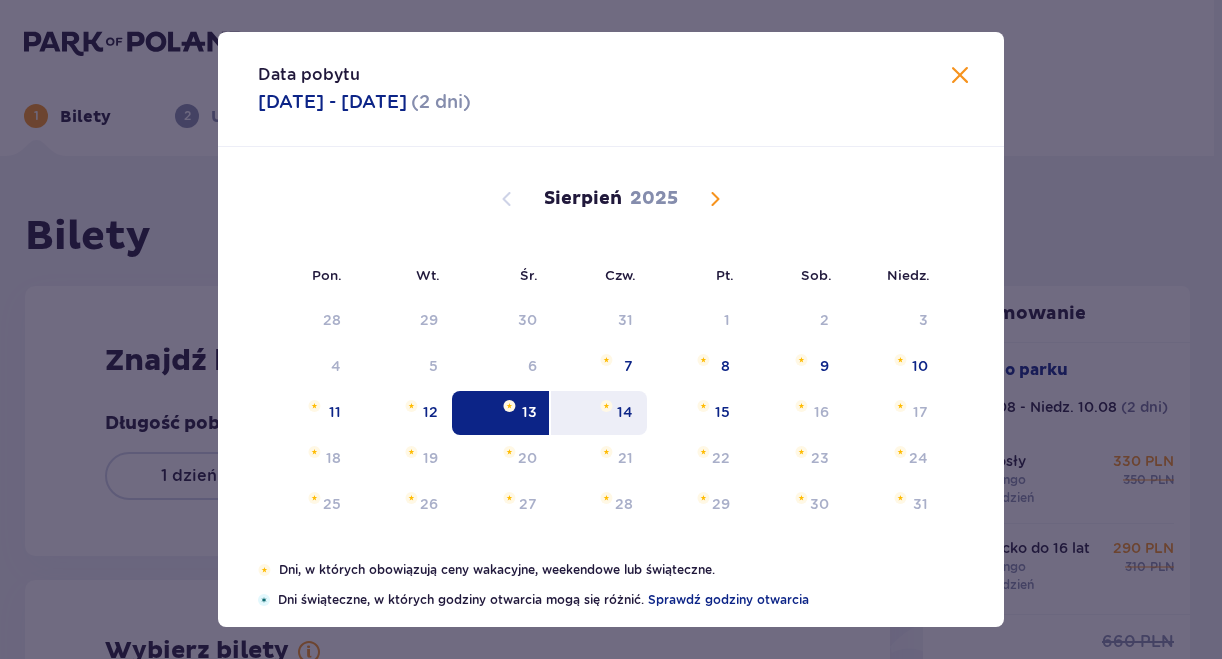 click on "14" at bounding box center (599, 413) 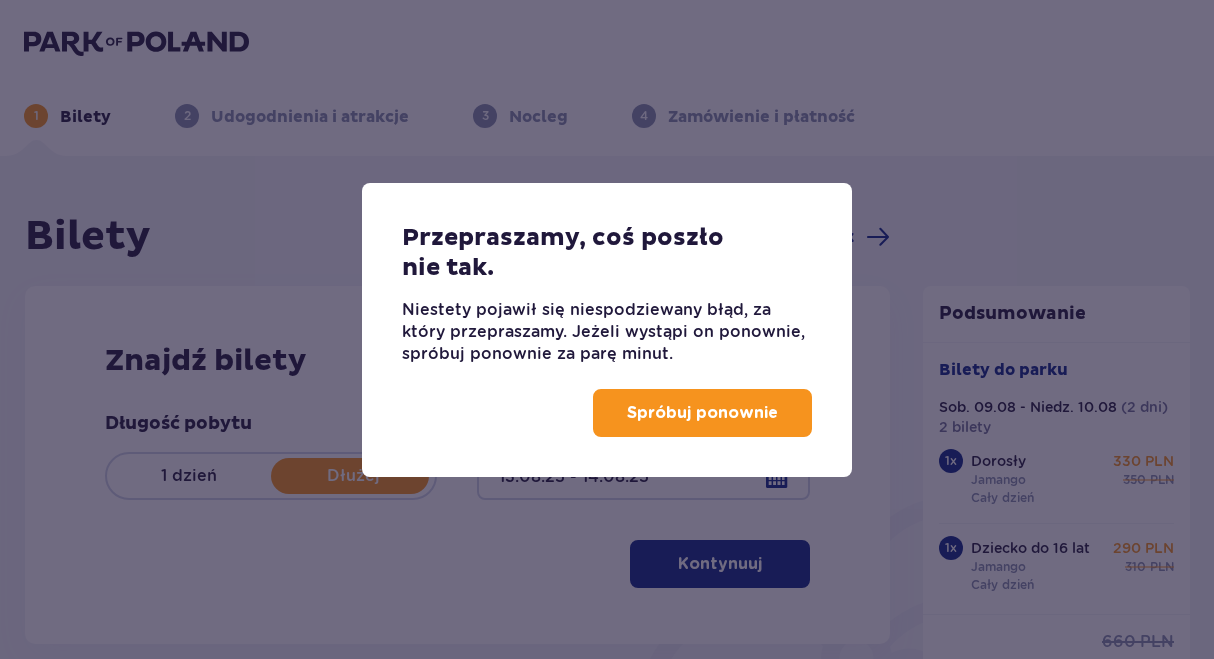 click on "Spróbuj ponownie" at bounding box center [702, 413] 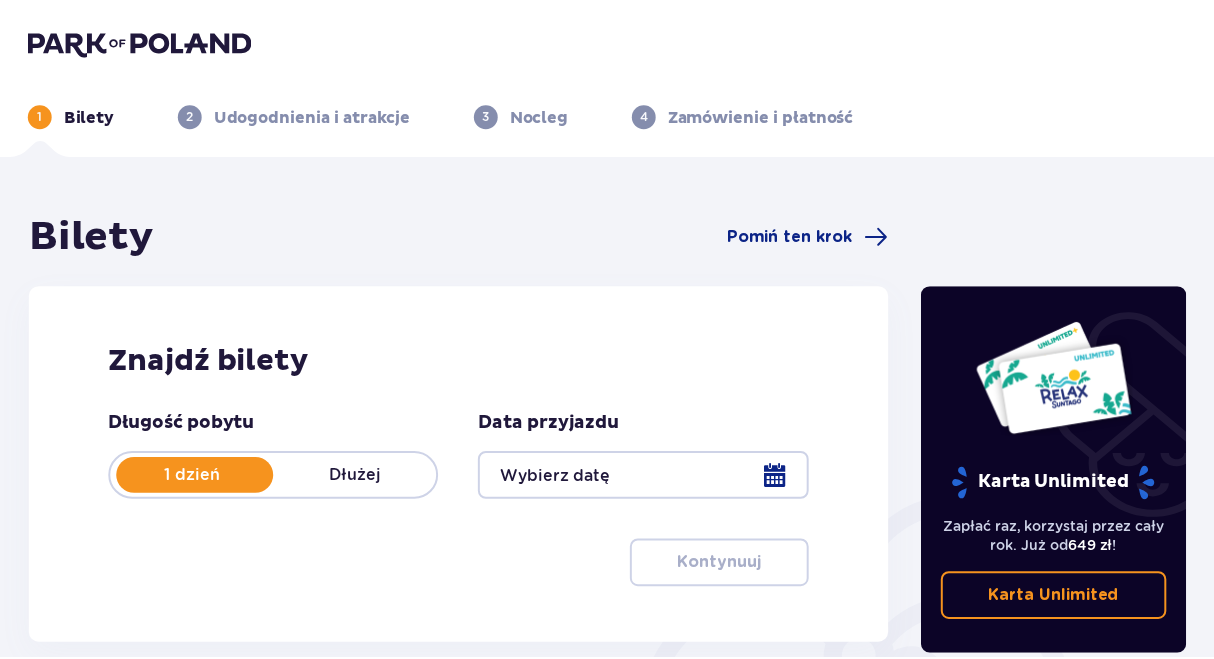 scroll, scrollTop: 0, scrollLeft: 0, axis: both 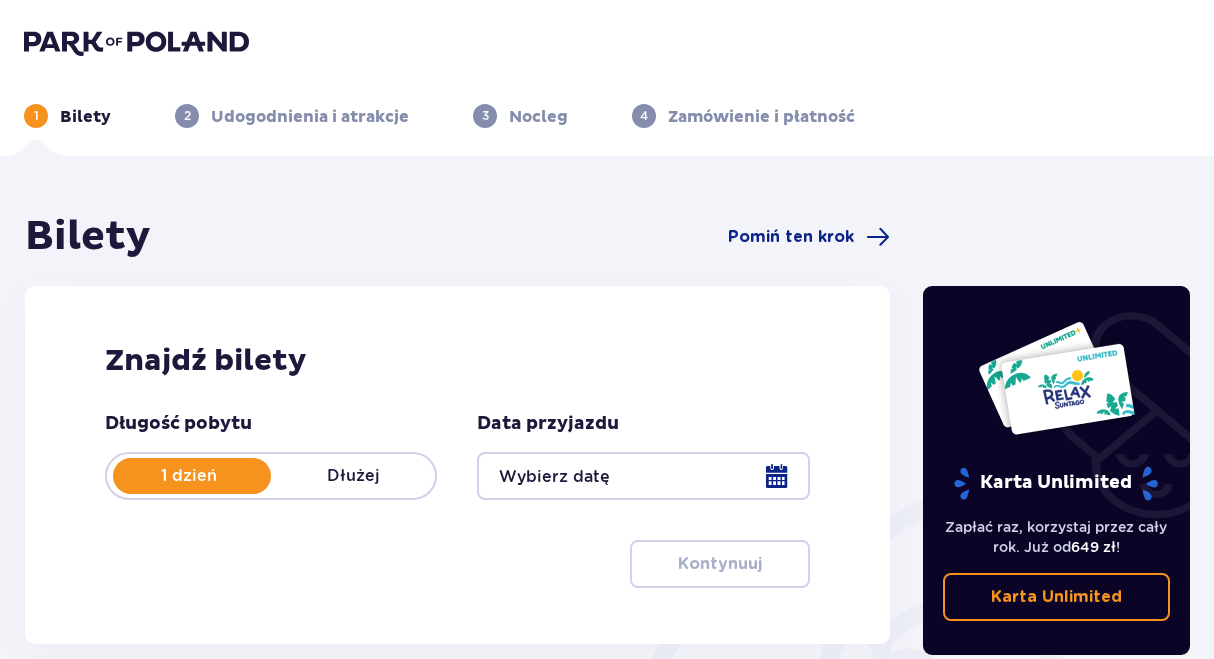 click on "Dłużej" at bounding box center (353, 476) 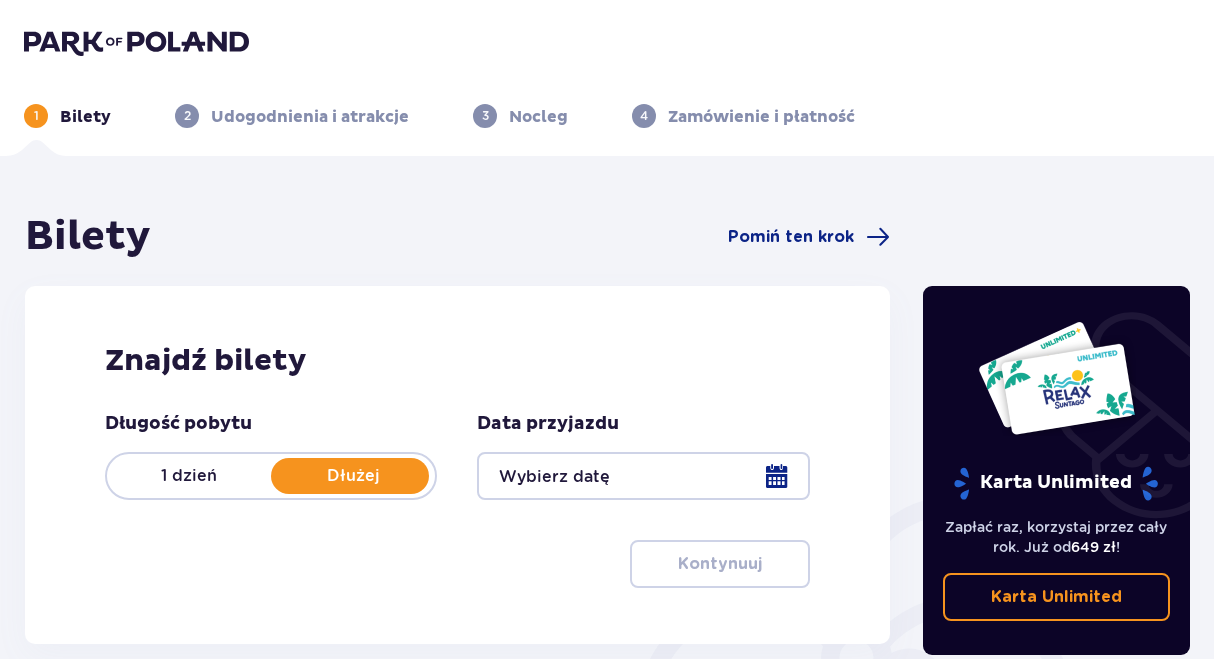 click at bounding box center (643, 476) 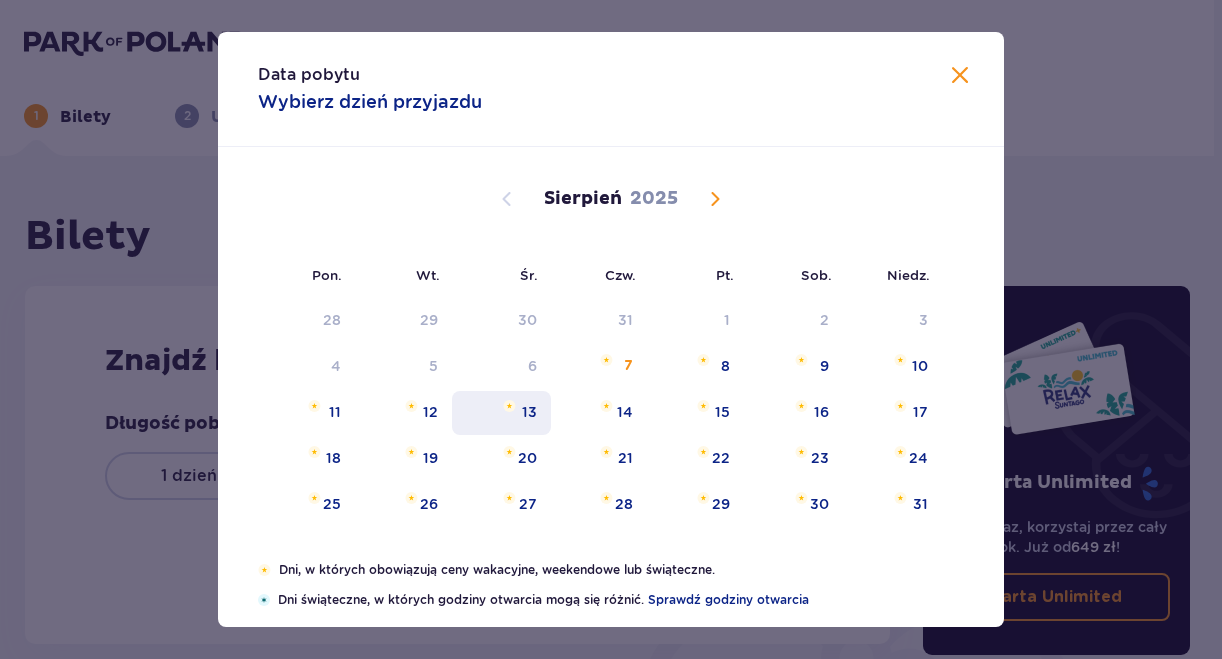 click on "13" at bounding box center [529, 412] 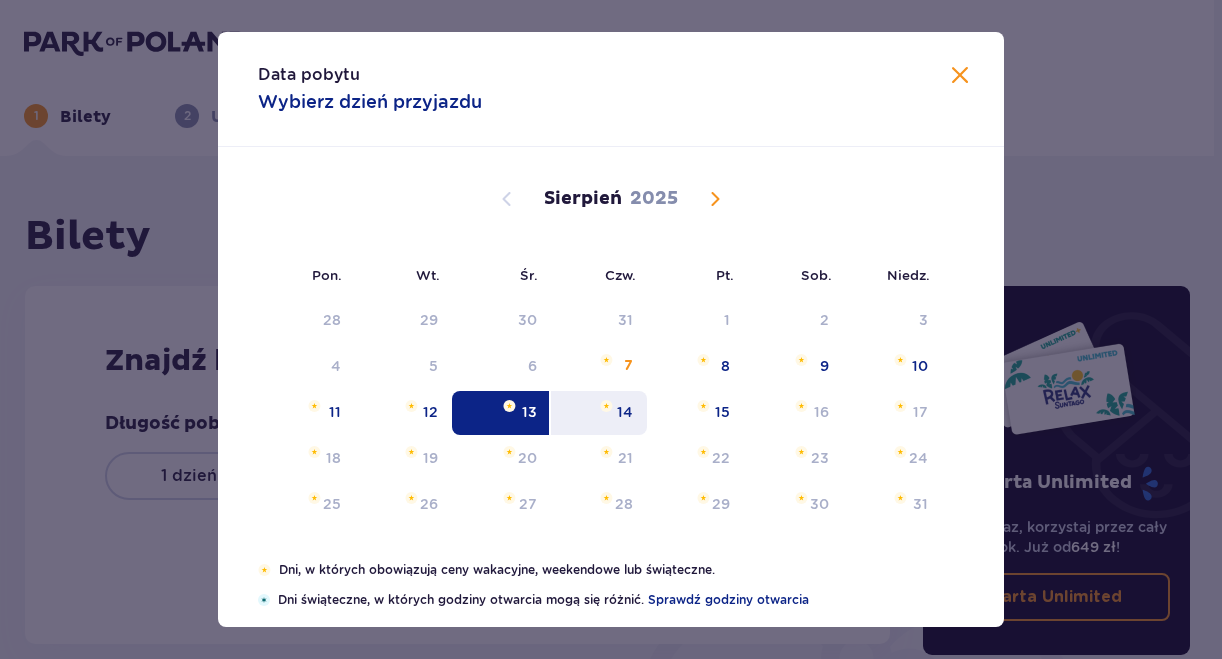 click on "14" at bounding box center [599, 413] 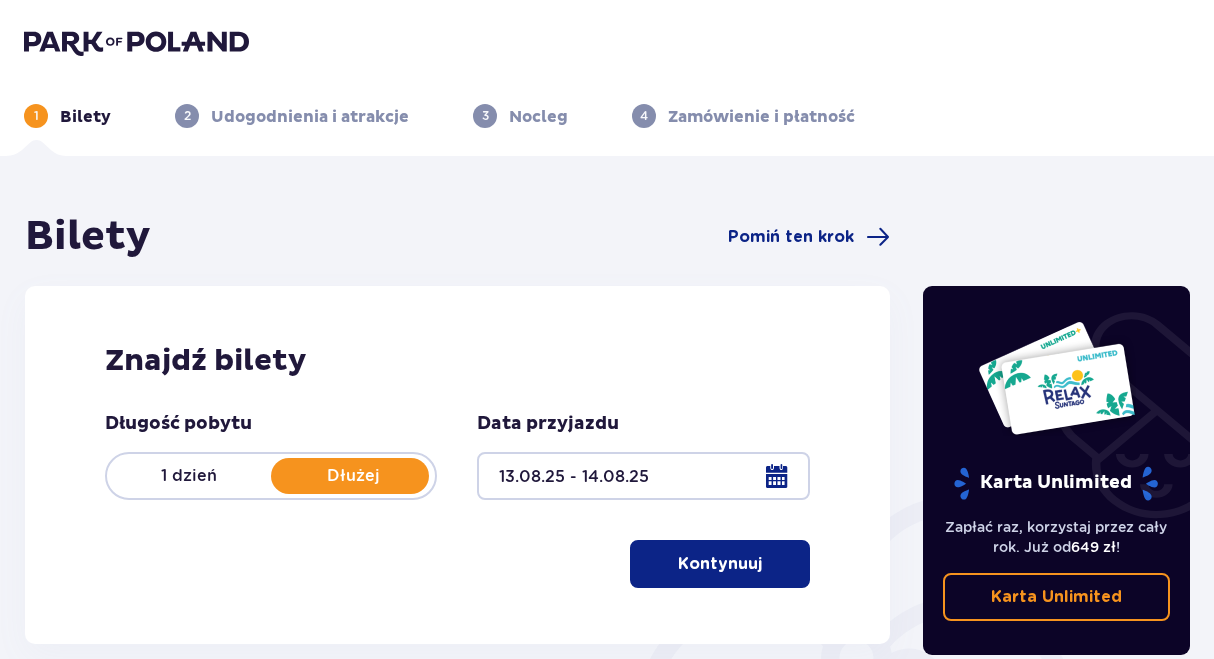 click at bounding box center [766, 564] 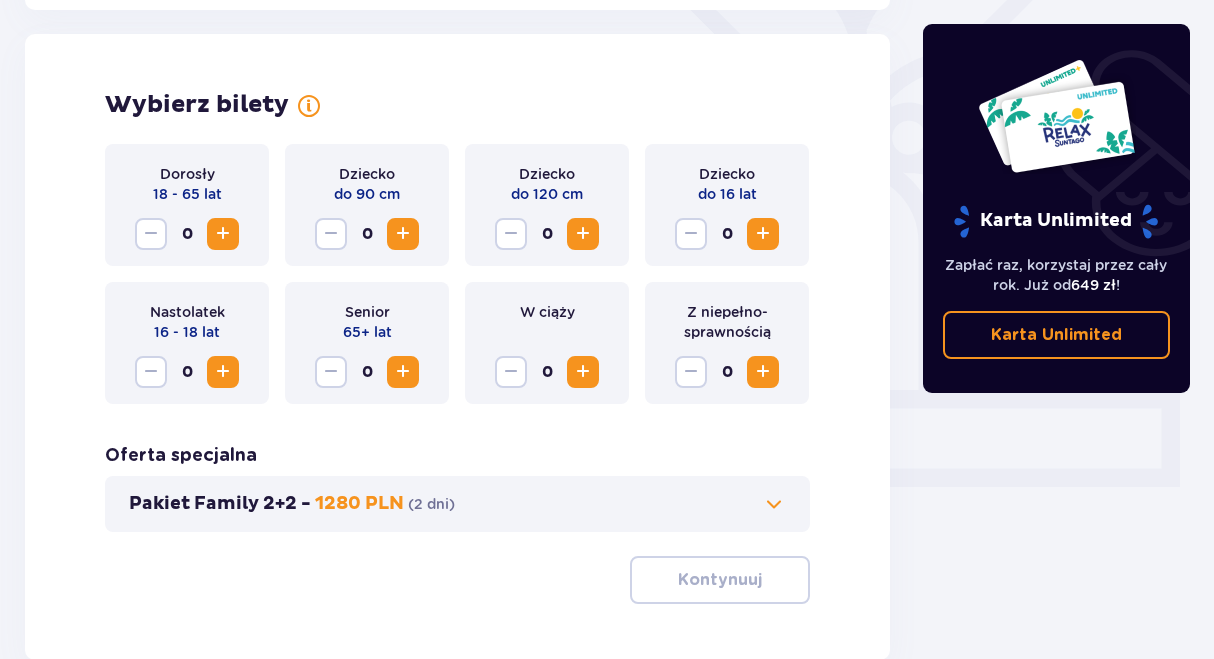 scroll, scrollTop: 556, scrollLeft: 0, axis: vertical 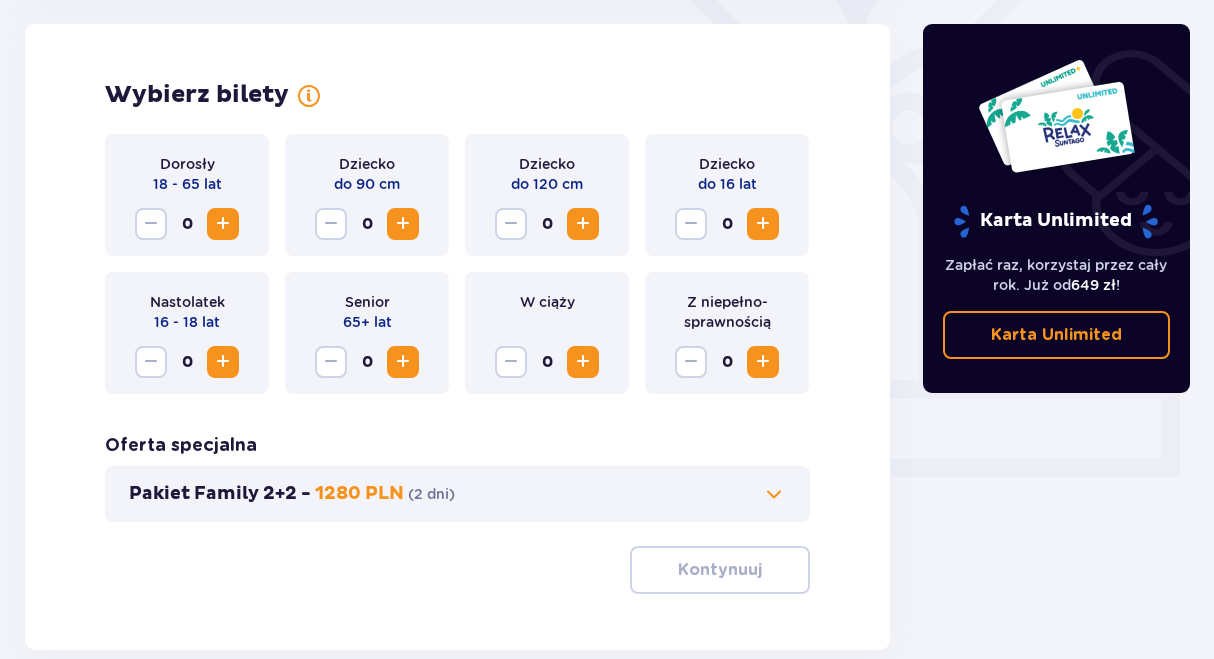 click at bounding box center (223, 224) 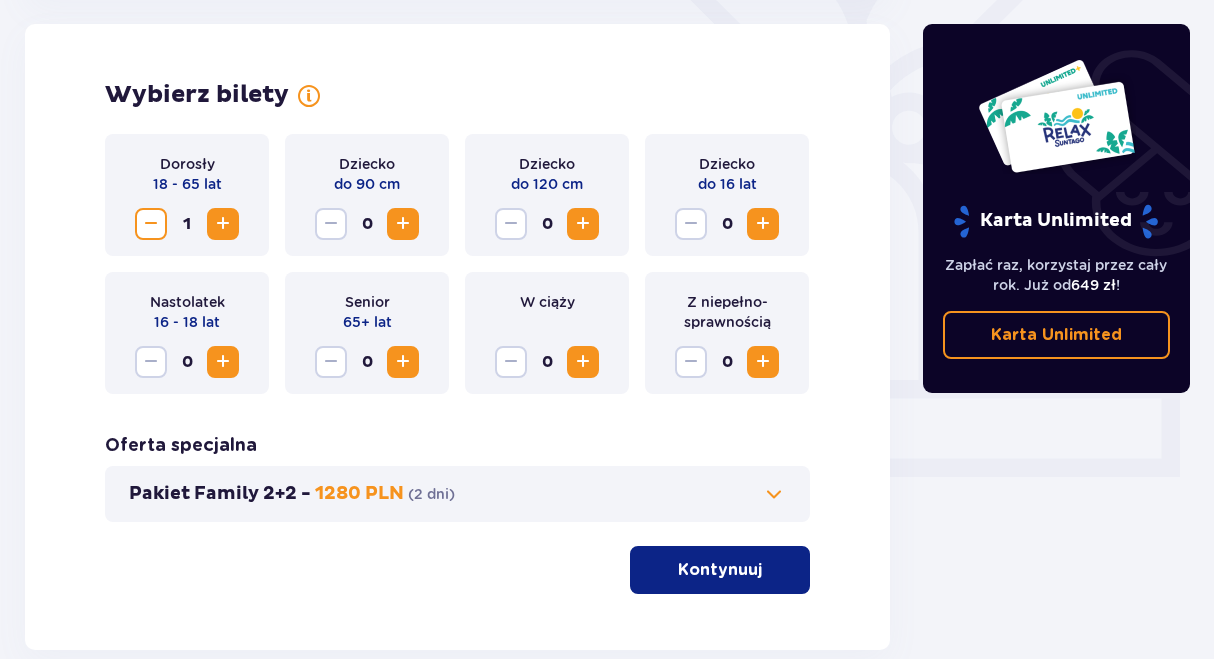 click at bounding box center [763, 224] 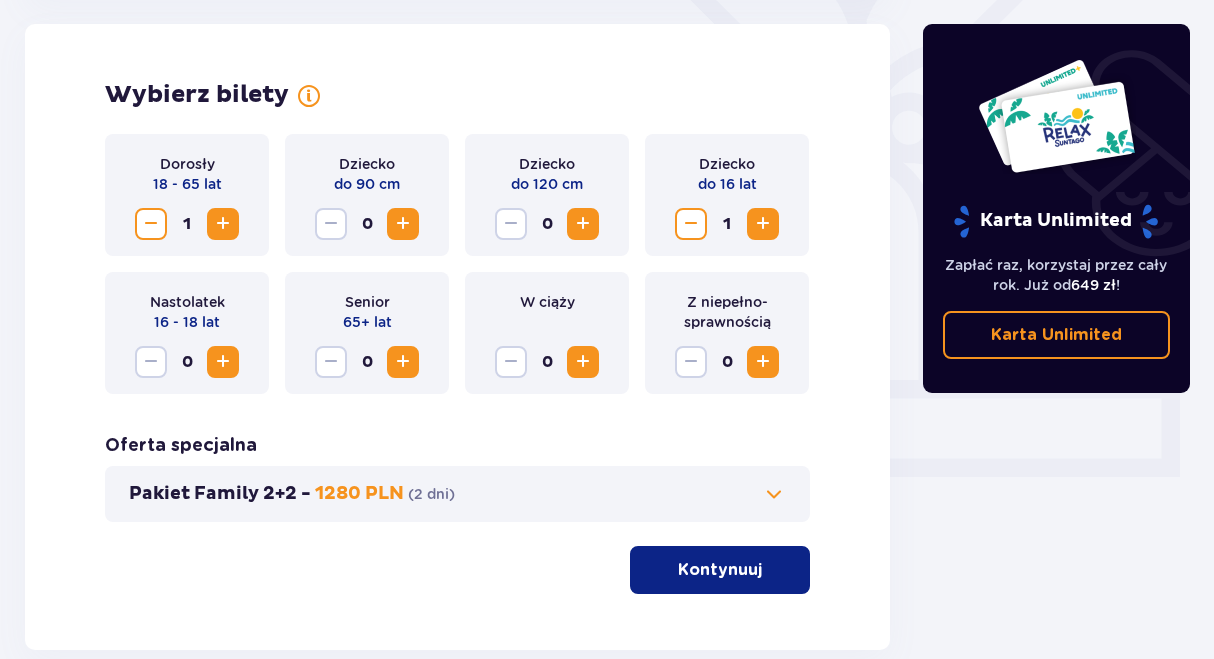 click on "Kontynuuj" at bounding box center [720, 570] 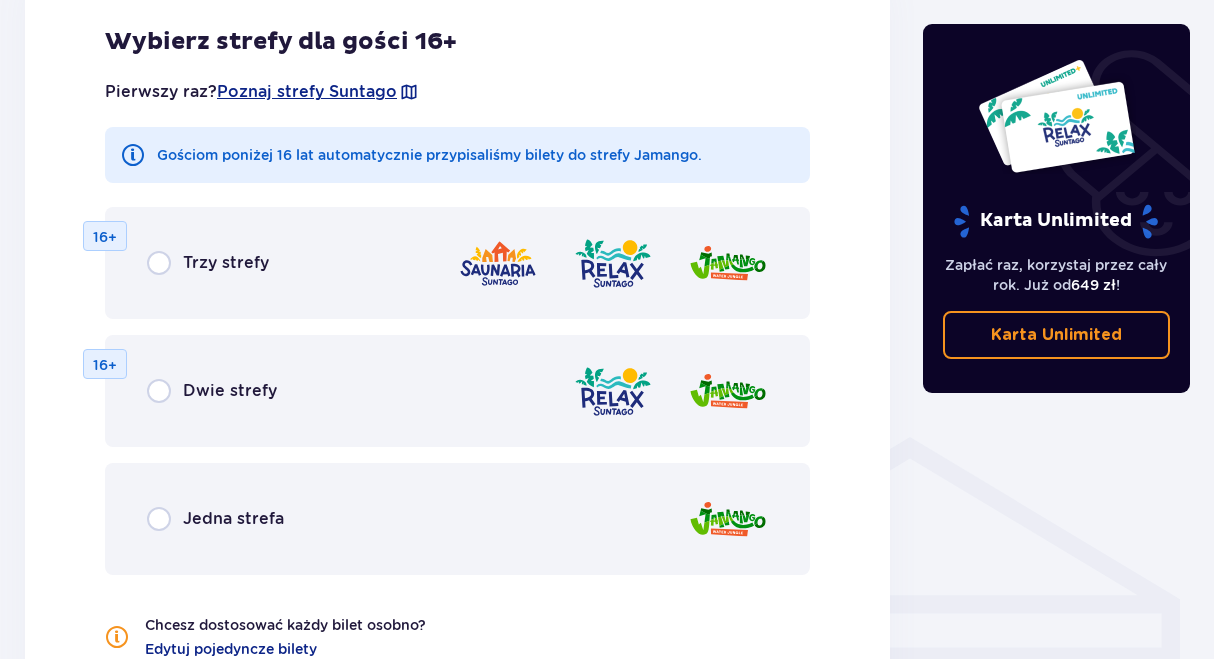 scroll, scrollTop: 1188, scrollLeft: 0, axis: vertical 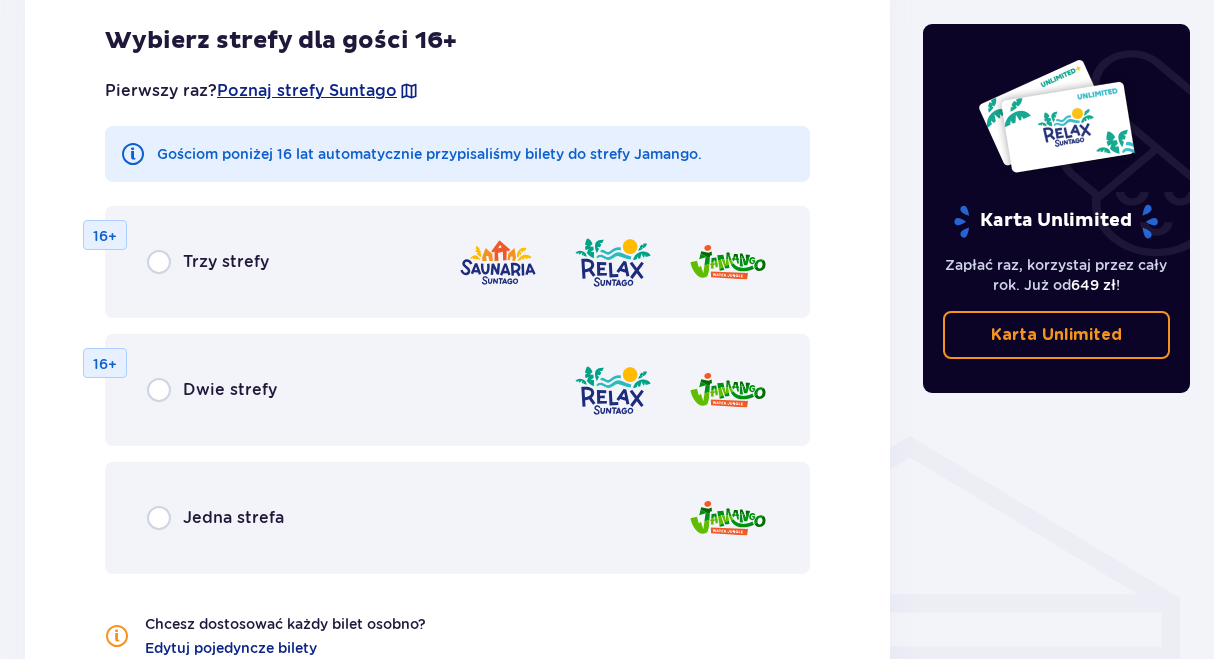 click on "Jedna strefa" at bounding box center [457, 518] 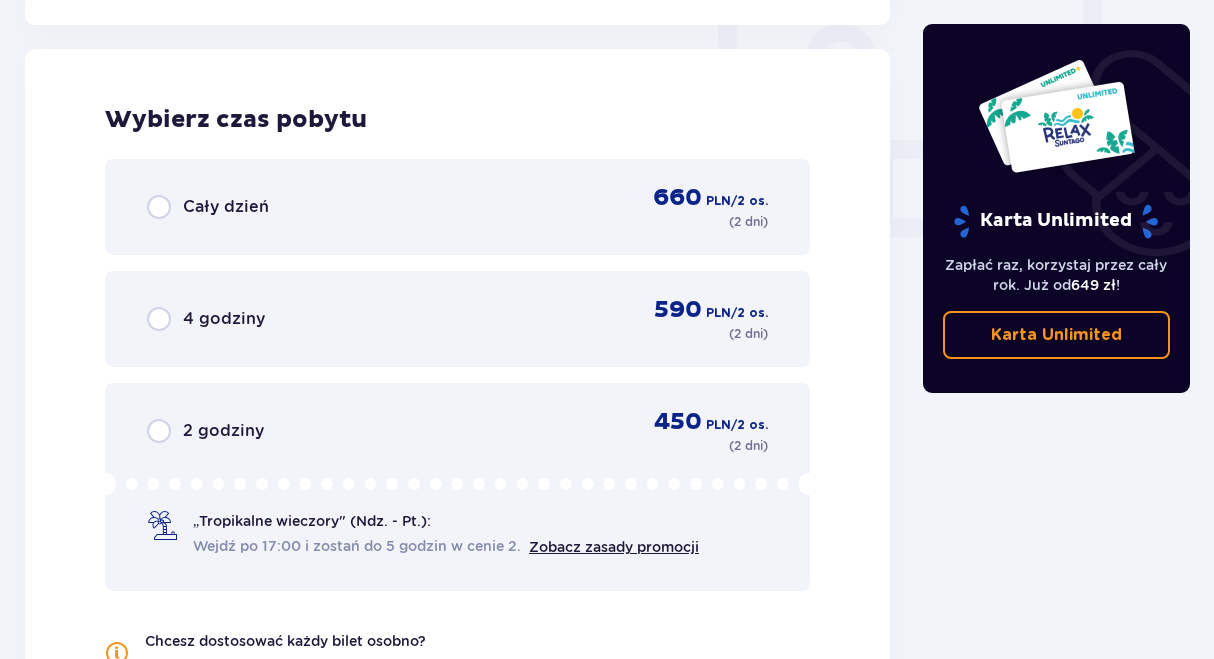 scroll, scrollTop: 1878, scrollLeft: 0, axis: vertical 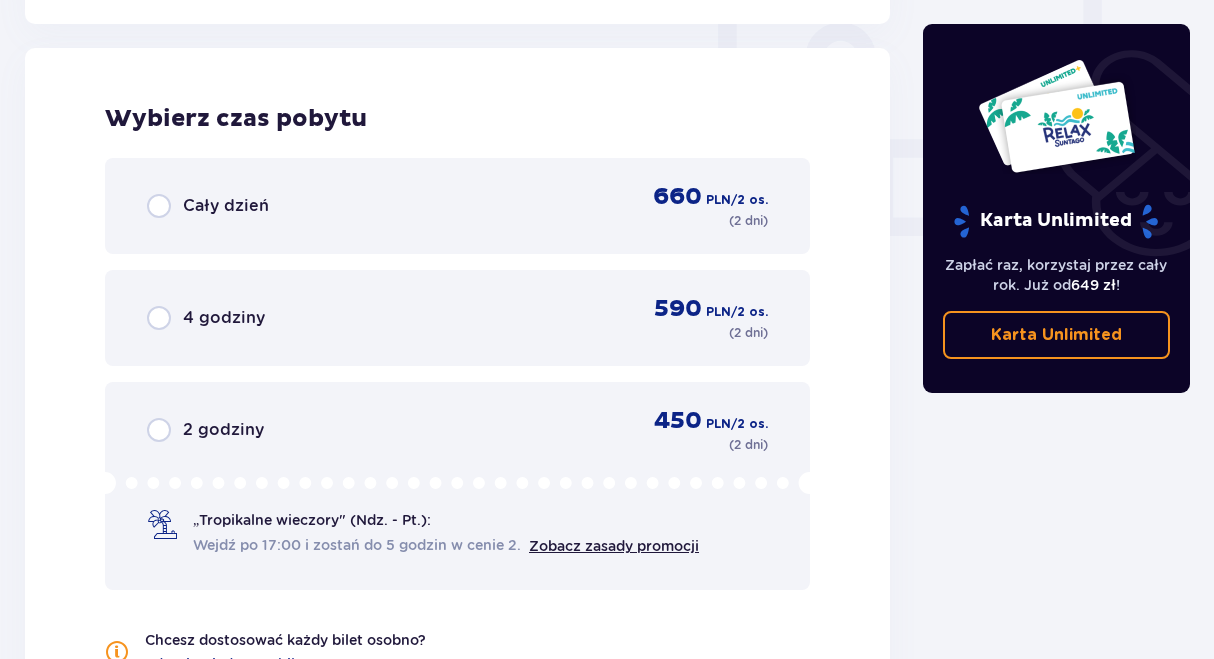 click on "Cały dzień   660 PLN / 2 os. ( 2 dni )" at bounding box center (457, 206) 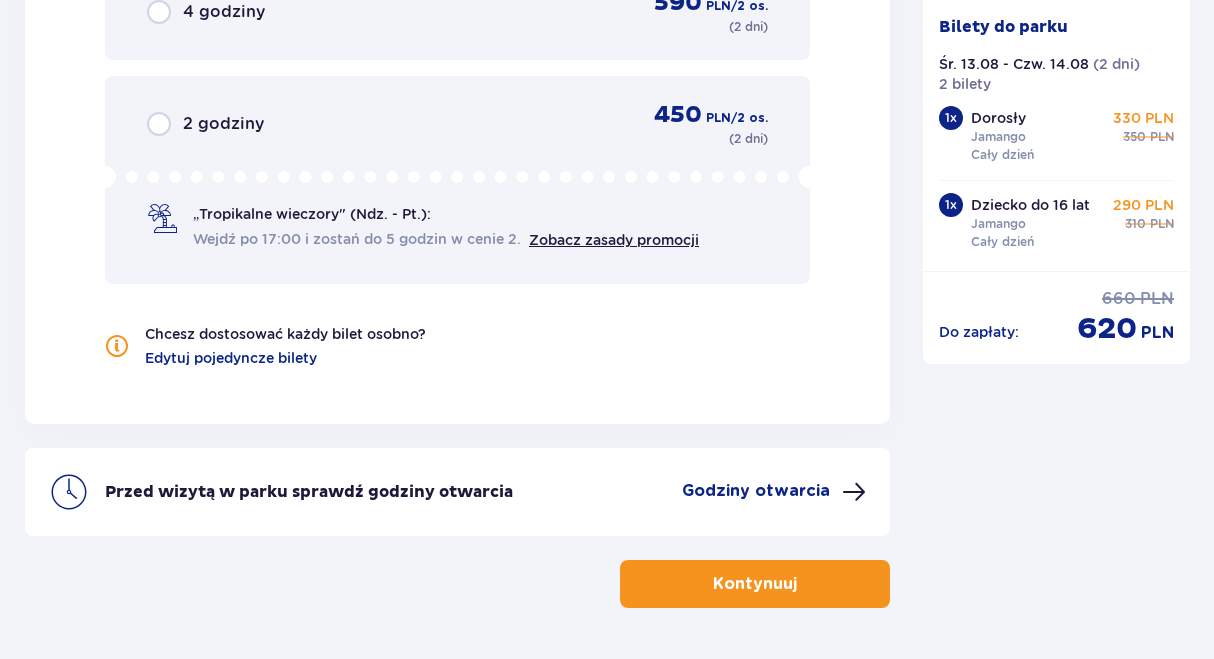 scroll, scrollTop: 2228, scrollLeft: 0, axis: vertical 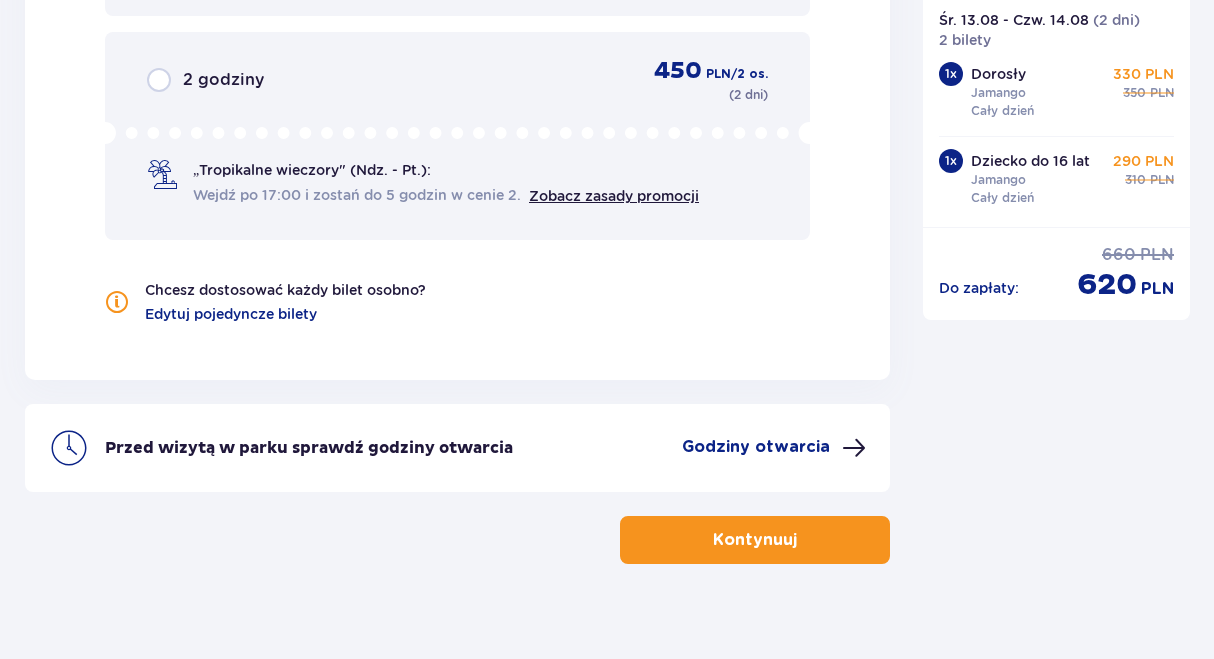click on "Kontynuuj" at bounding box center [755, 540] 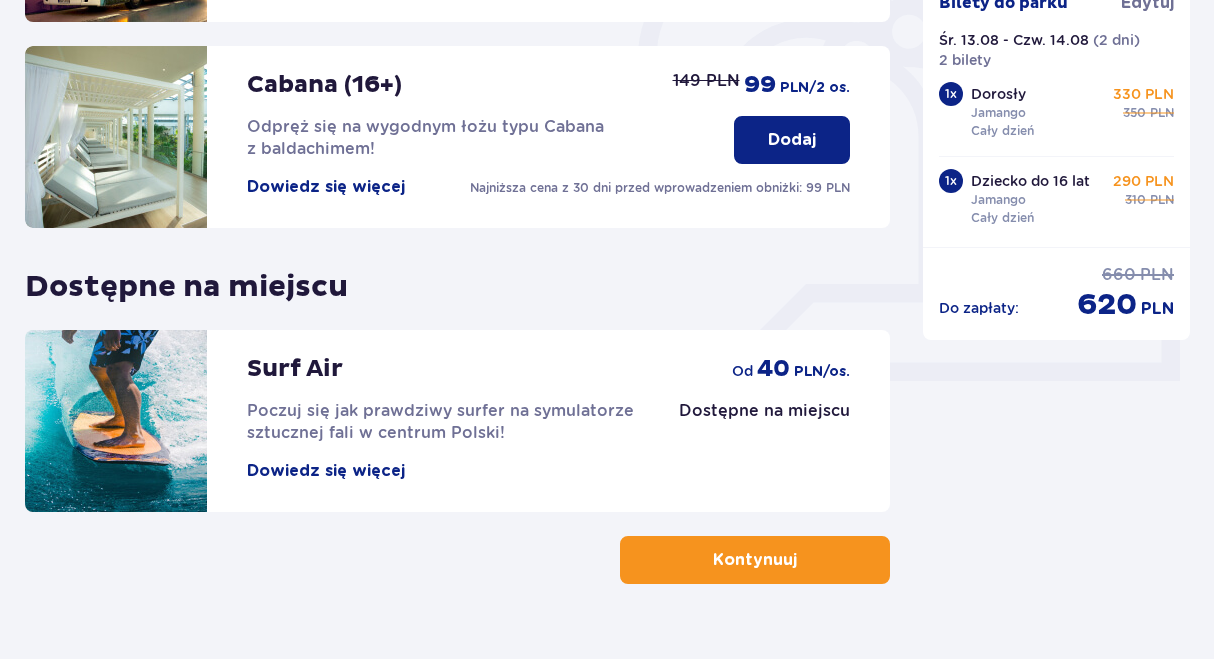 scroll, scrollTop: 697, scrollLeft: 0, axis: vertical 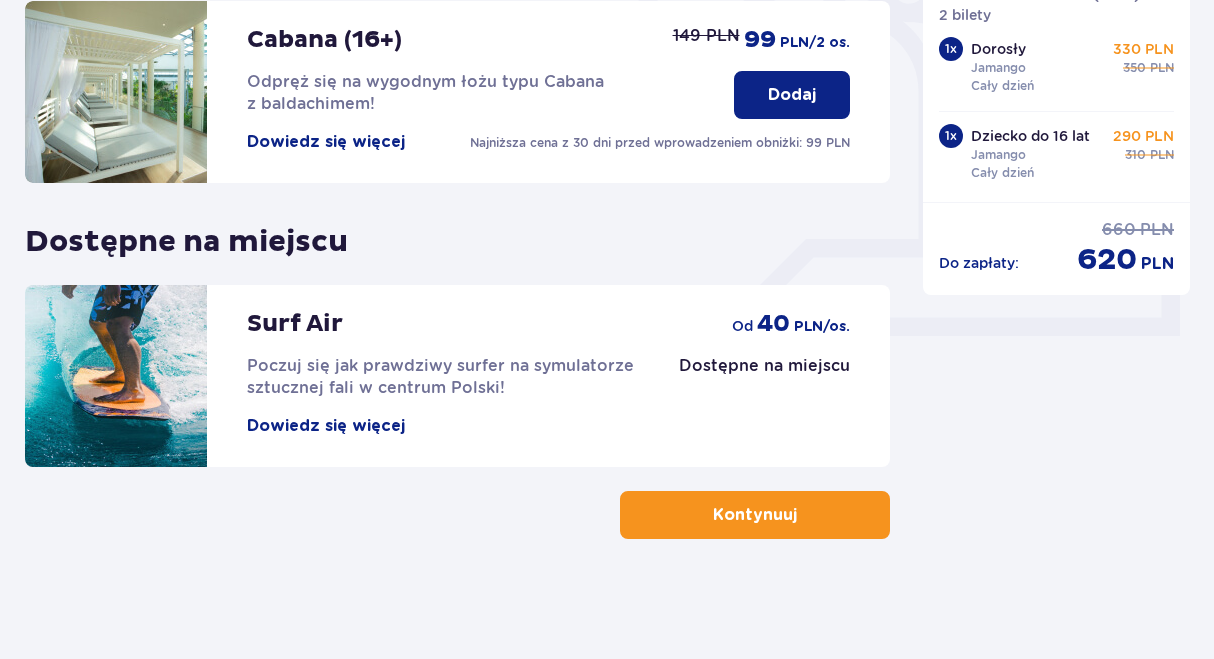 click on "Kontynuuj" at bounding box center (755, 515) 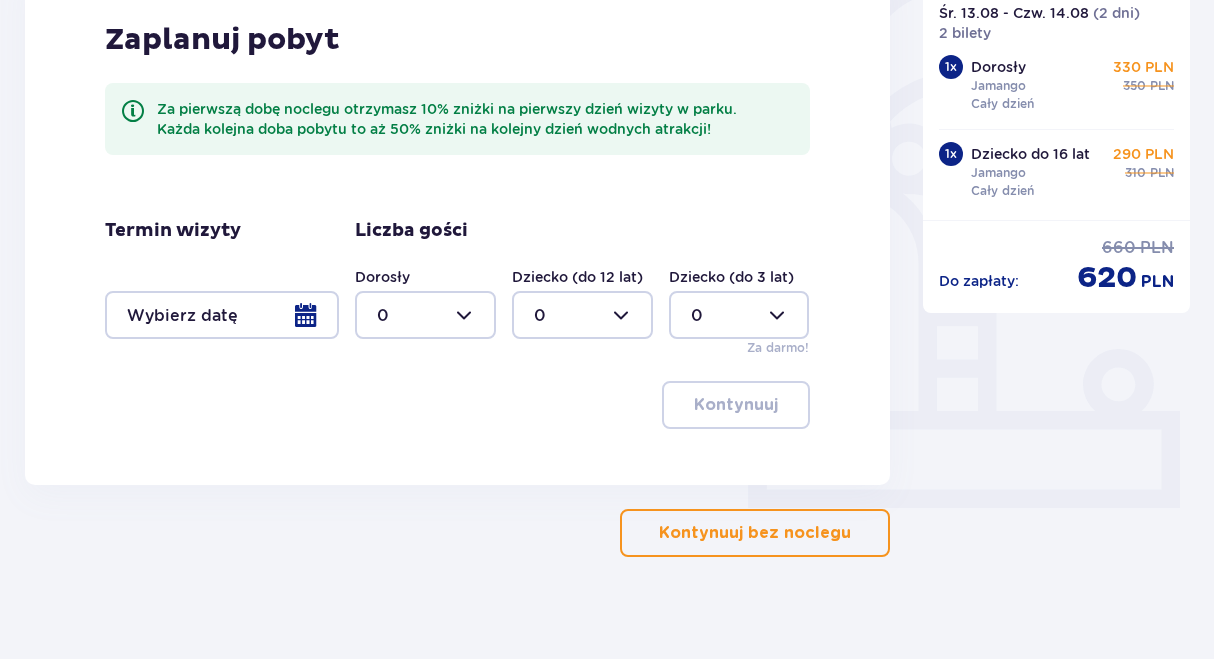 scroll, scrollTop: 526, scrollLeft: 0, axis: vertical 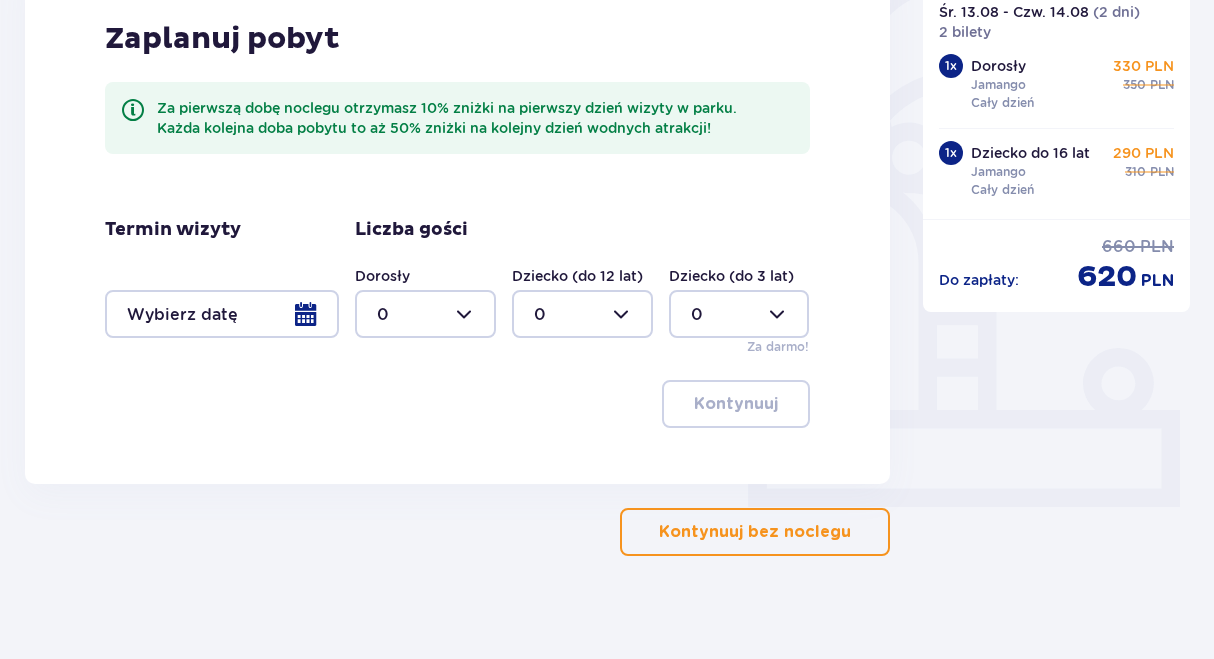 click at bounding box center (222, 314) 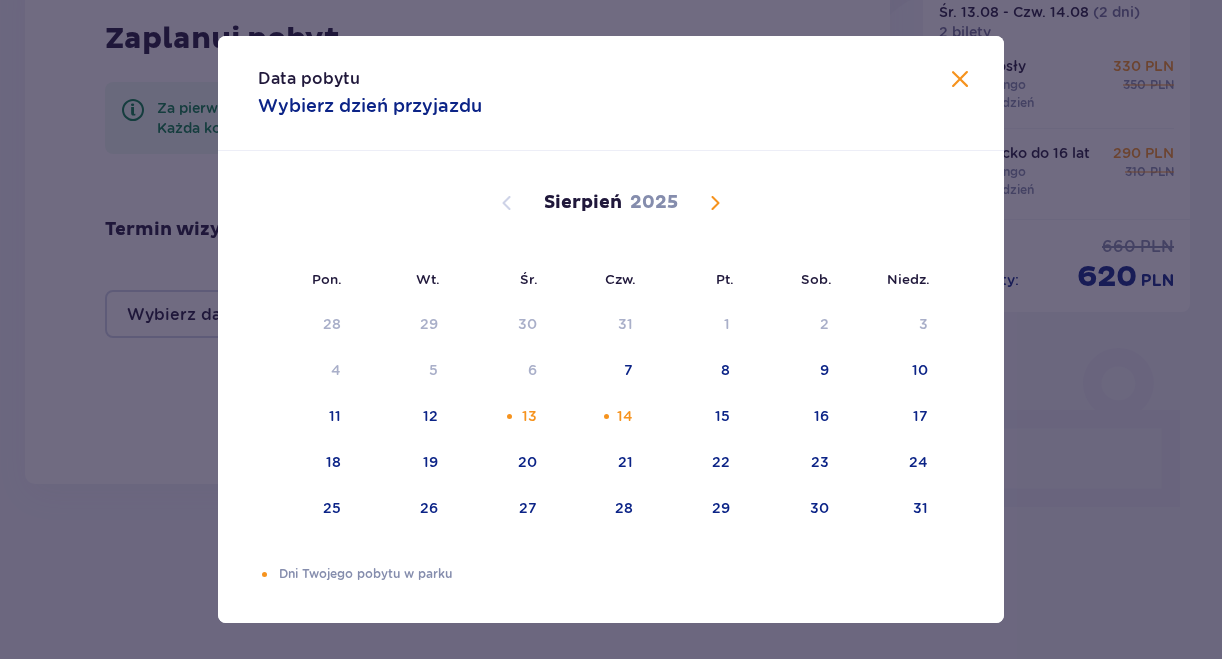 click on "28" at bounding box center [306, 325] 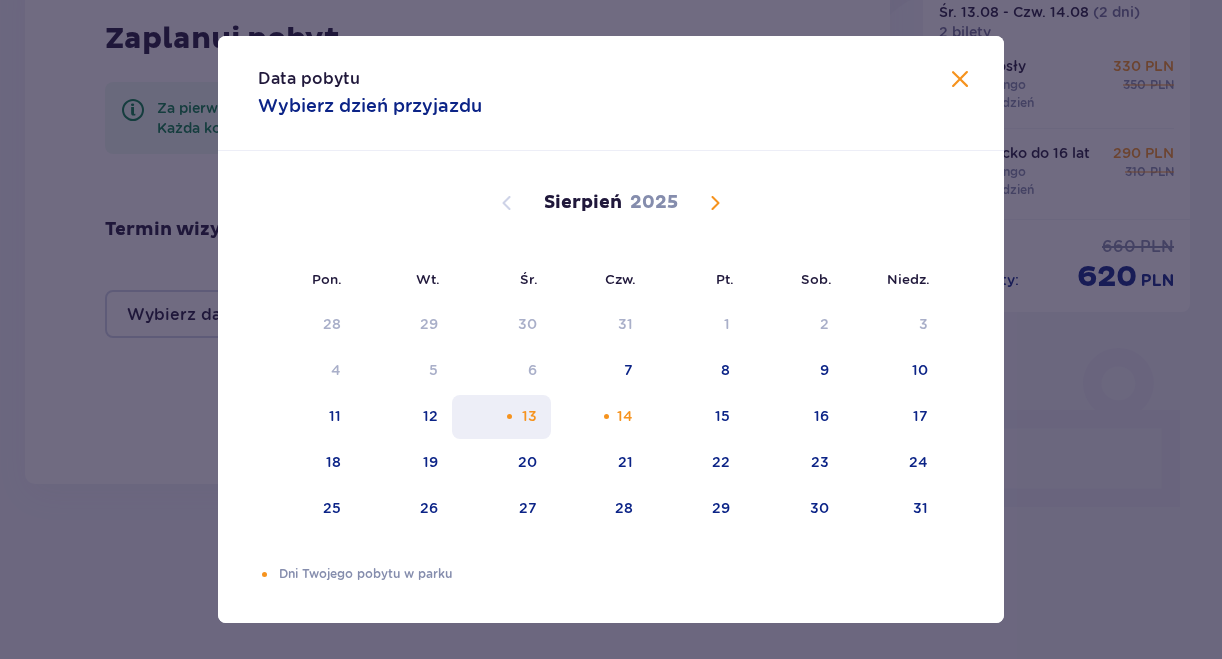 click on "13" at bounding box center [501, 417] 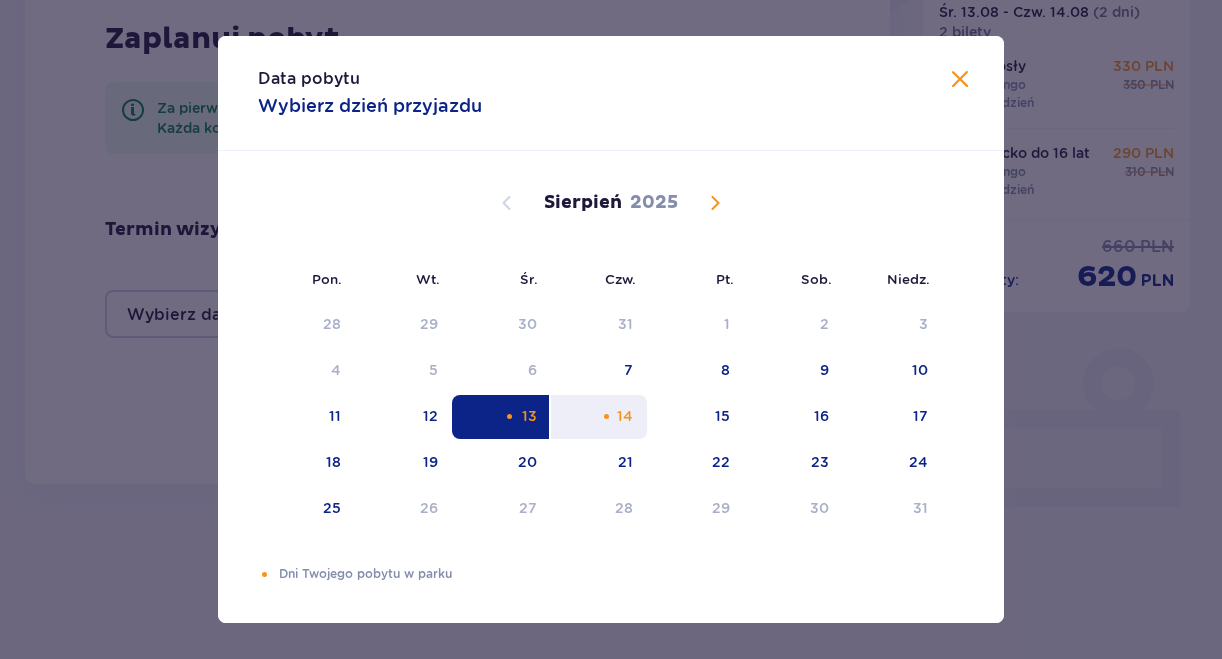 click on "14" at bounding box center (625, 416) 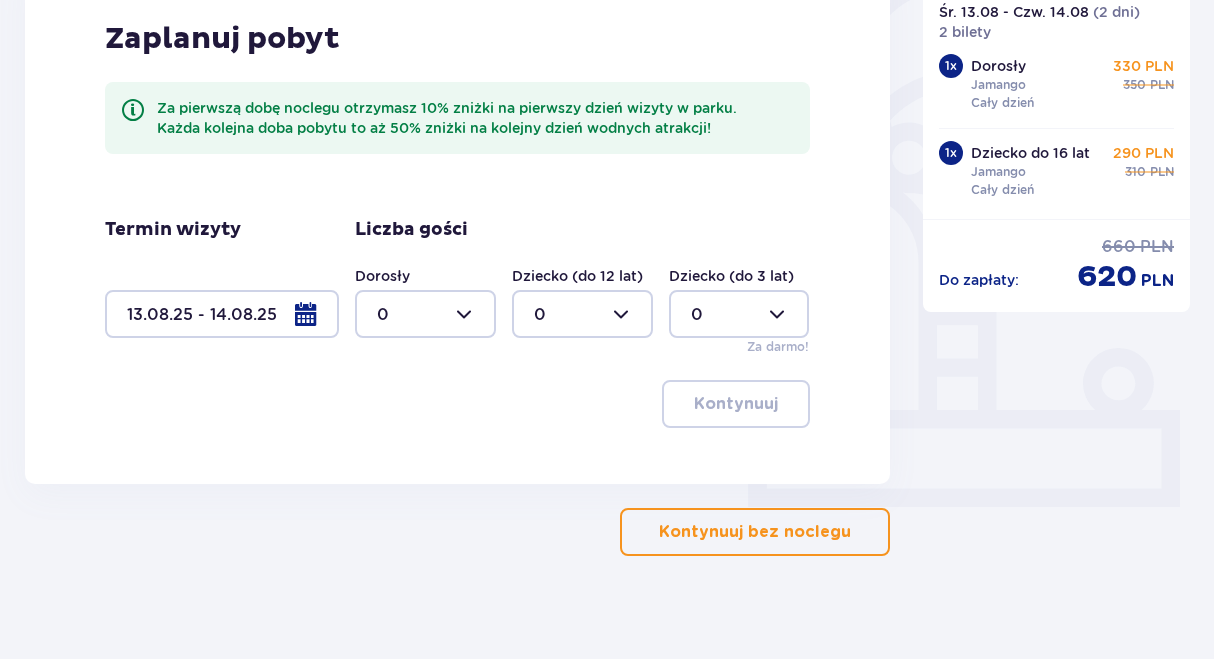 click at bounding box center [425, 314] 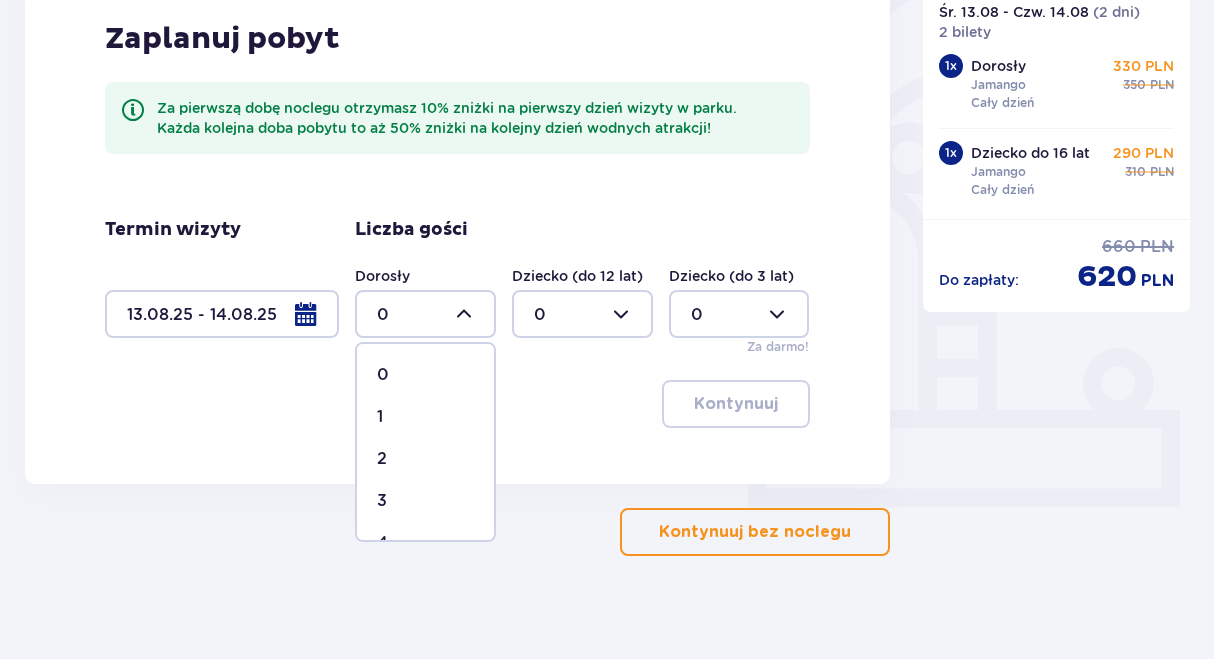 click on "1" at bounding box center [425, 417] 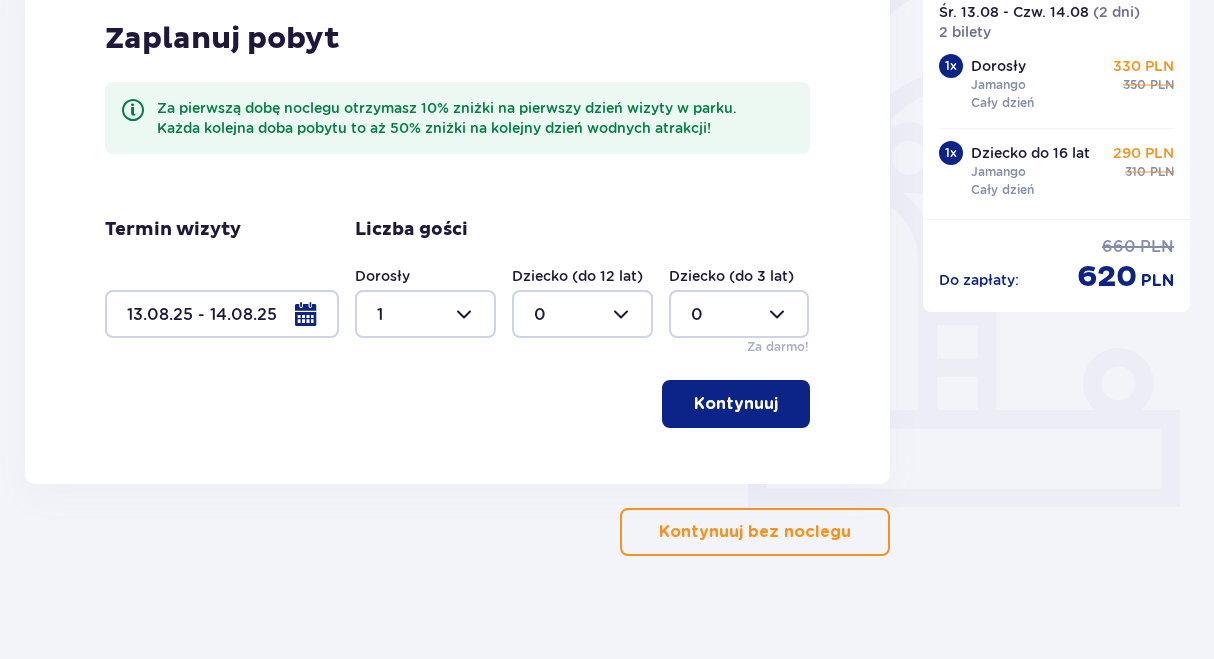 click at bounding box center [582, 314] 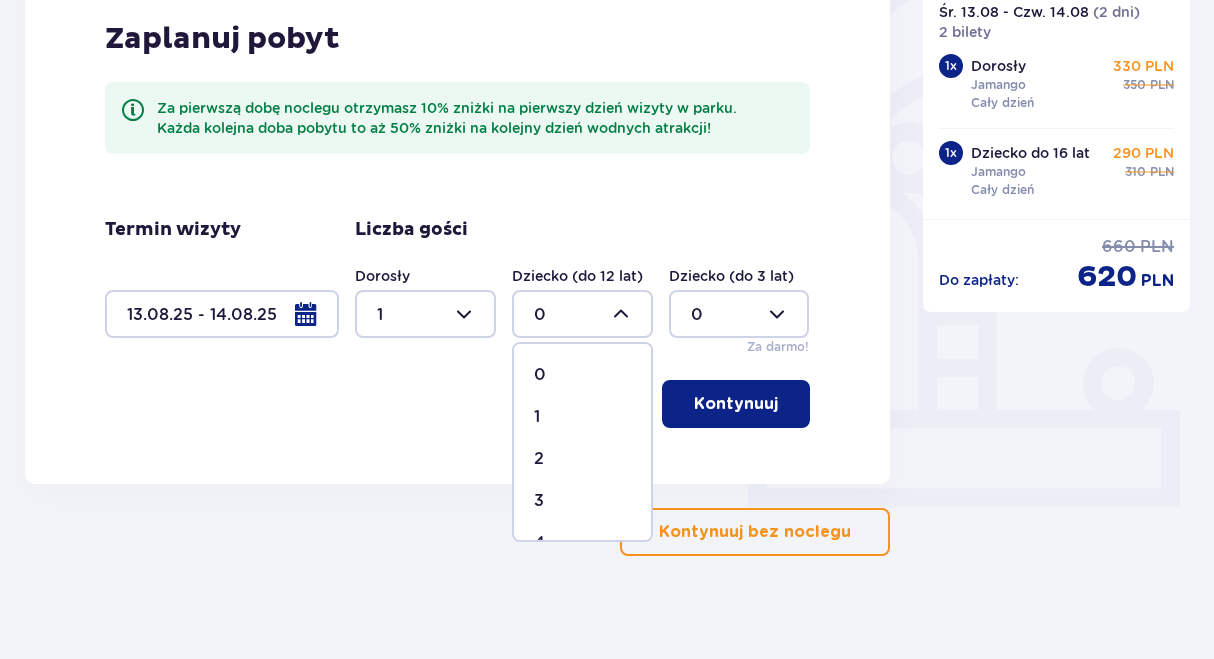 click on "1" at bounding box center (582, 417) 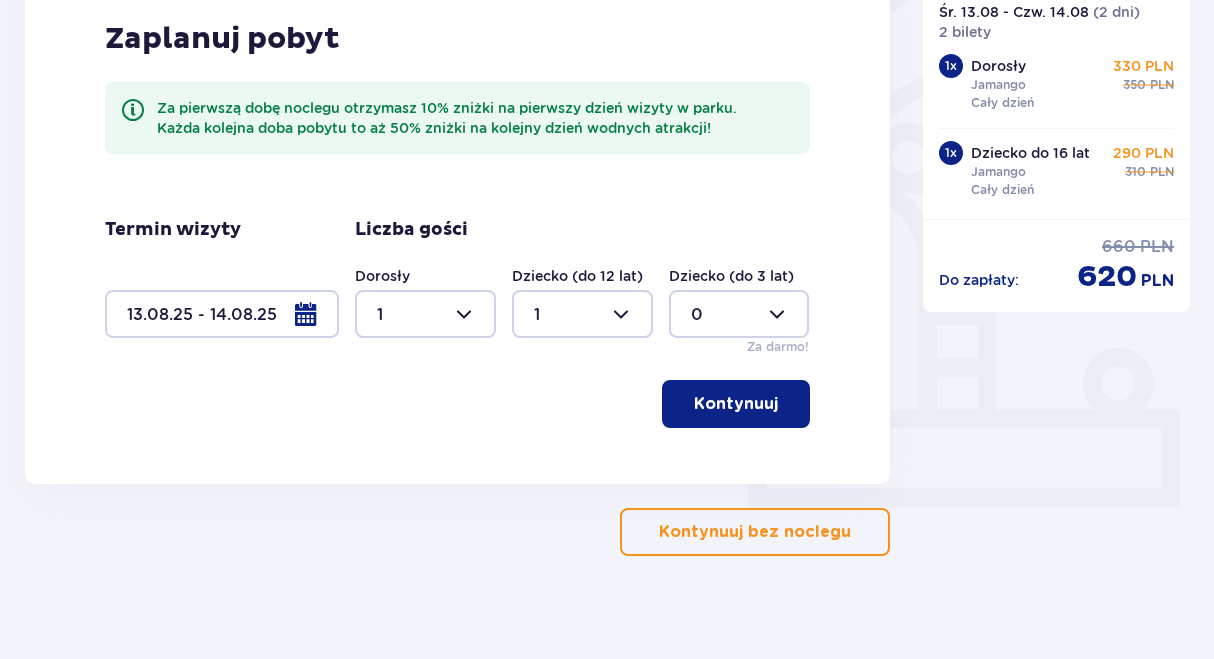 click on "Kontynuuj" at bounding box center [736, 404] 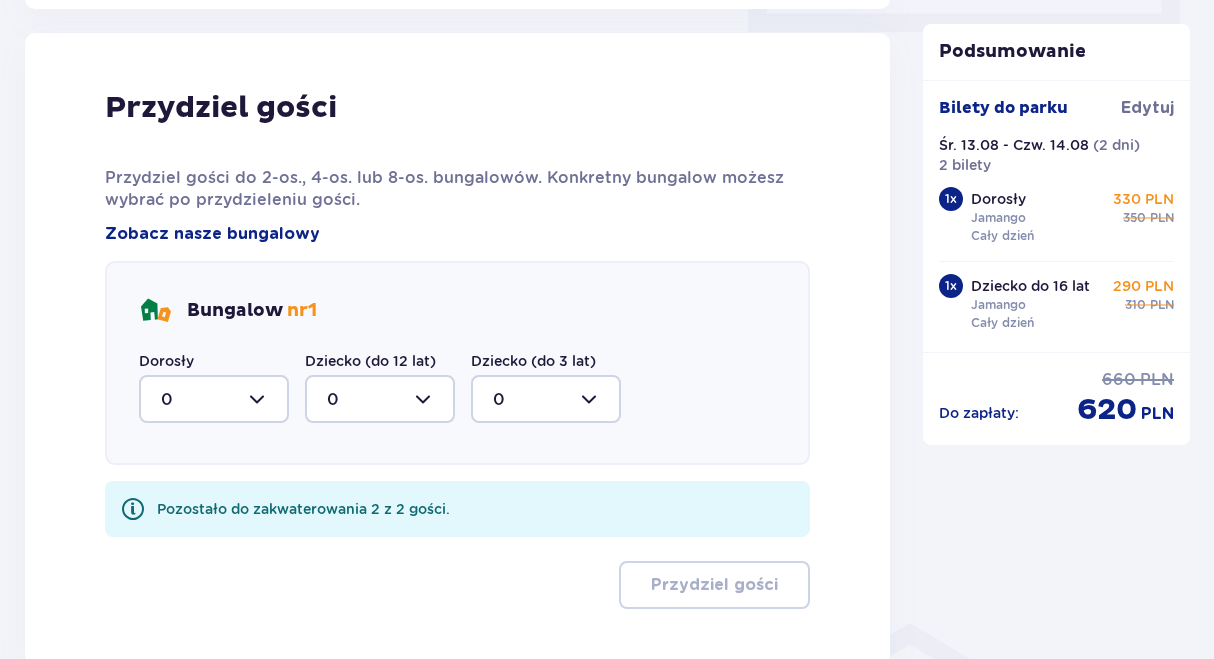 scroll, scrollTop: 1010, scrollLeft: 0, axis: vertical 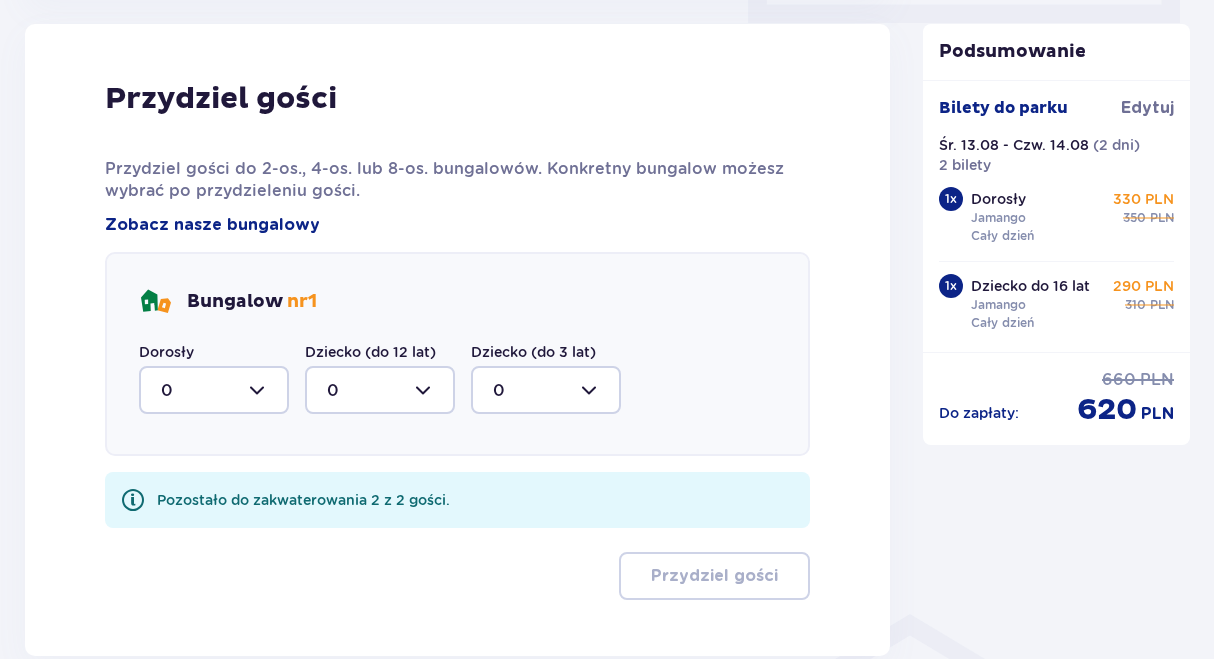 click at bounding box center [214, 390] 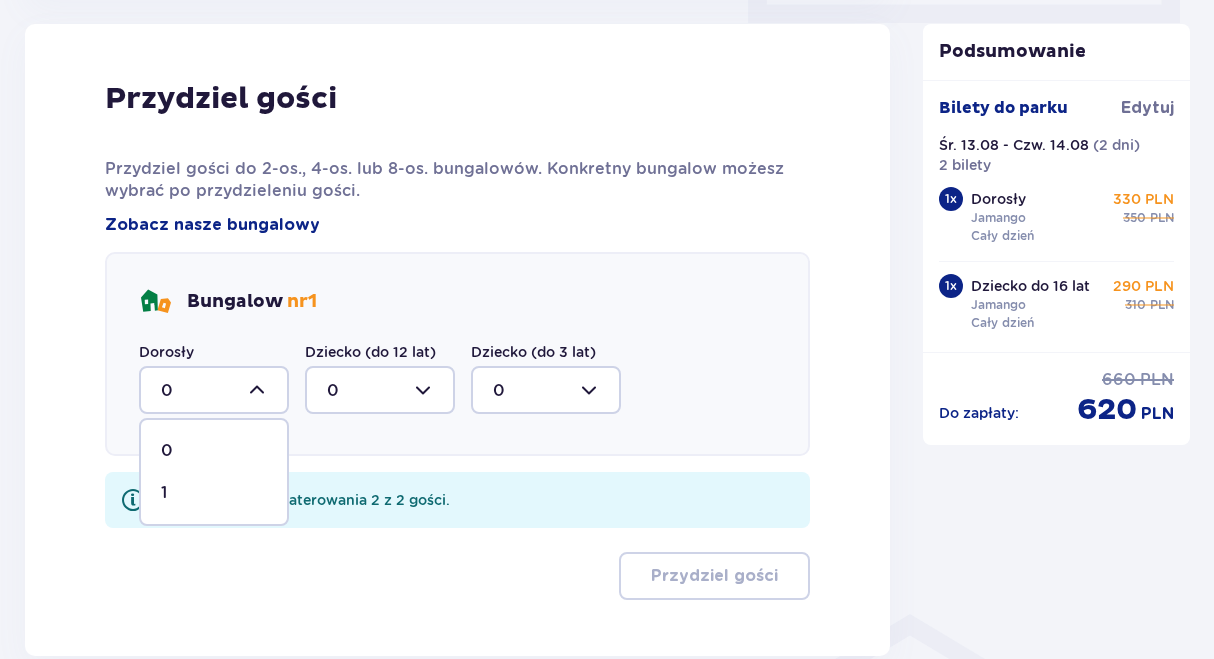 click on "1" at bounding box center (214, 493) 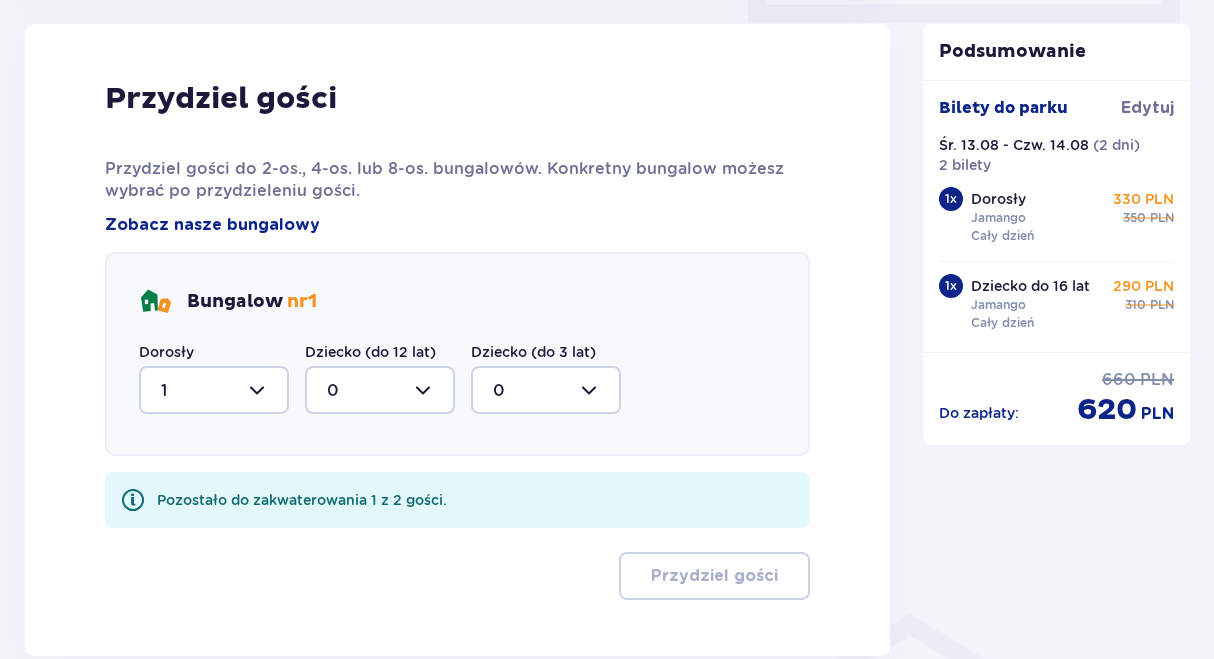 click at bounding box center [380, 390] 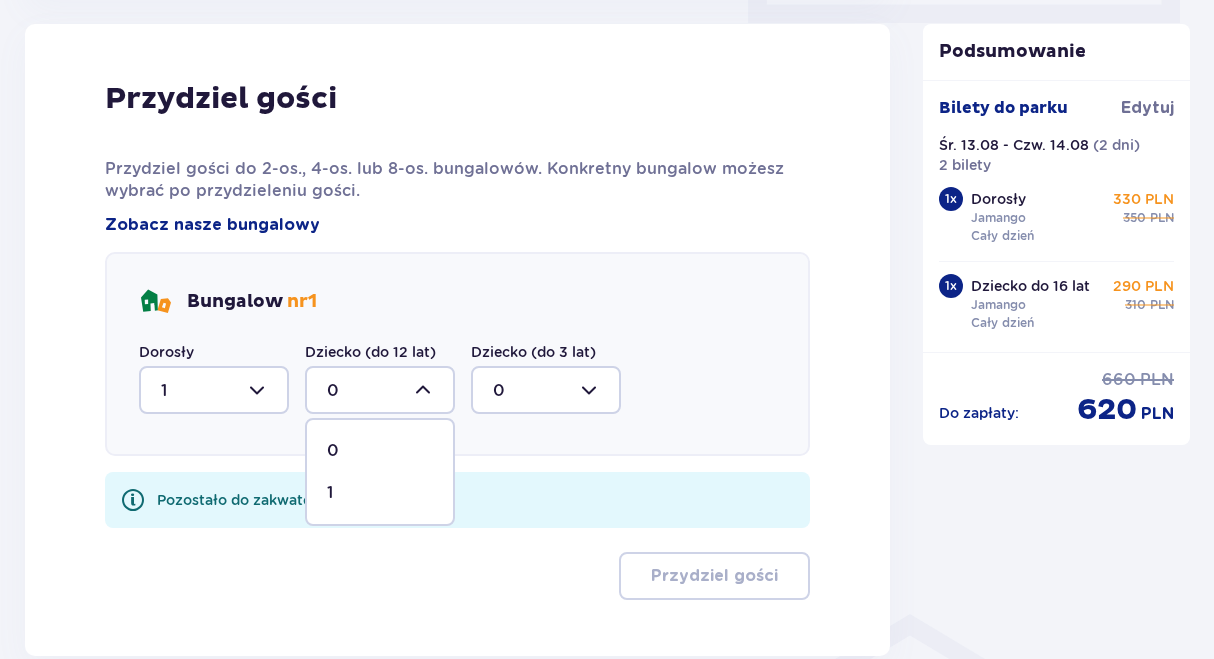 click on "1" at bounding box center [380, 493] 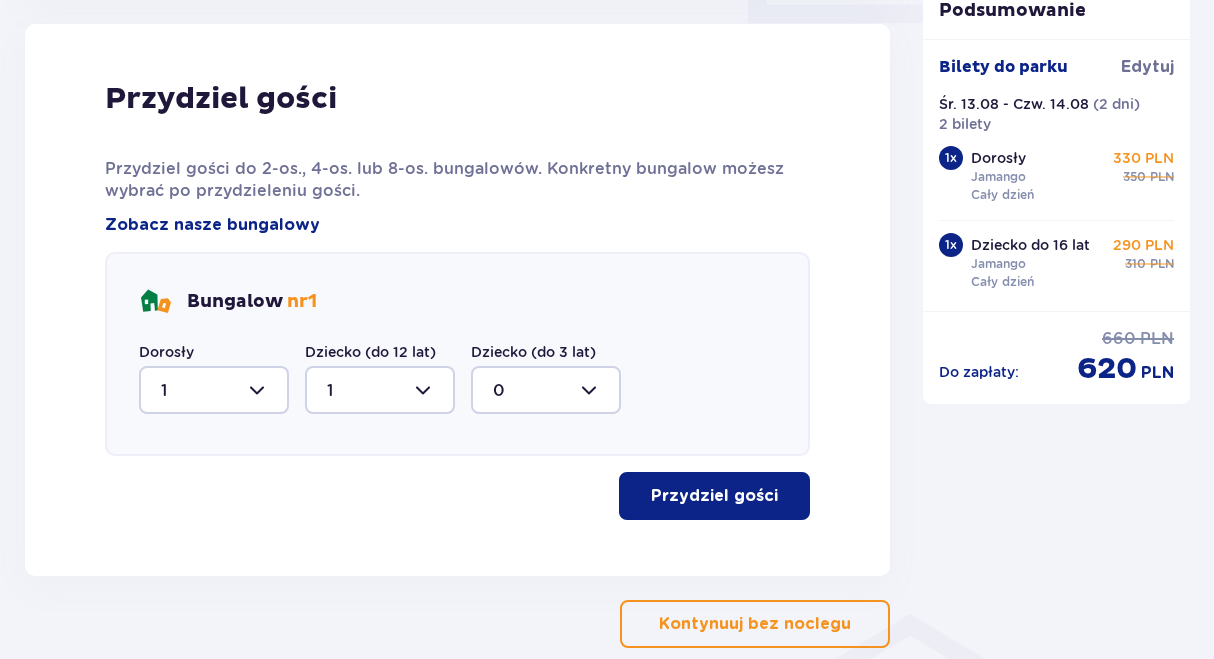 click on "Przydziel gości" at bounding box center (714, 496) 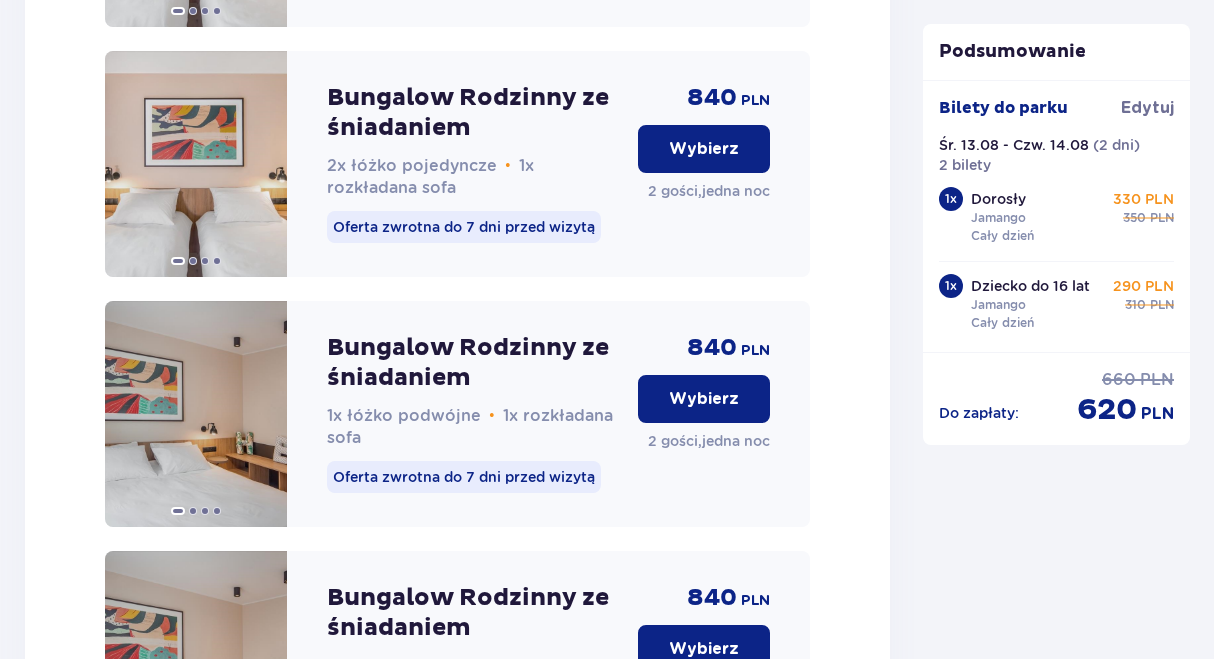 scroll, scrollTop: 2959, scrollLeft: 0, axis: vertical 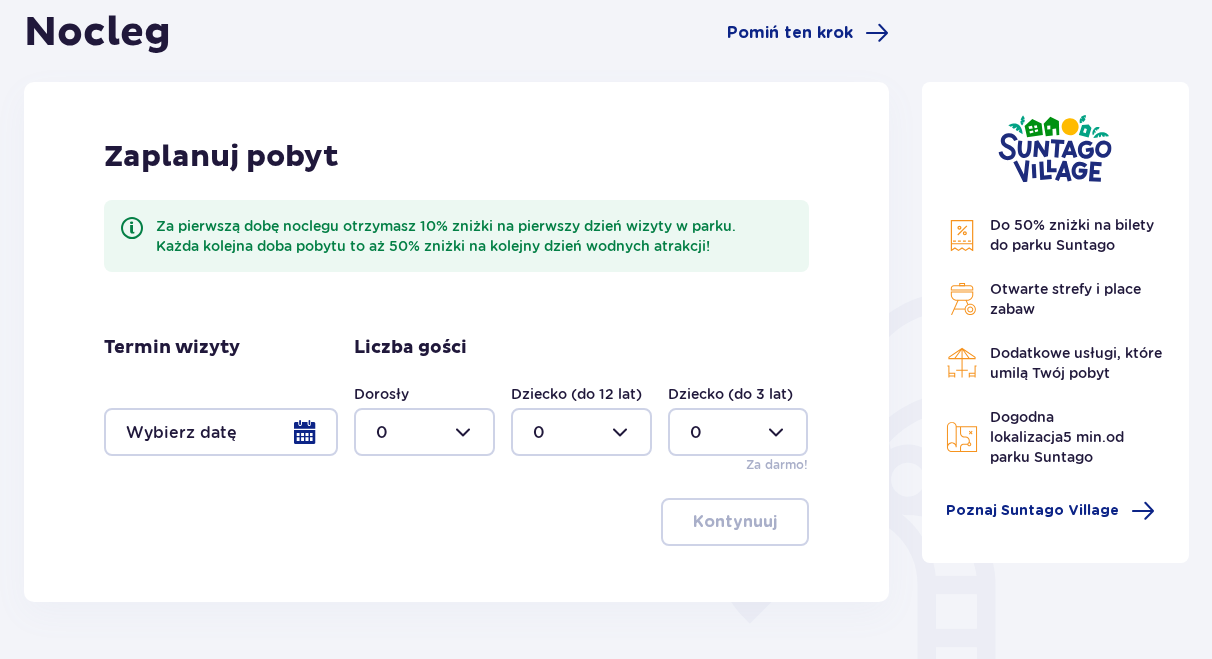 click at bounding box center [221, 432] 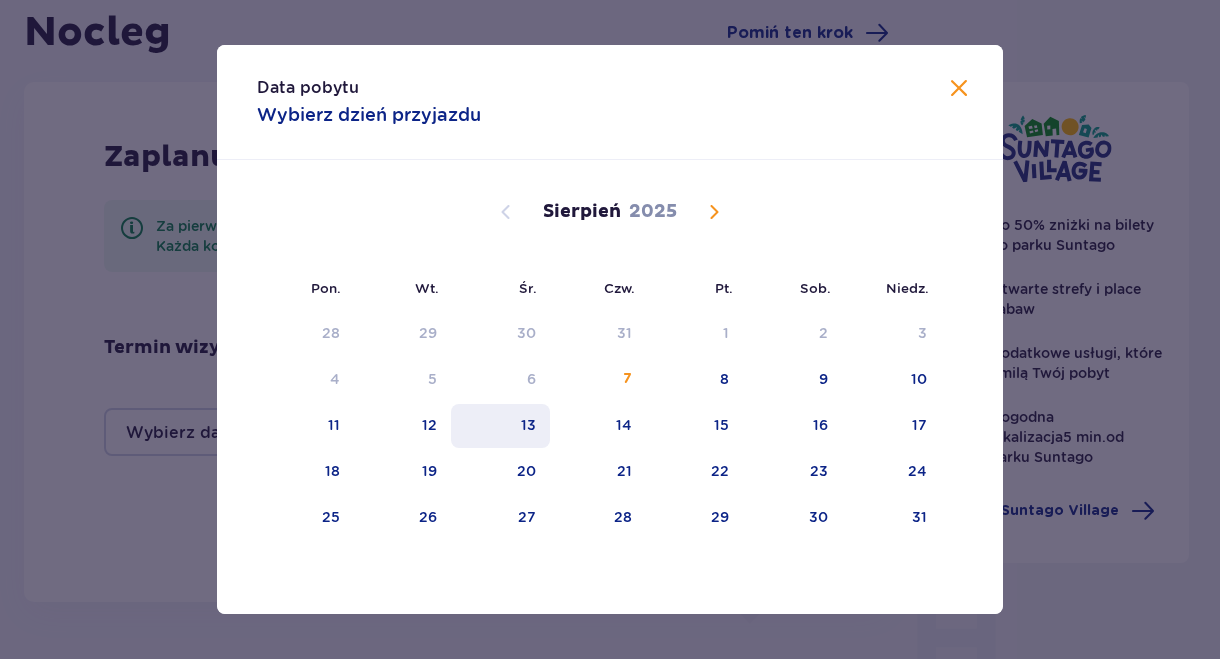 click on "13" at bounding box center (500, 426) 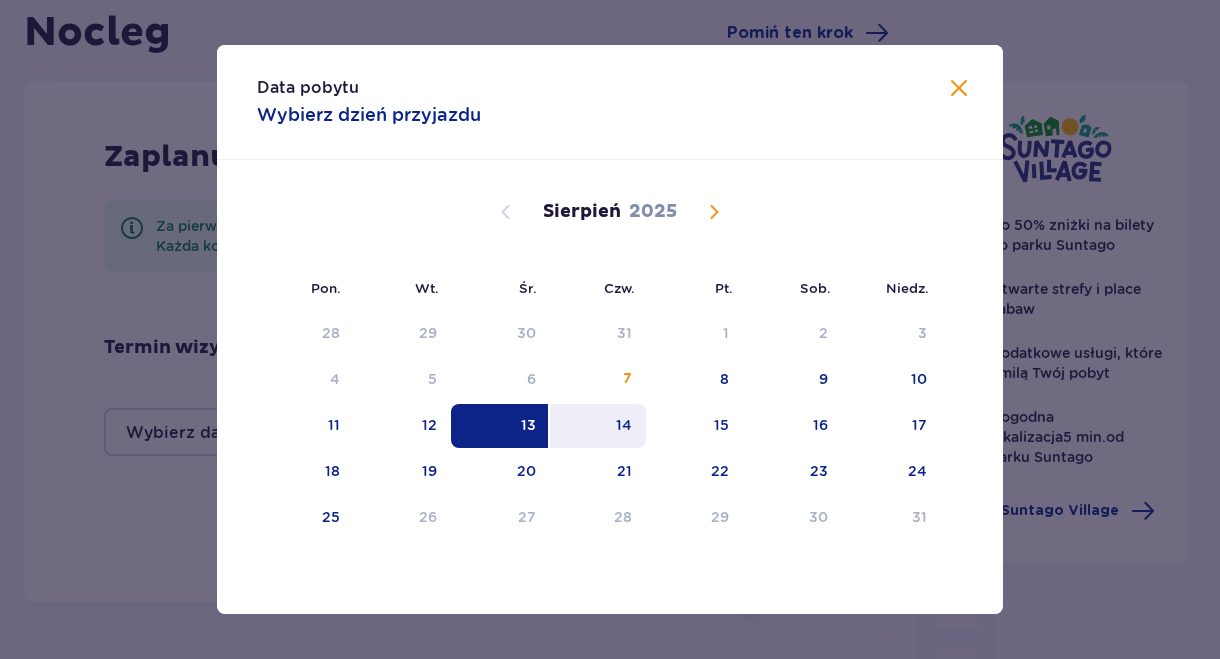 click on "14" at bounding box center [598, 426] 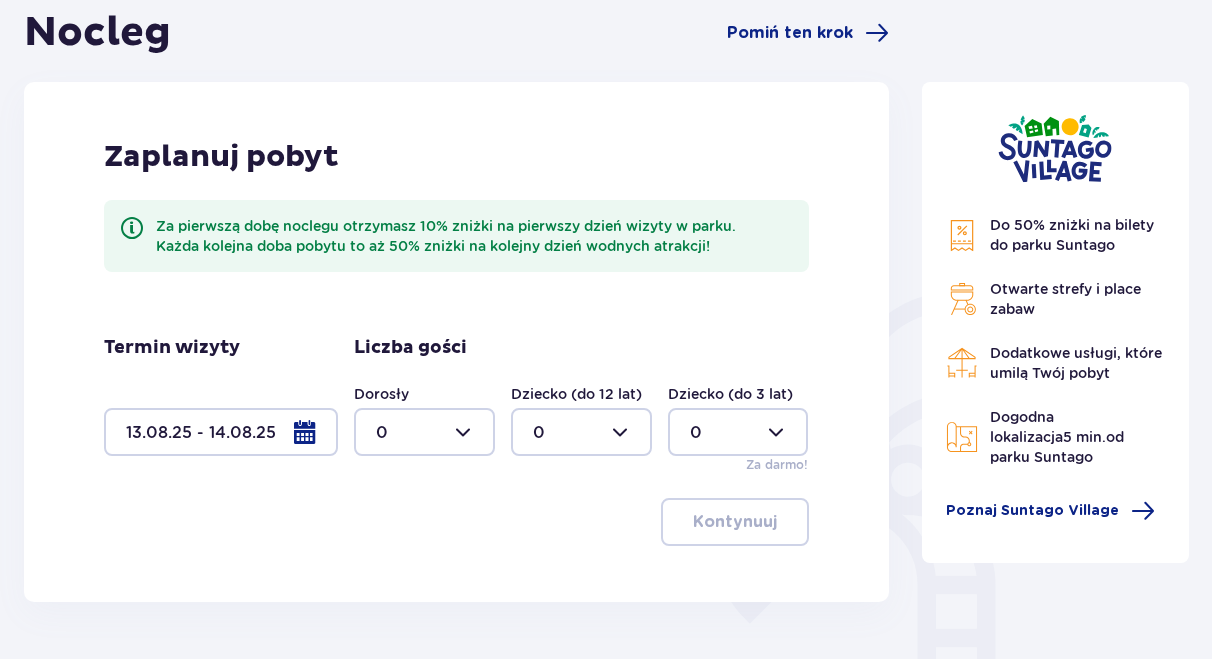 click at bounding box center (424, 432) 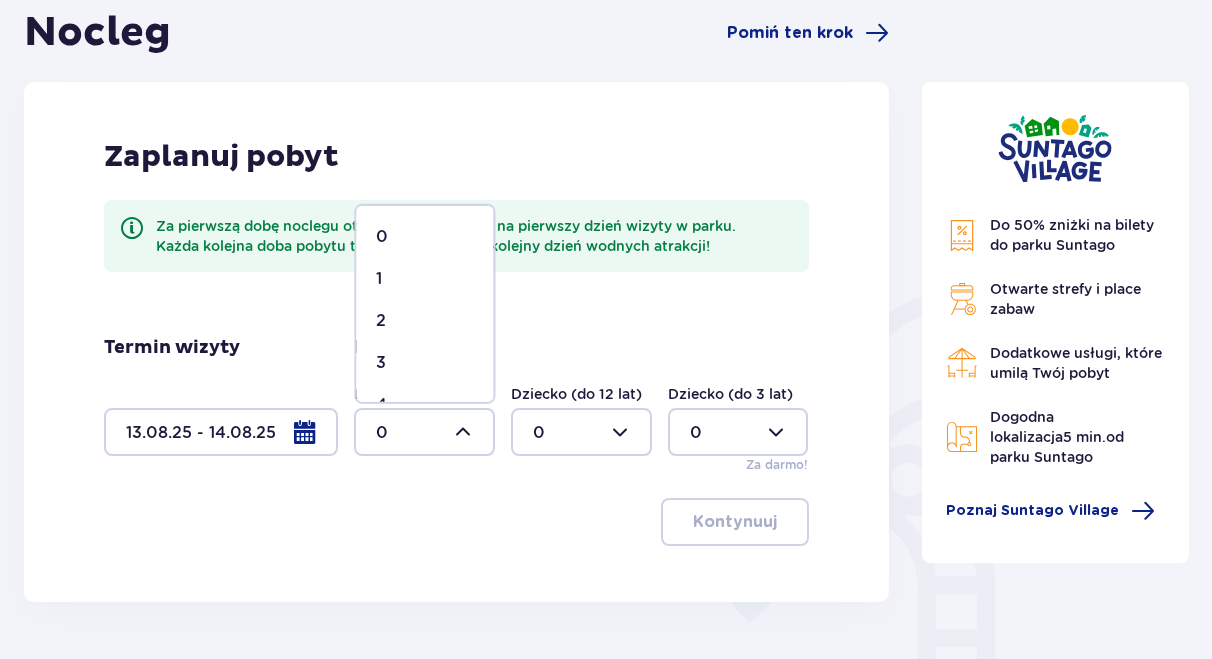 click on "1" at bounding box center [424, 279] 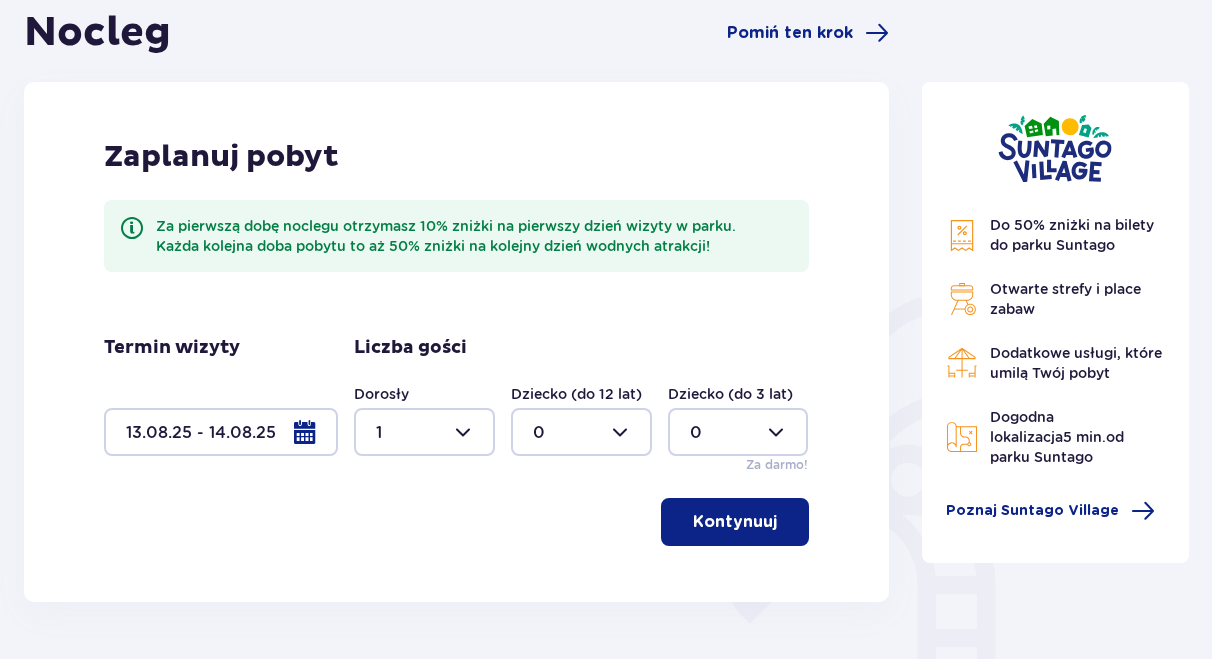 click at bounding box center (581, 432) 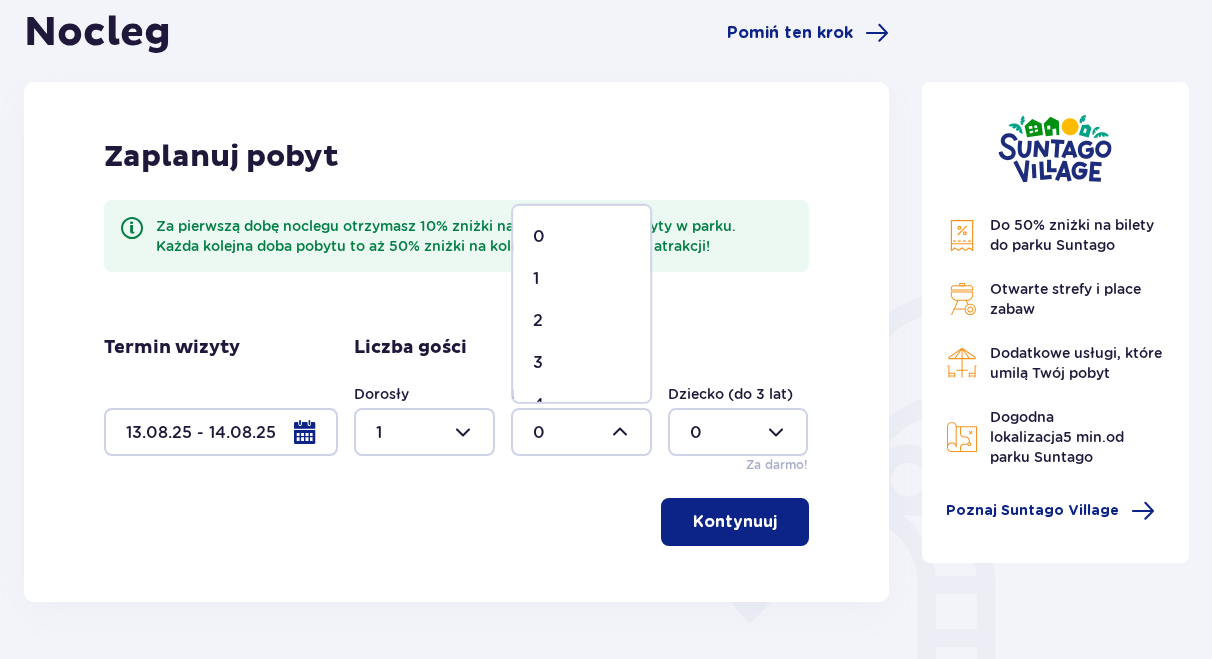 click on "1" at bounding box center [581, 279] 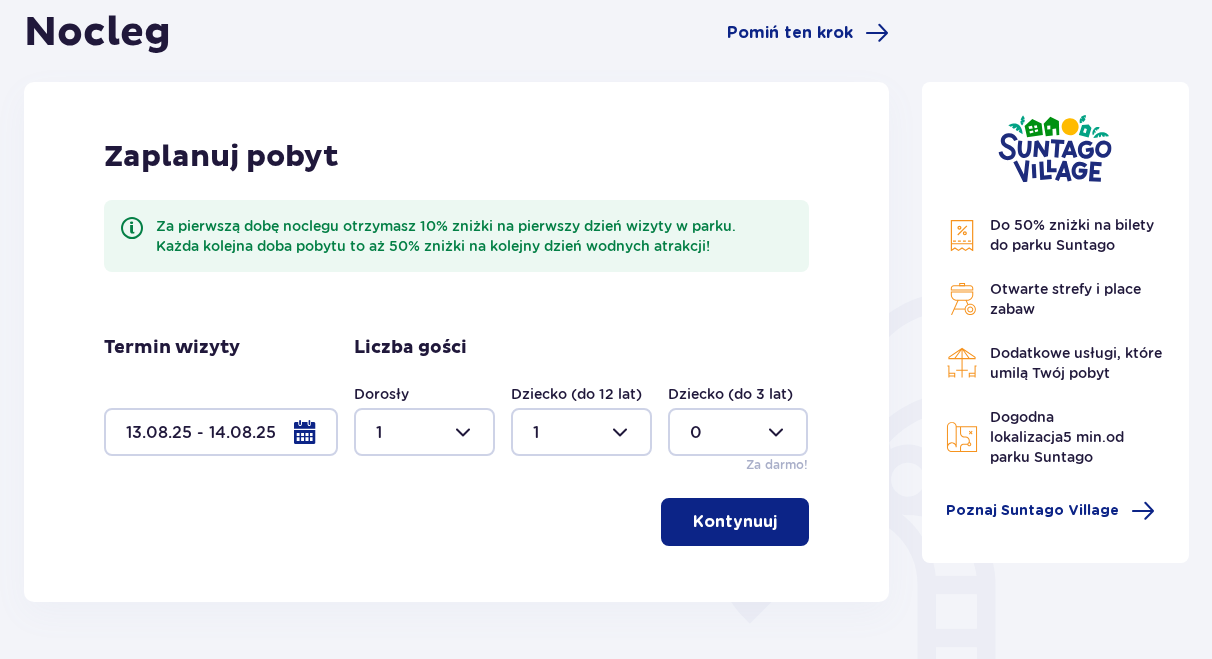 click on "Kontynuuj" at bounding box center (735, 522) 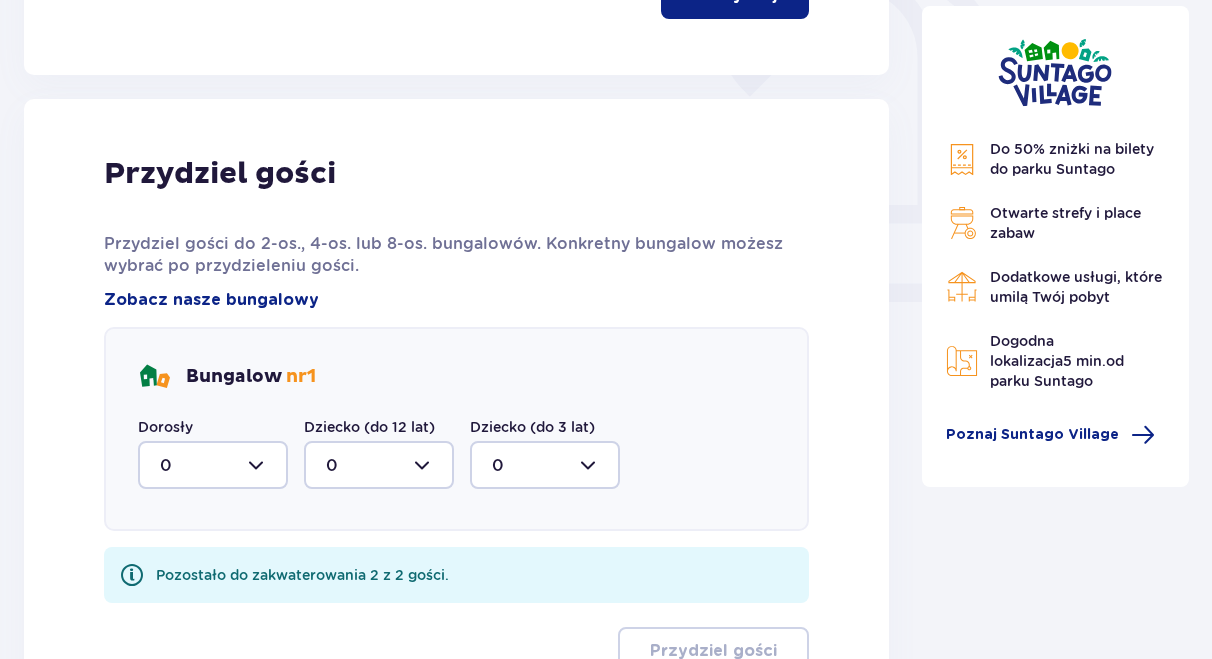 scroll, scrollTop: 806, scrollLeft: 0, axis: vertical 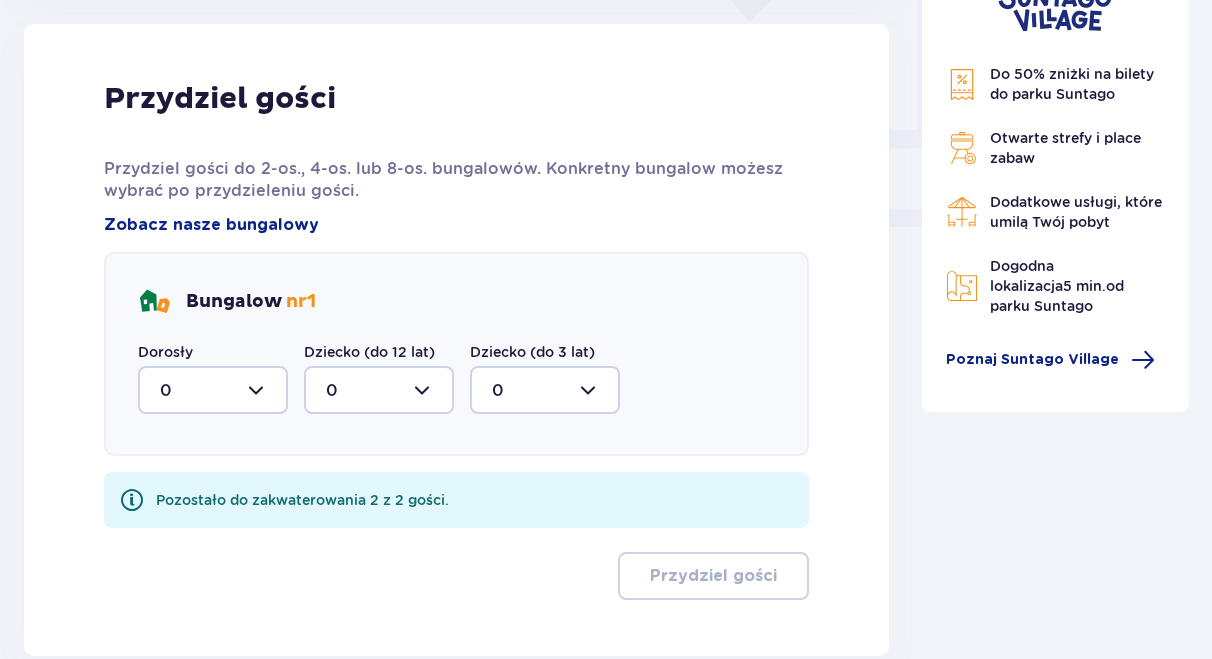 click at bounding box center [213, 390] 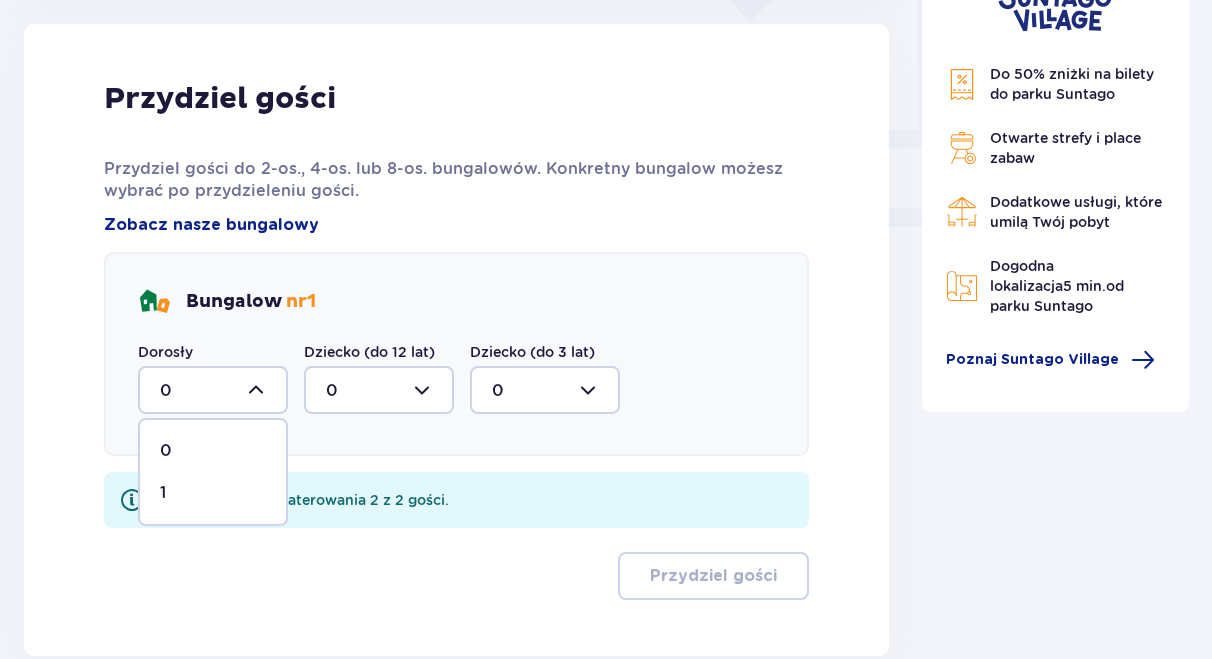 click on "1" at bounding box center [213, 493] 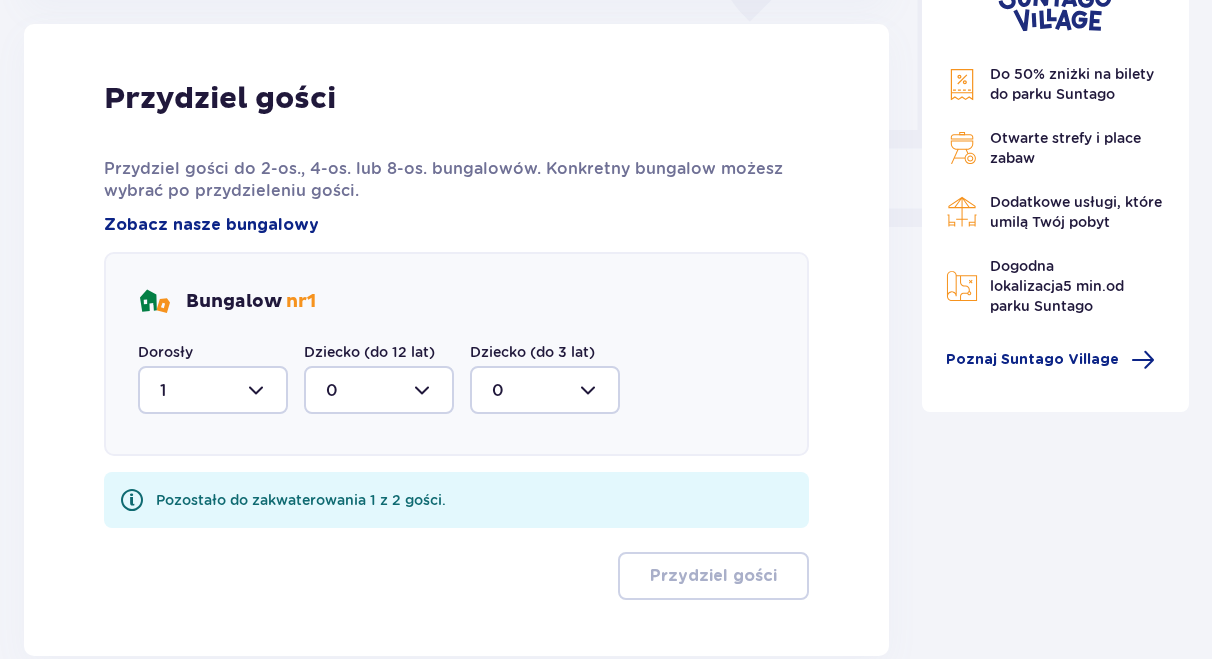 click at bounding box center (379, 390) 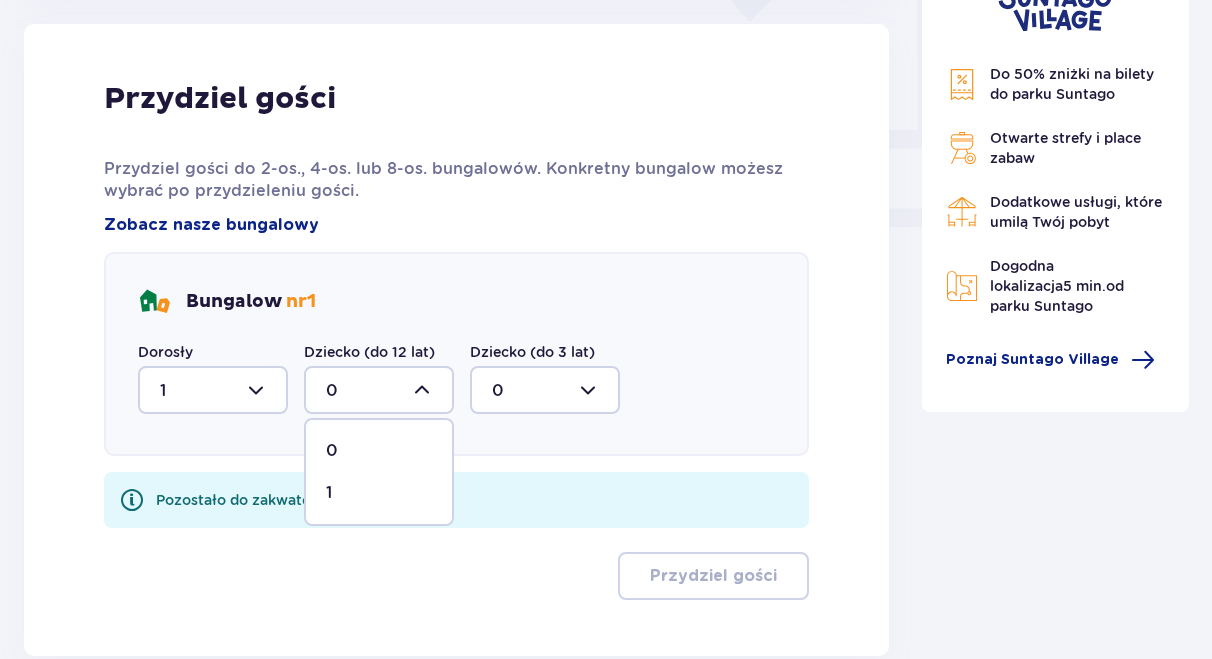 click on "1" at bounding box center [379, 493] 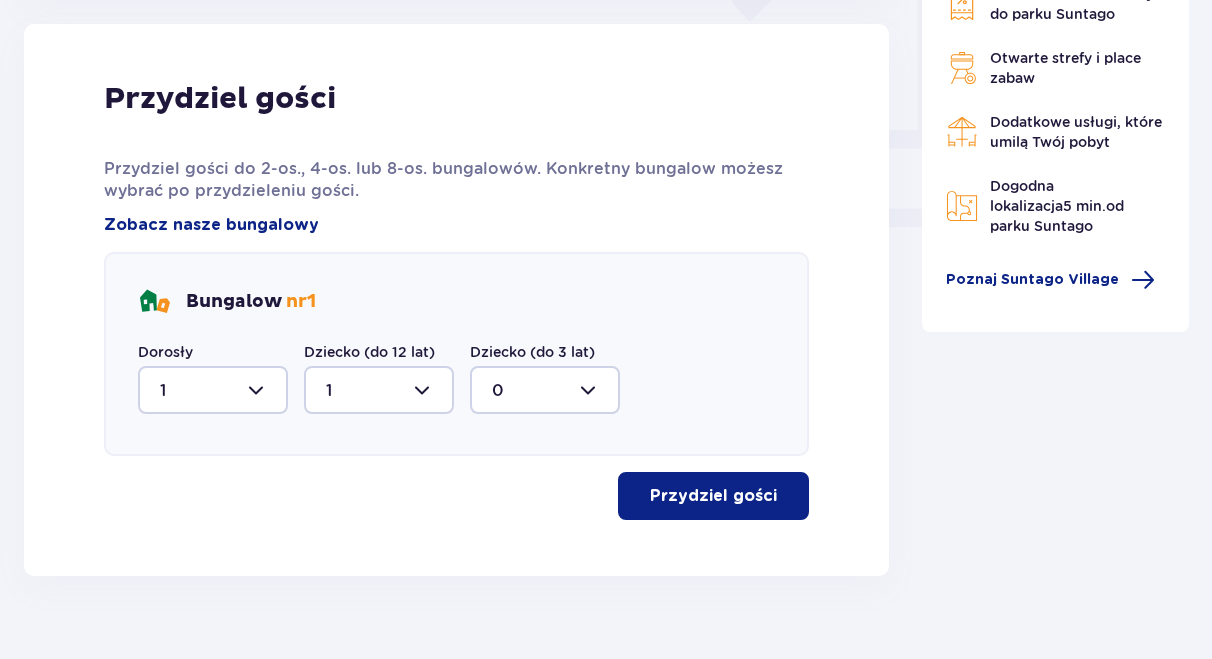 click on "Przydziel gości" at bounding box center (713, 496) 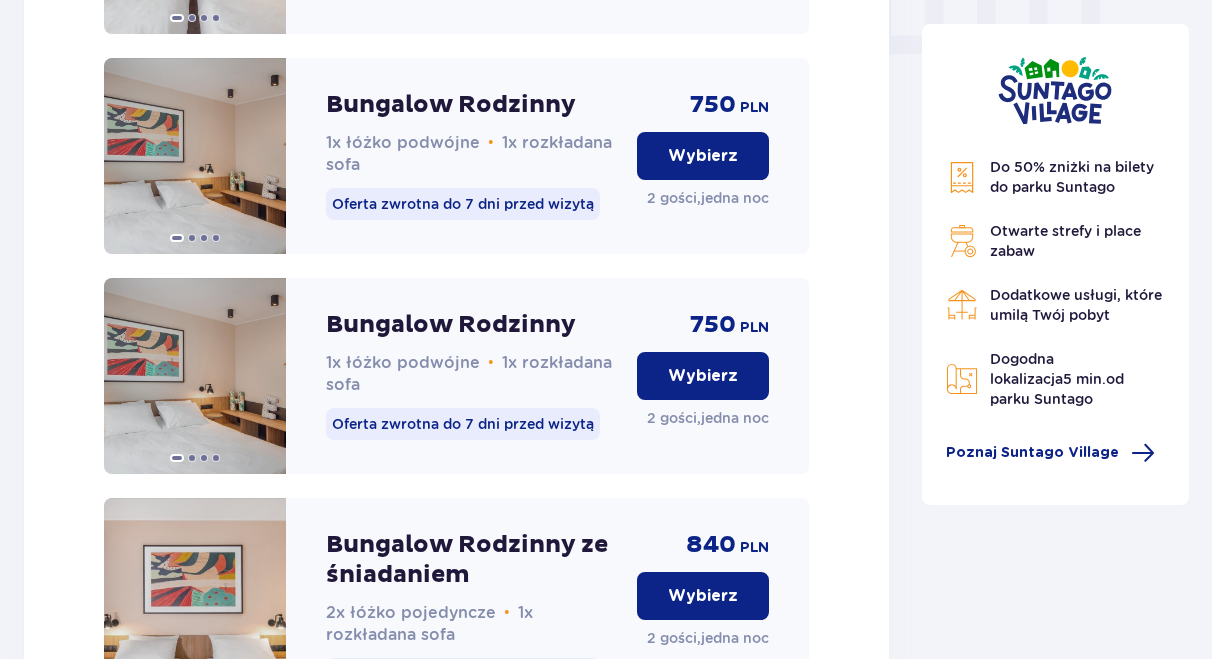 scroll, scrollTop: 2060, scrollLeft: 0, axis: vertical 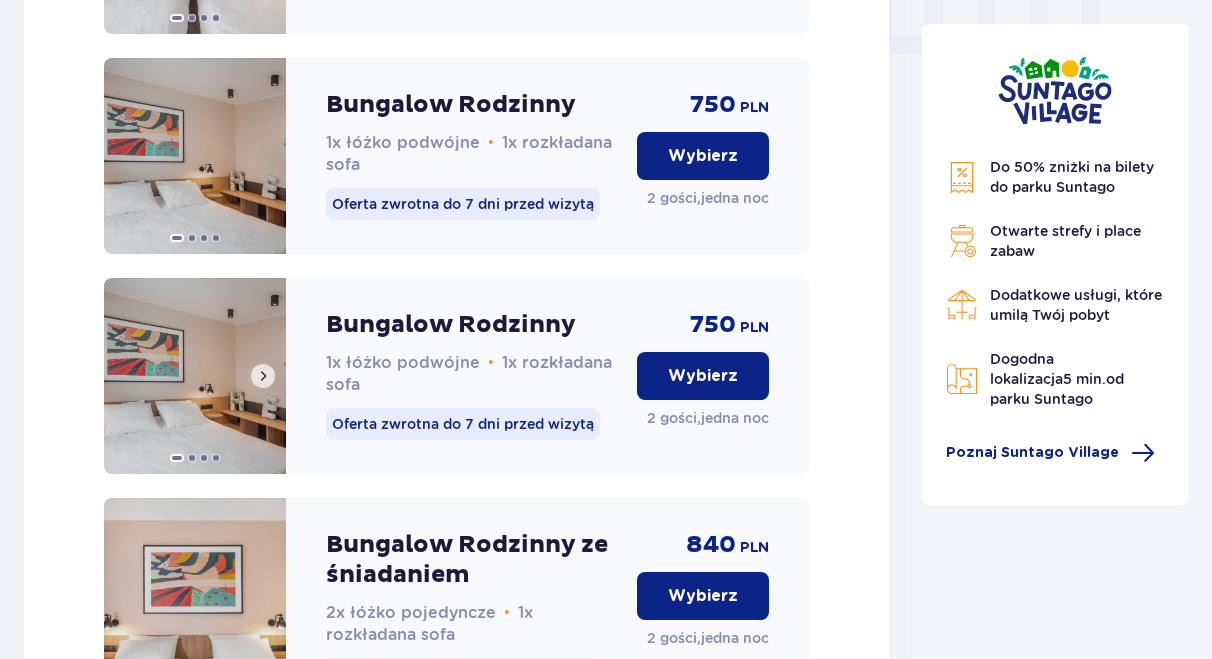 click at bounding box center (263, 376) 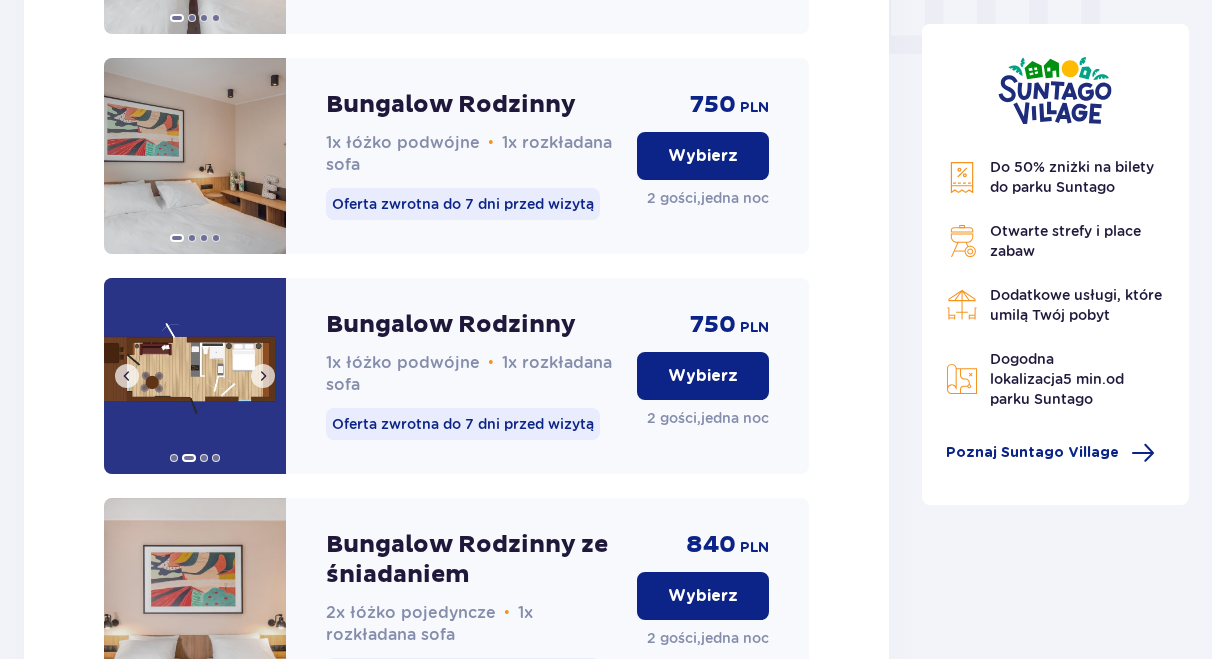 click at bounding box center [263, 376] 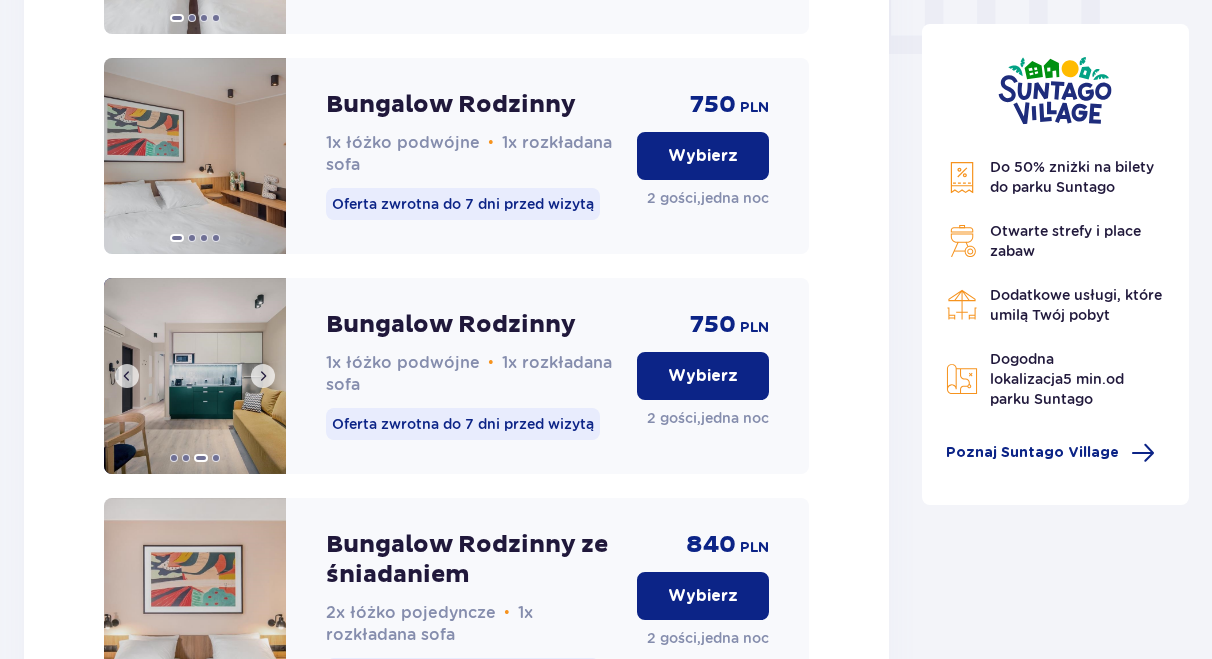 click at bounding box center (263, 376) 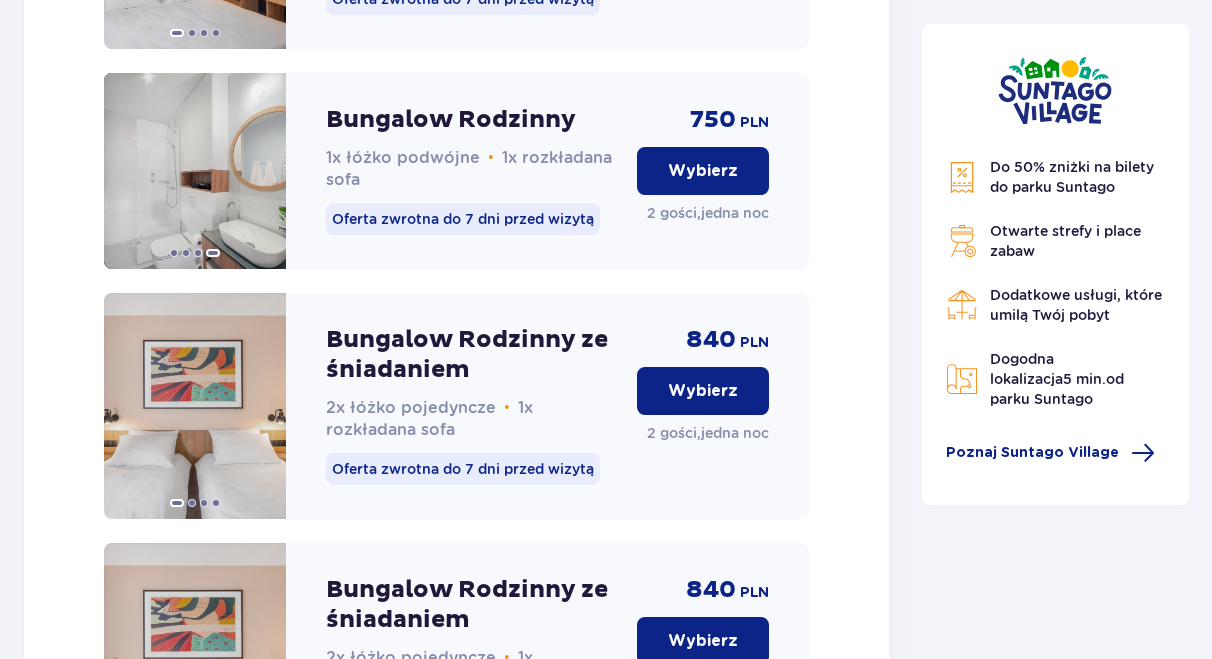 scroll, scrollTop: 2268, scrollLeft: 0, axis: vertical 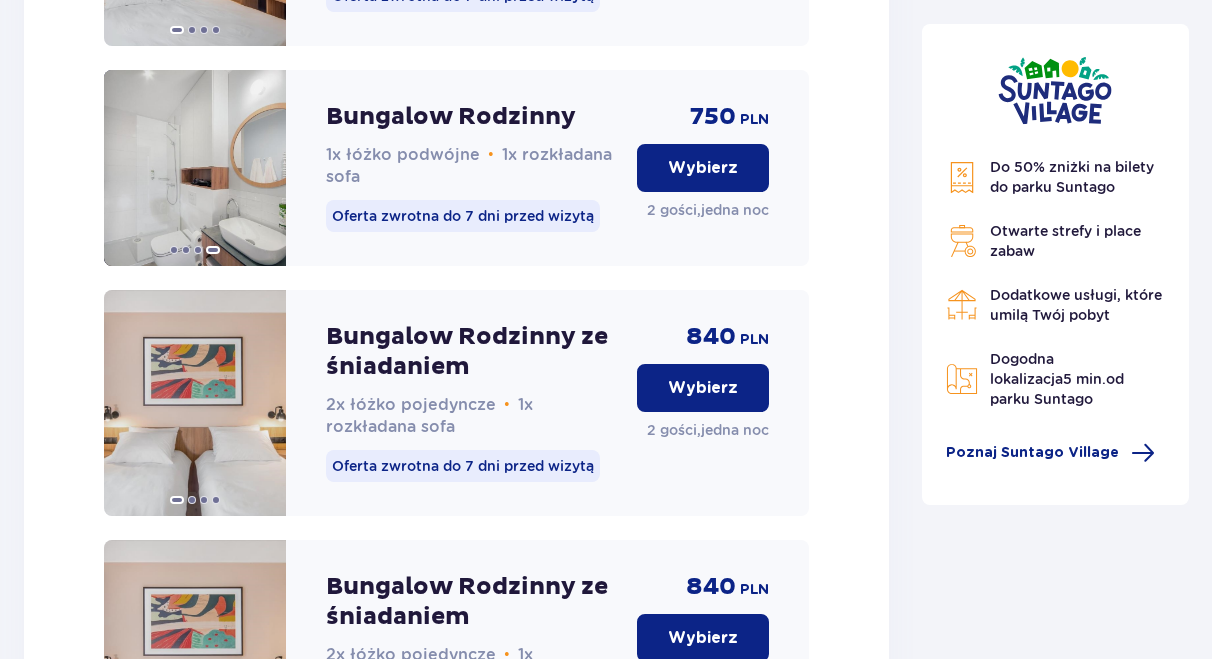 click on "Wybierz" at bounding box center [703, 388] 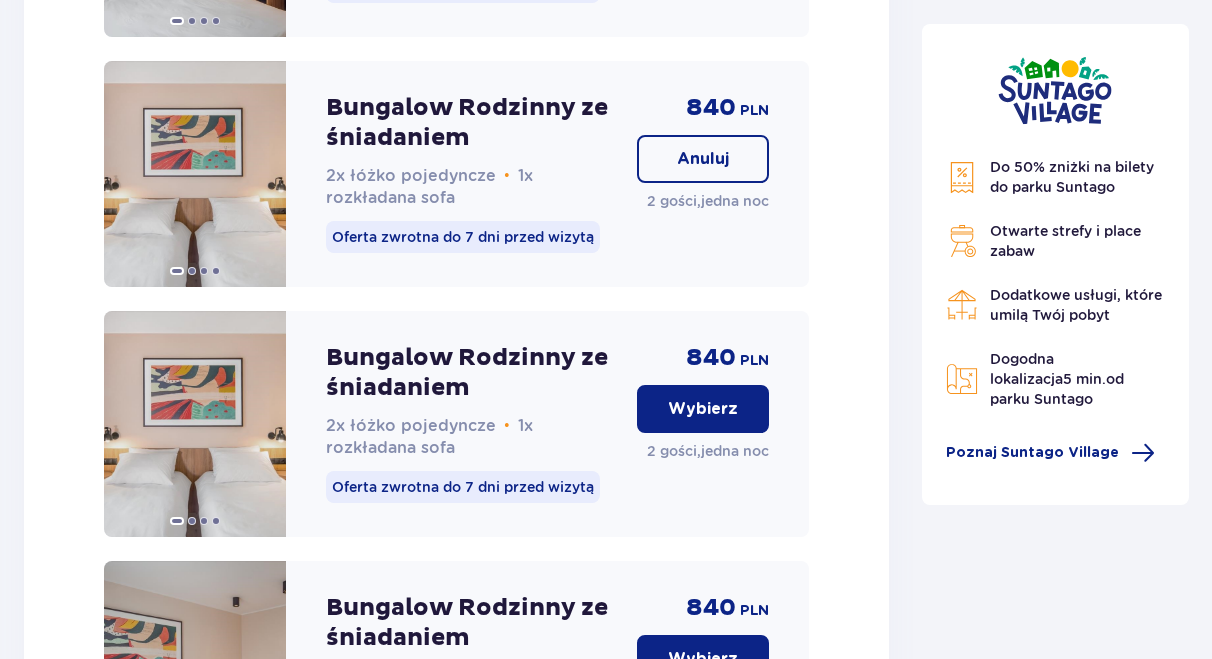 scroll, scrollTop: 2488, scrollLeft: 0, axis: vertical 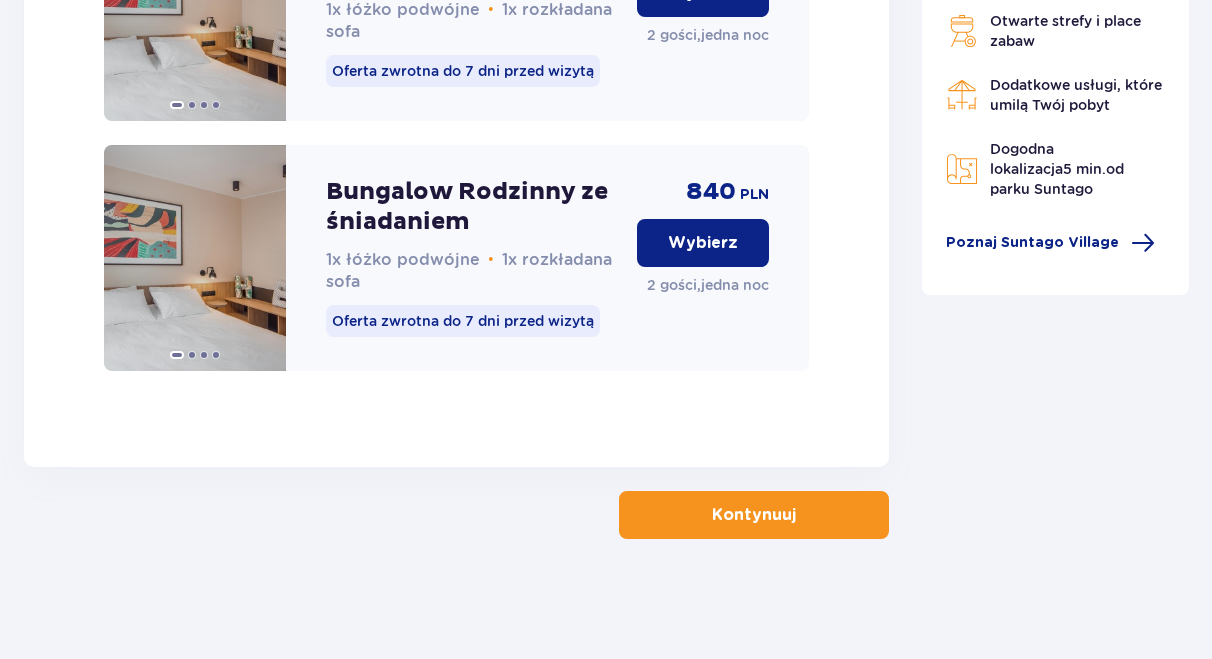 click on "Kontynuuj" at bounding box center [754, 515] 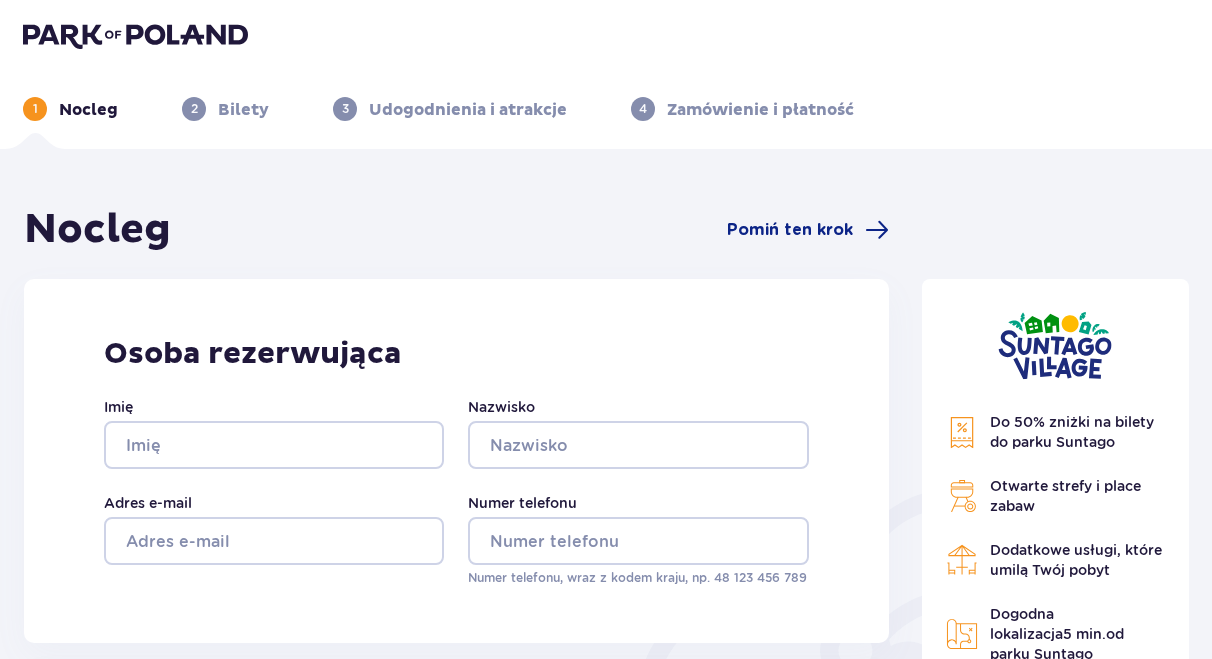scroll, scrollTop: 0, scrollLeft: 0, axis: both 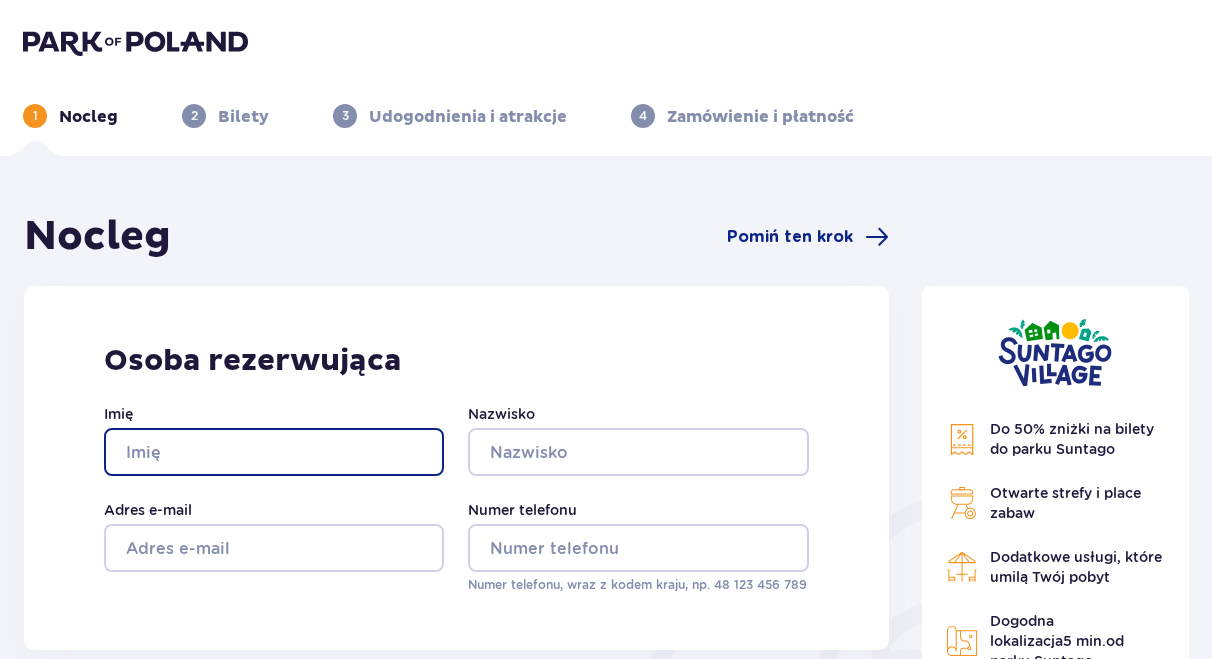 click on "Imię" at bounding box center [274, 452] 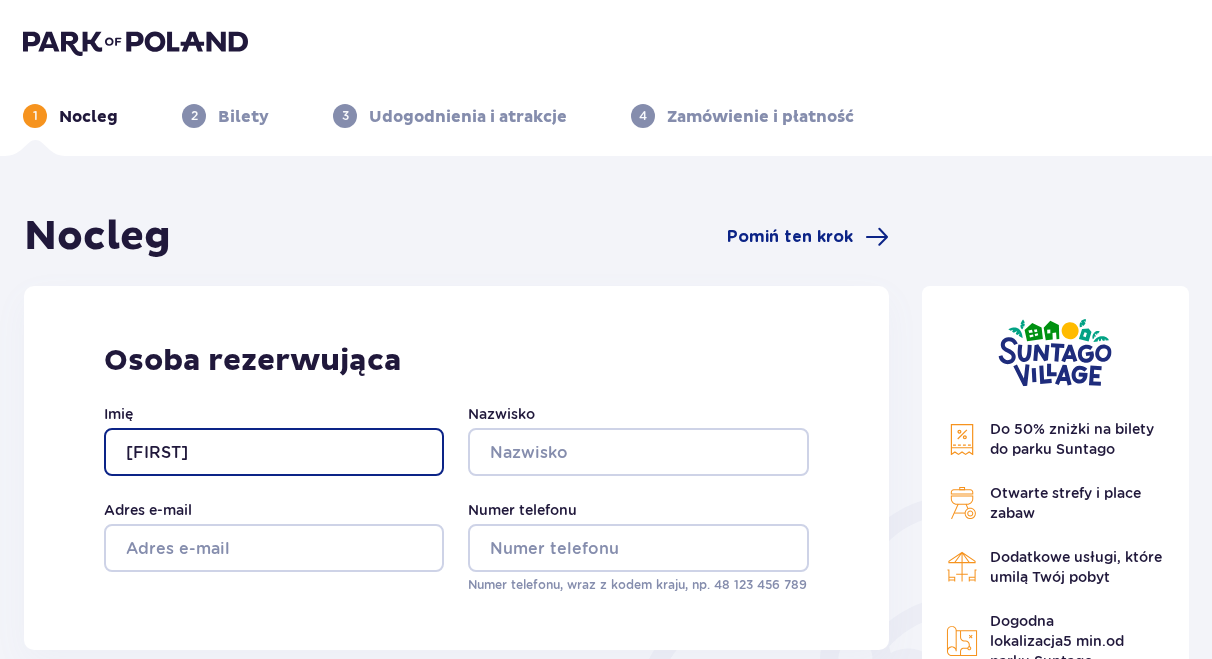type on "Pawel" 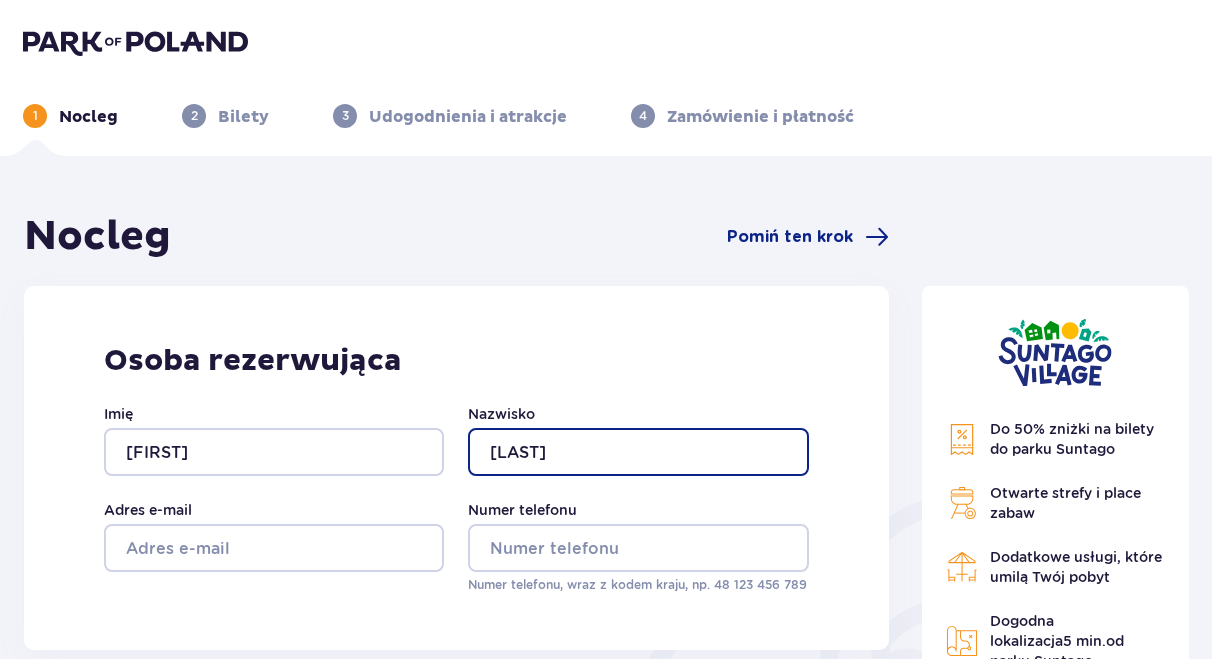 type on "Borowski" 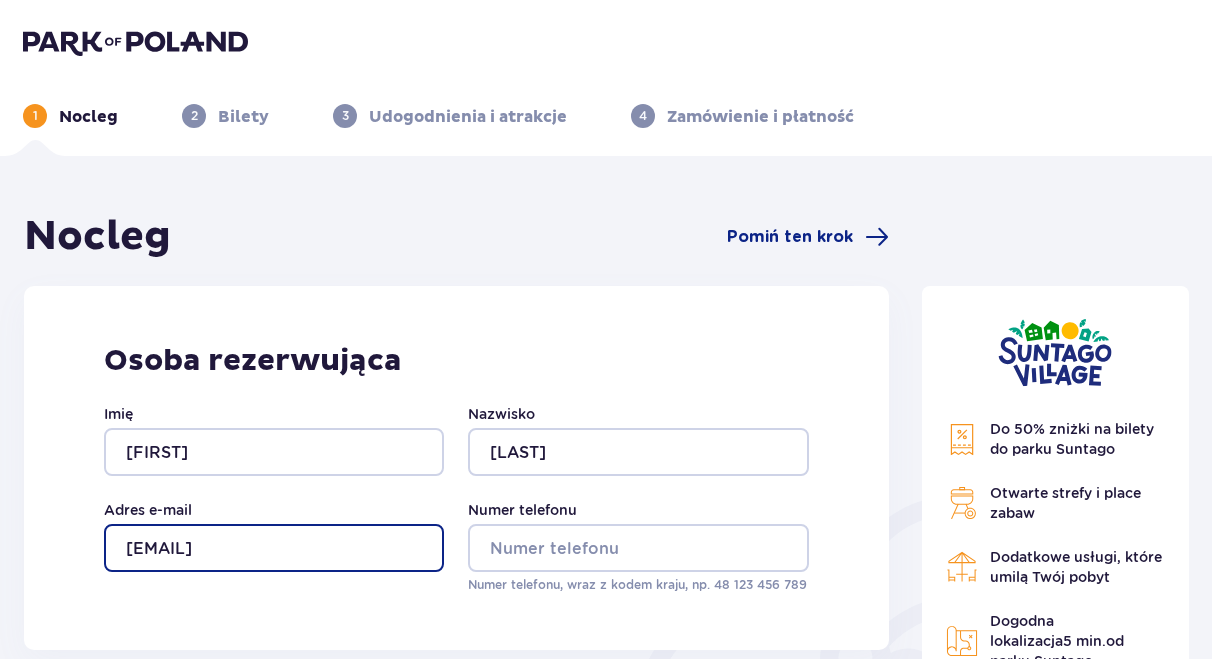 scroll, scrollTop: 0, scrollLeft: 8, axis: horizontal 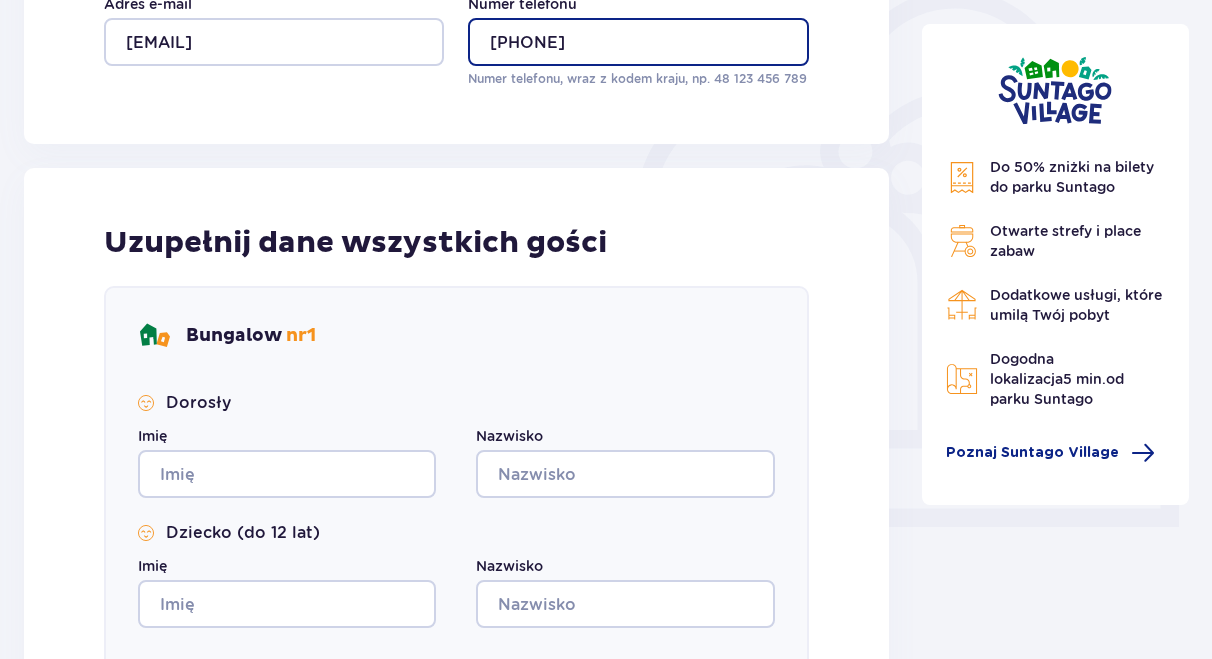 type on "+420771188871" 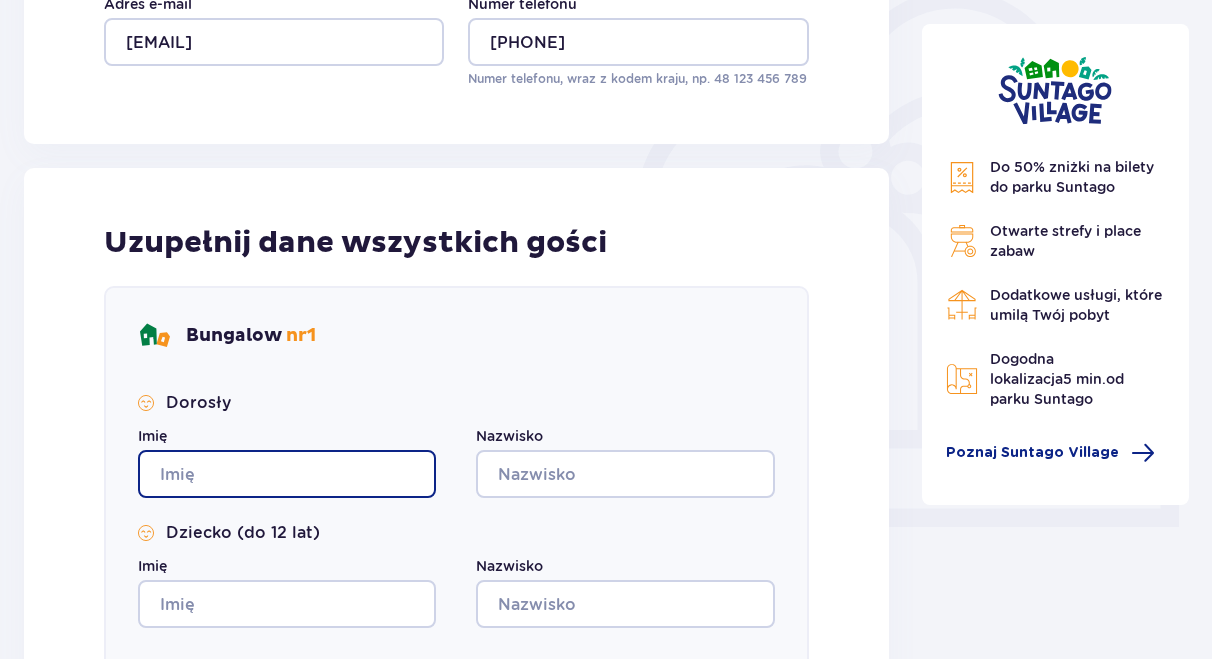 click on "Imię" at bounding box center [287, 474] 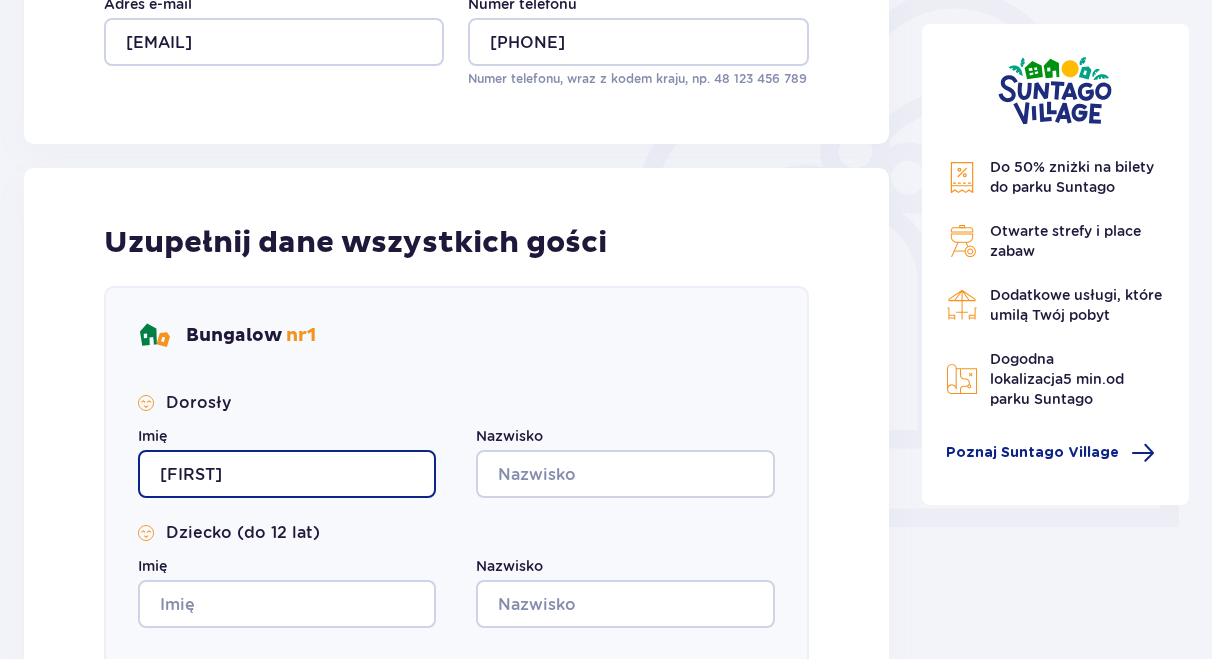 type on "Pawel" 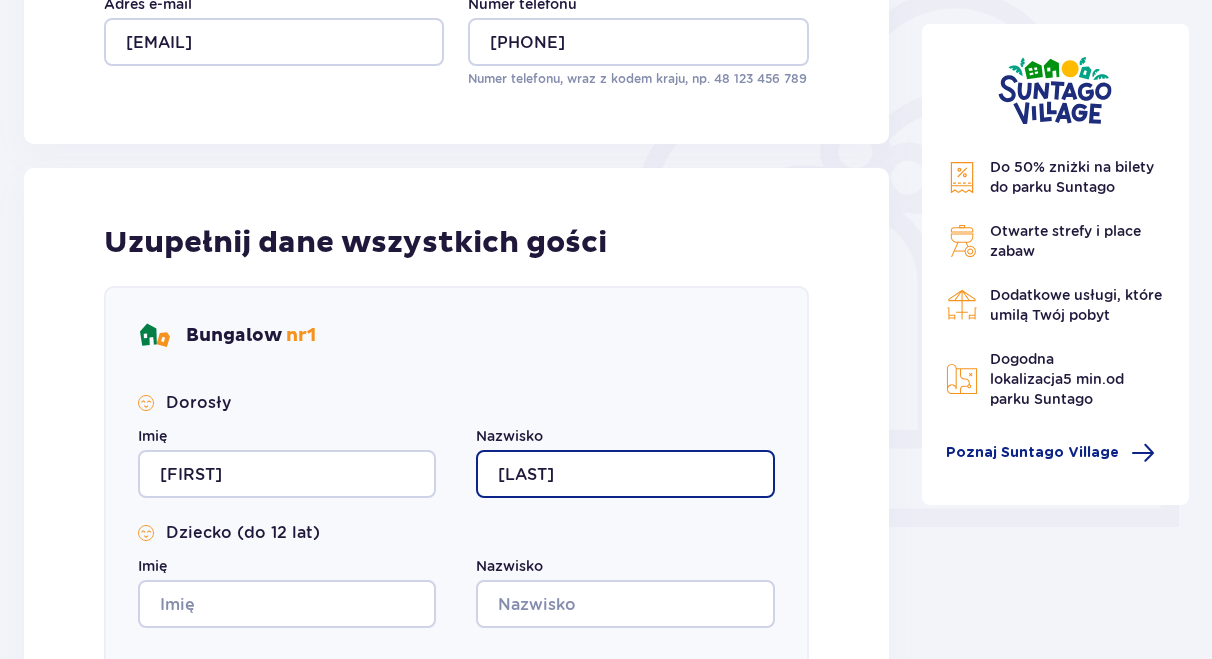 type on "Borowski" 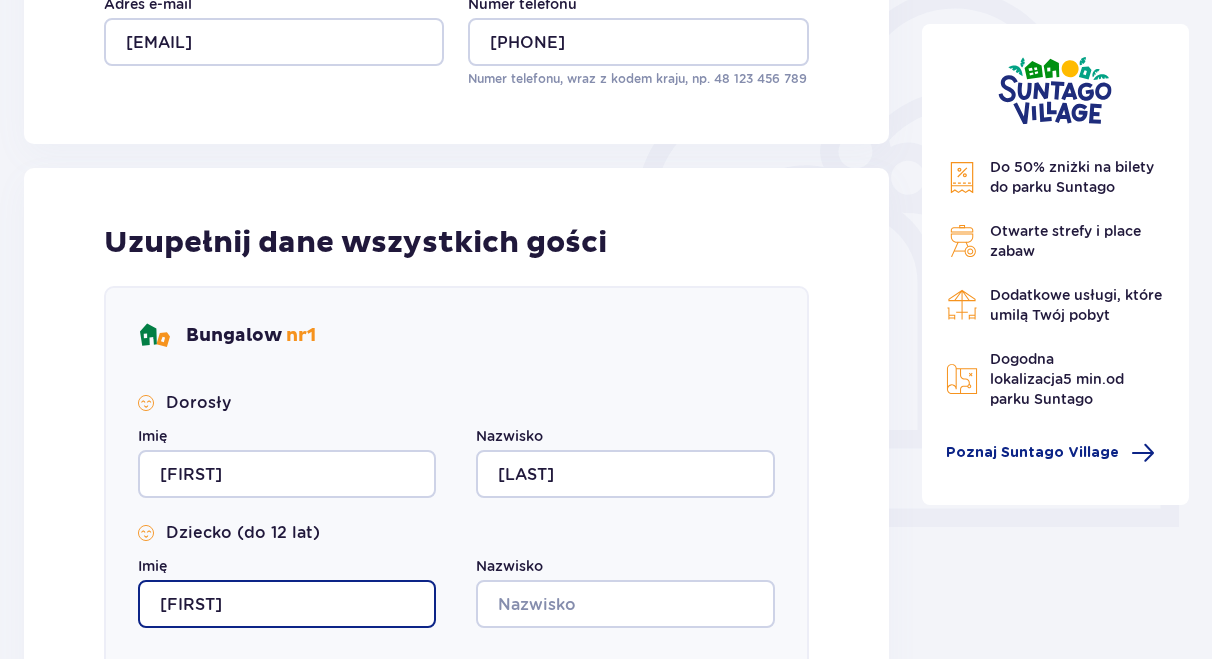 type on "Sara" 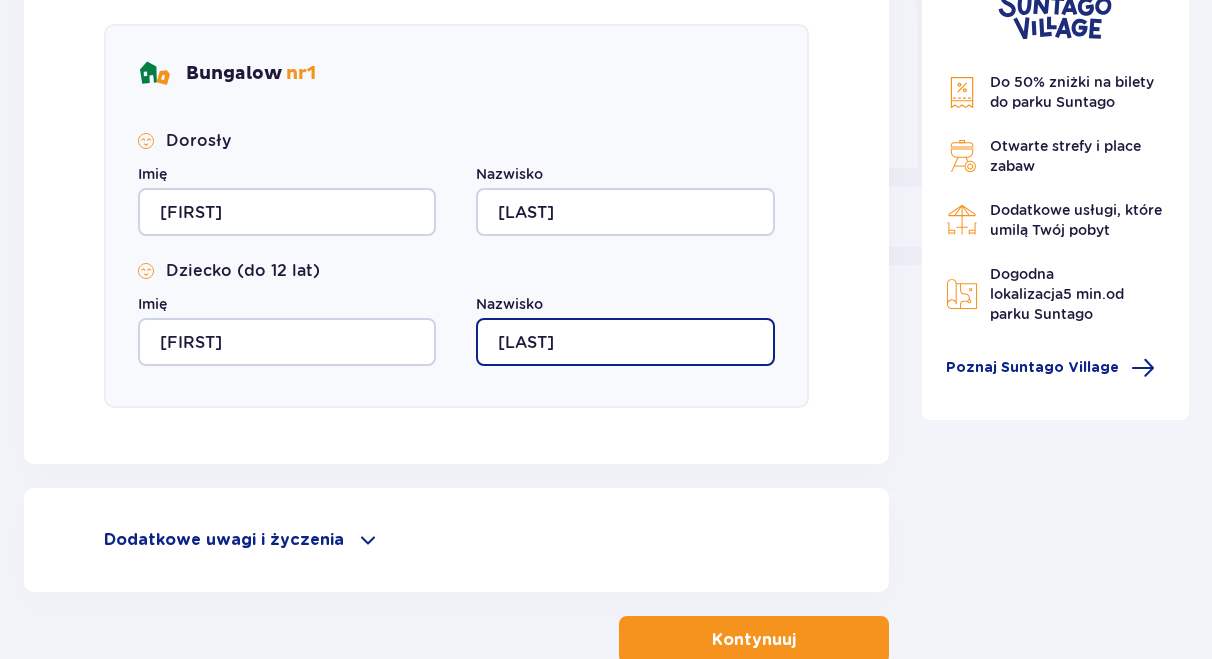 scroll, scrollTop: 892, scrollLeft: 0, axis: vertical 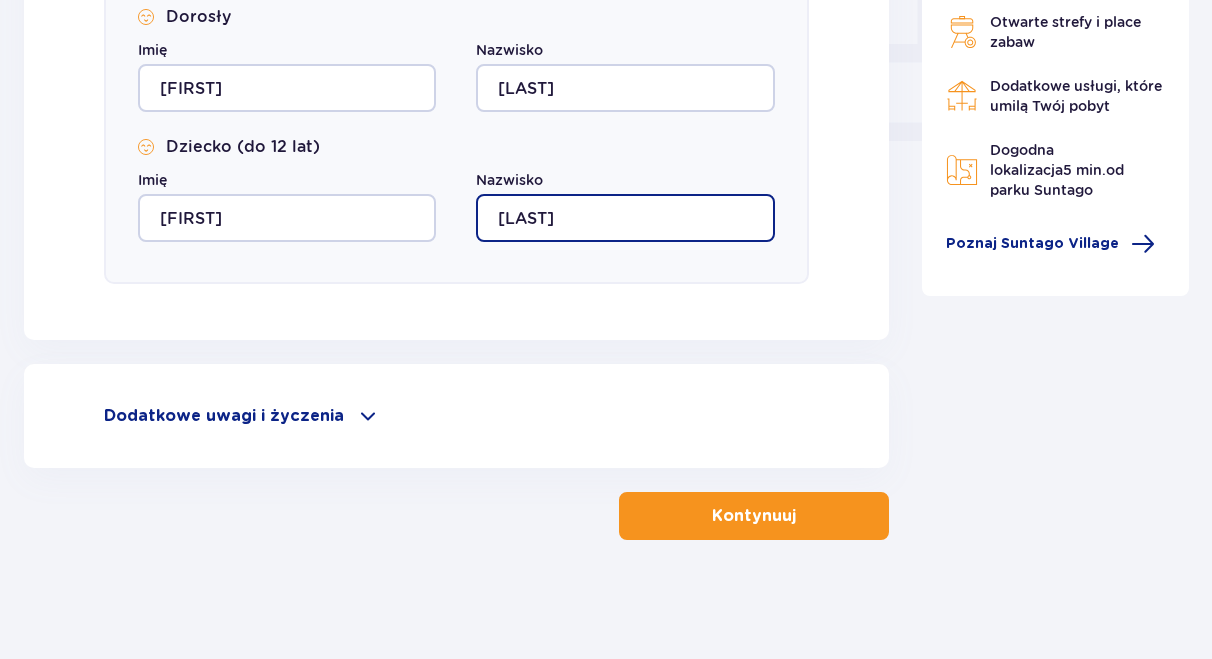 type on "Borowska" 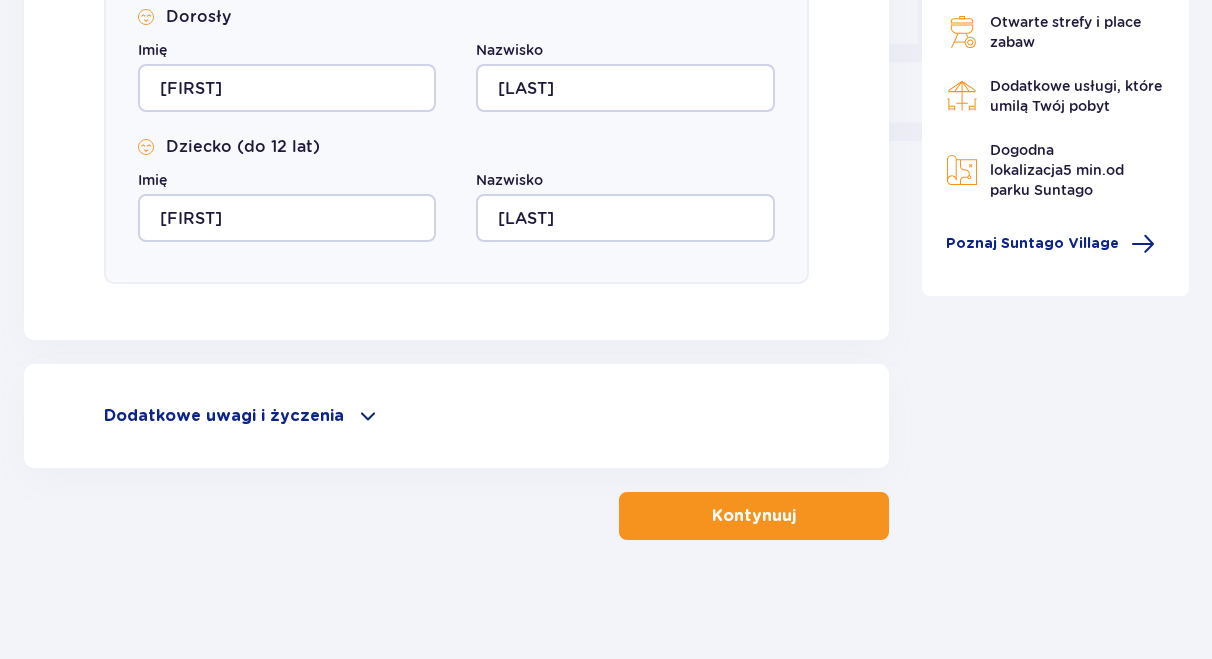 click on "Kontynuuj" at bounding box center (754, 516) 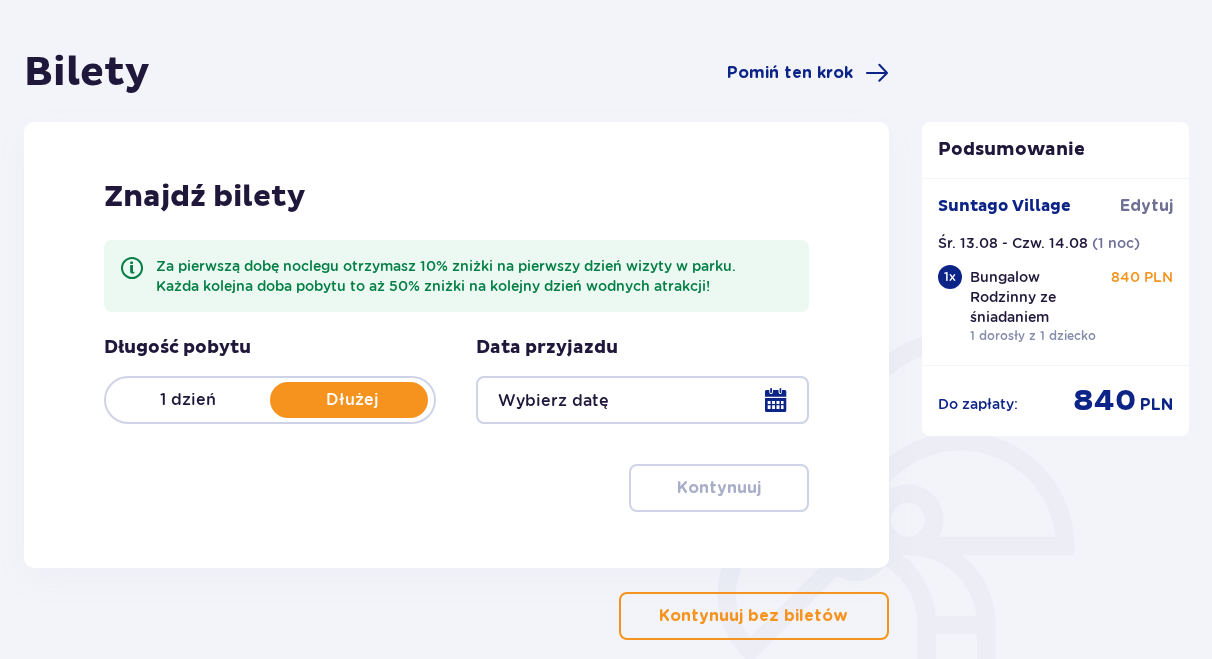 scroll, scrollTop: 179, scrollLeft: 0, axis: vertical 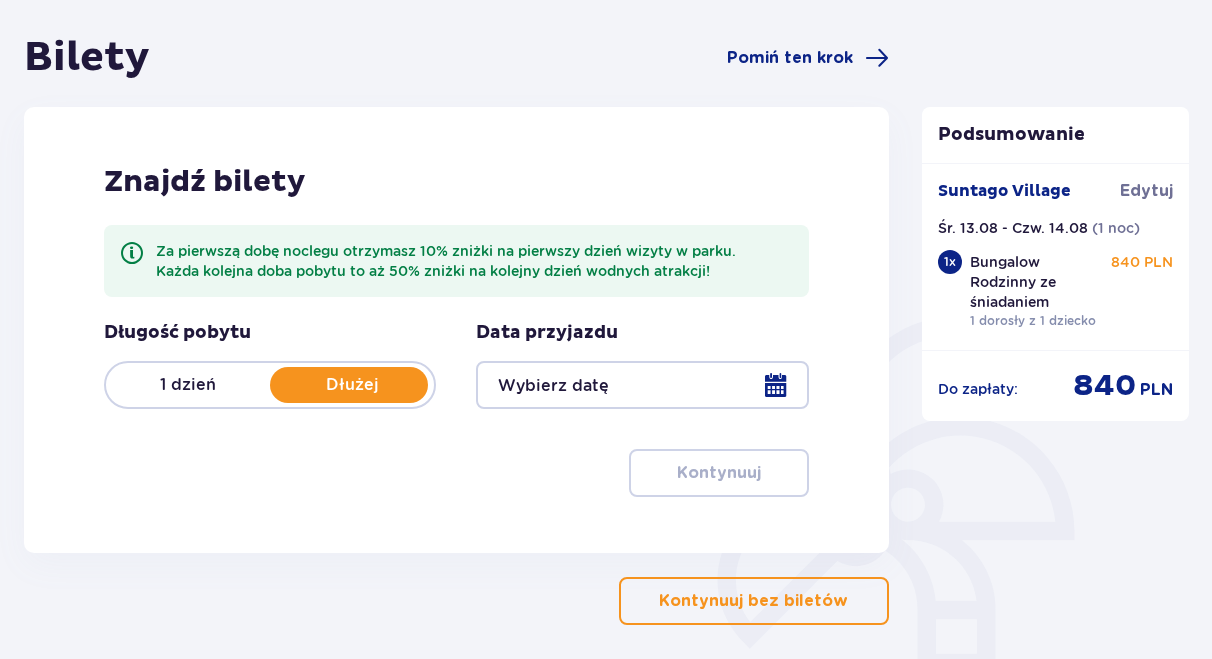 click at bounding box center [642, 385] 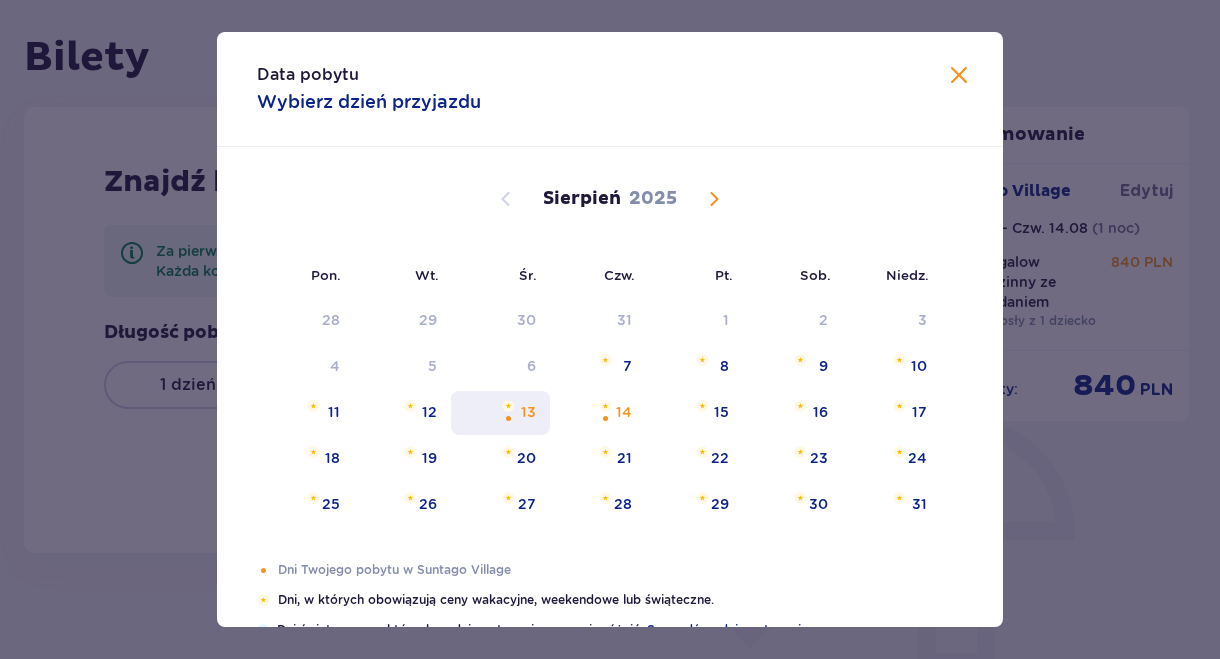 click on "13" at bounding box center [528, 412] 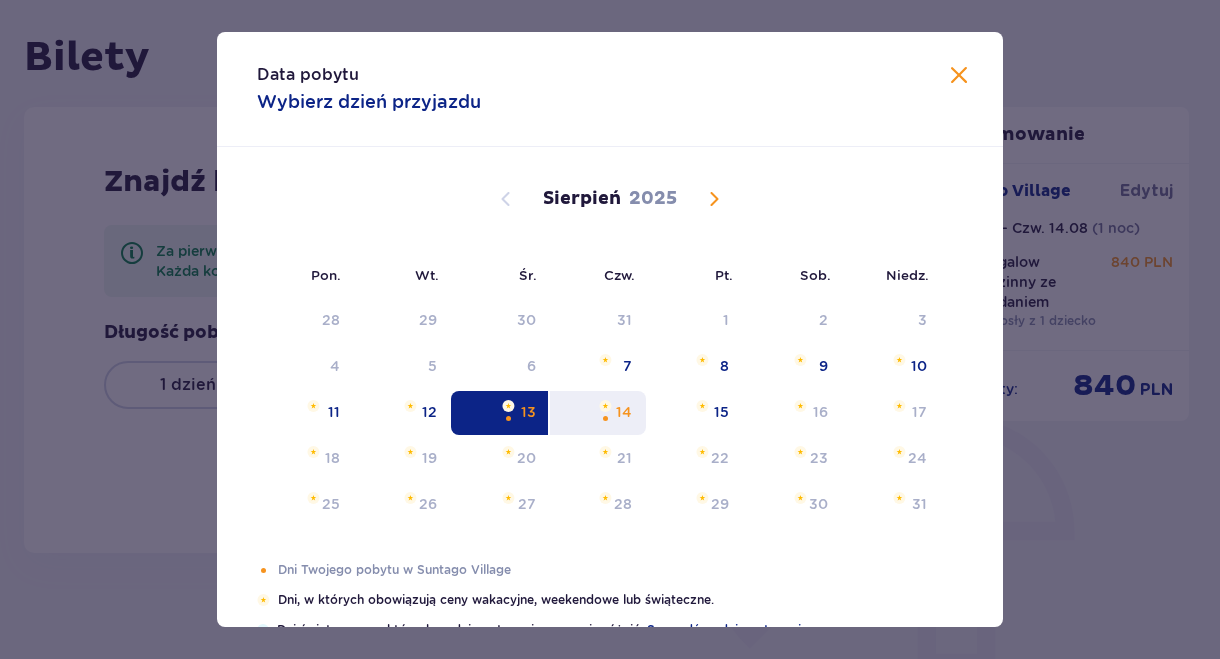 click at bounding box center [605, 418] 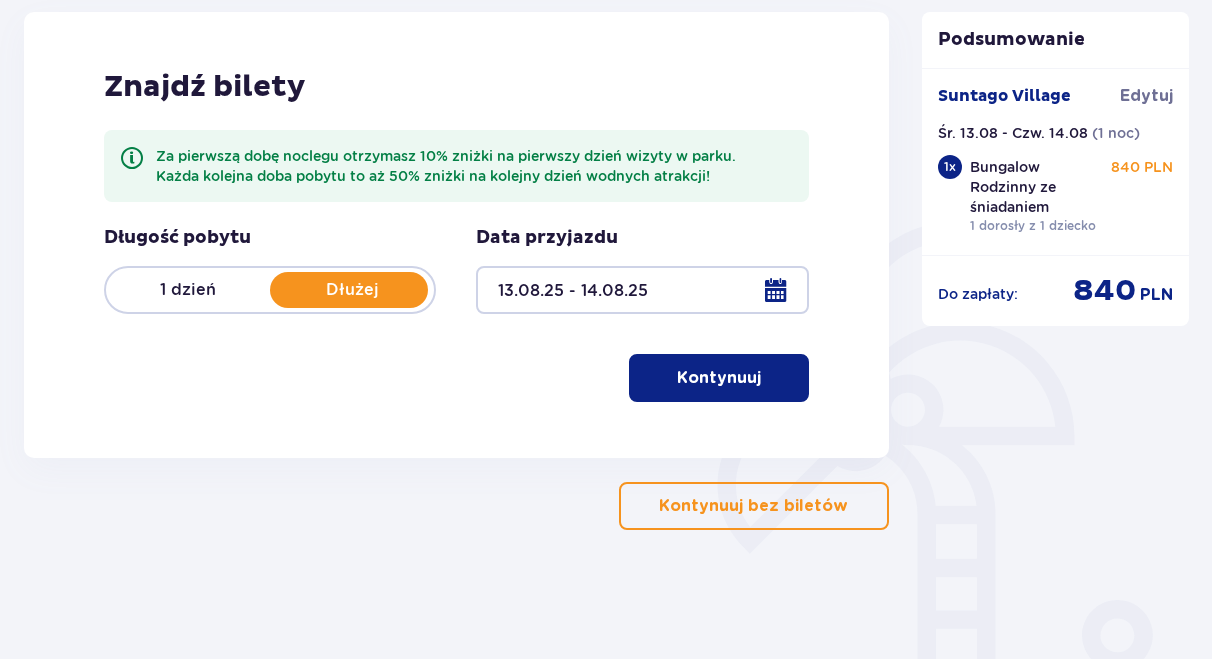 scroll, scrollTop: 275, scrollLeft: 0, axis: vertical 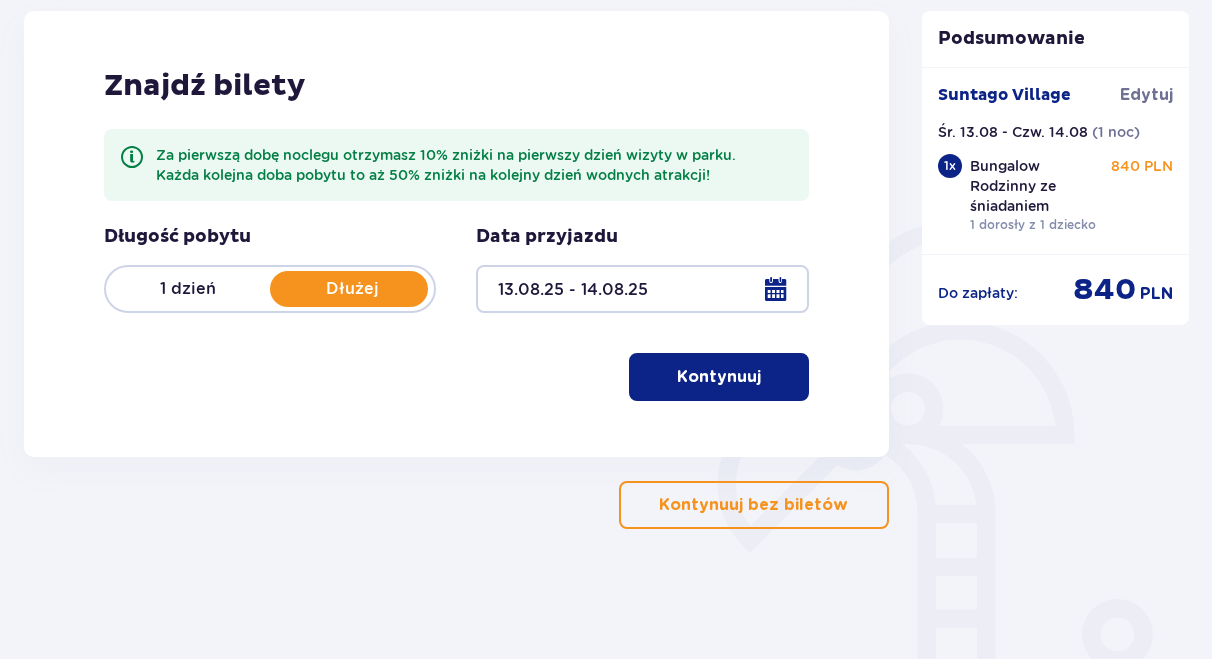 click on "Kontynuuj" at bounding box center [719, 377] 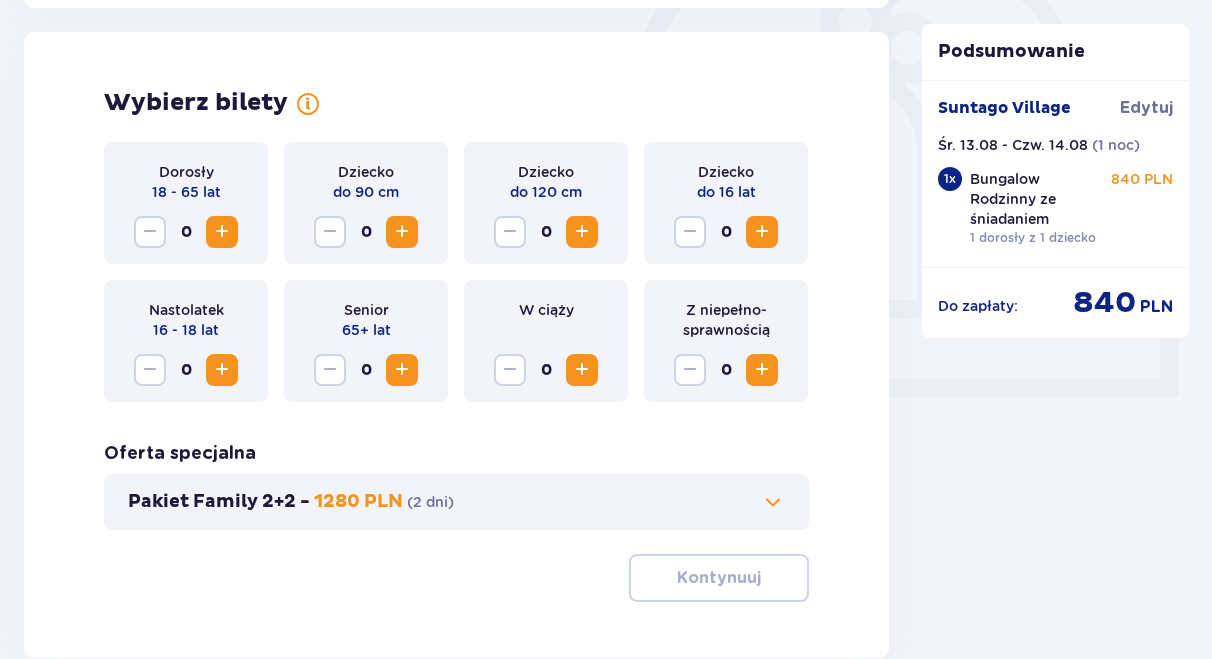 scroll, scrollTop: 644, scrollLeft: 0, axis: vertical 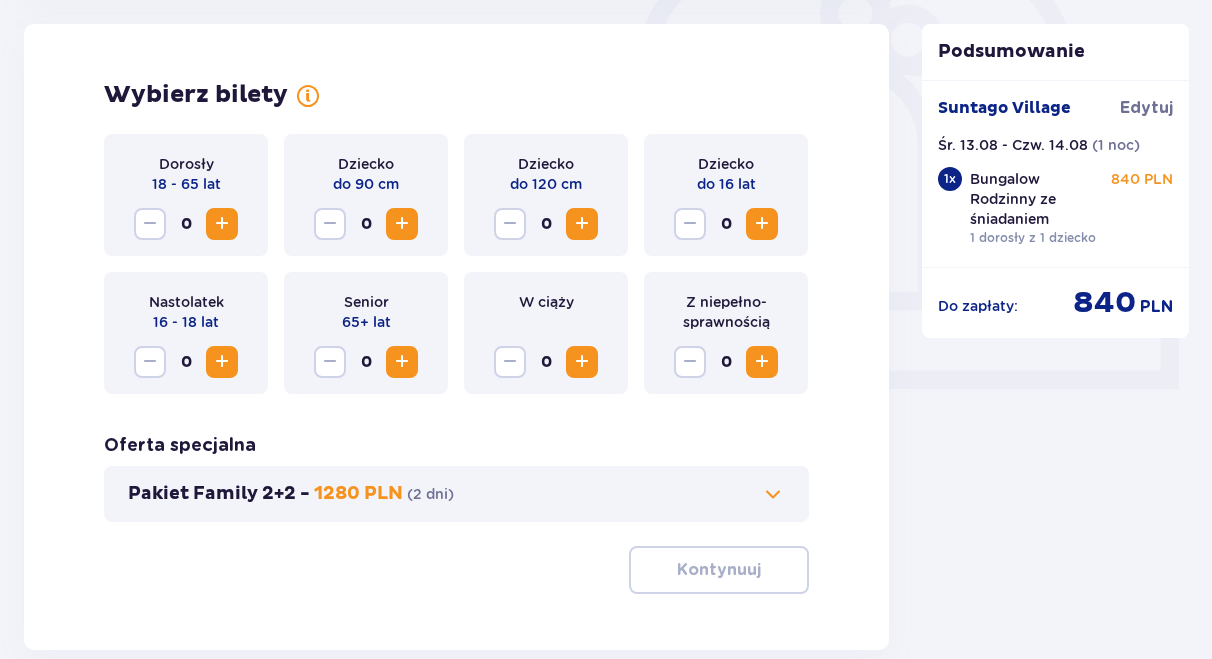 click at bounding box center (222, 224) 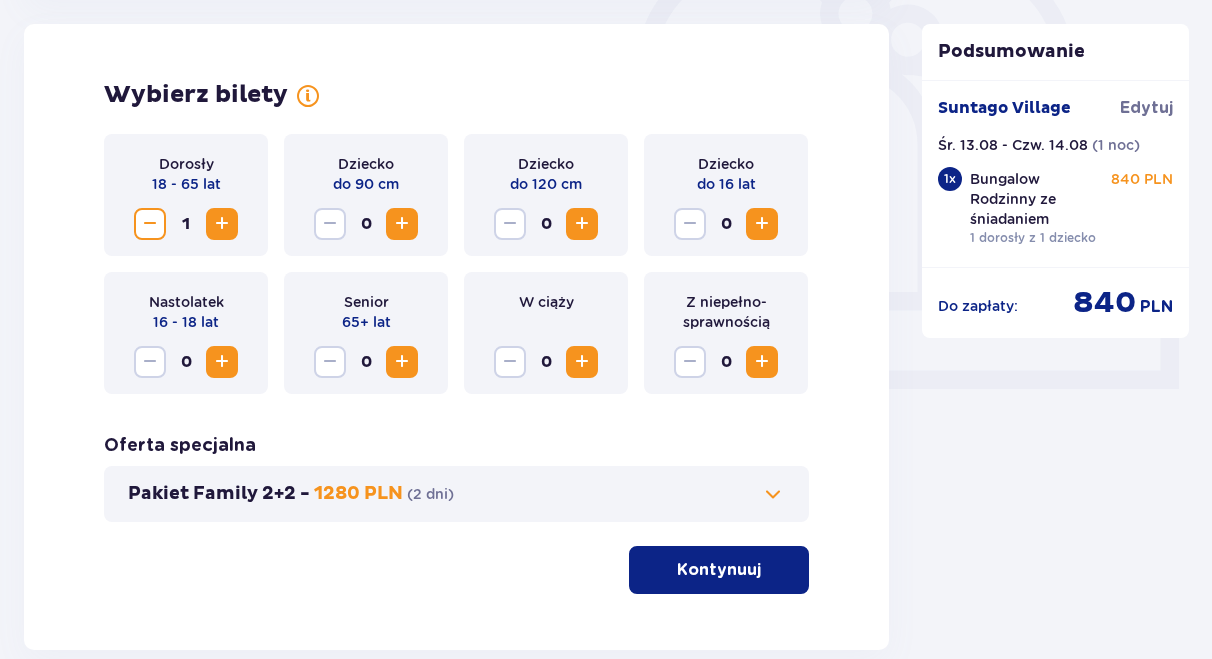 click at bounding box center [762, 224] 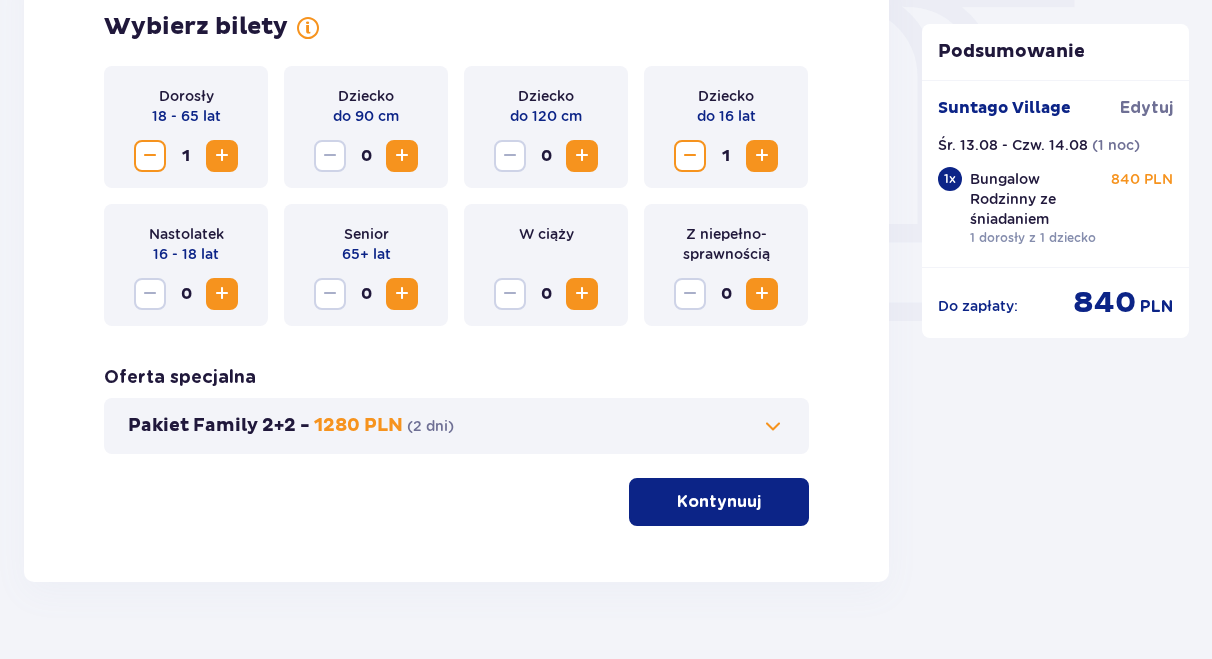 scroll, scrollTop: 716, scrollLeft: 0, axis: vertical 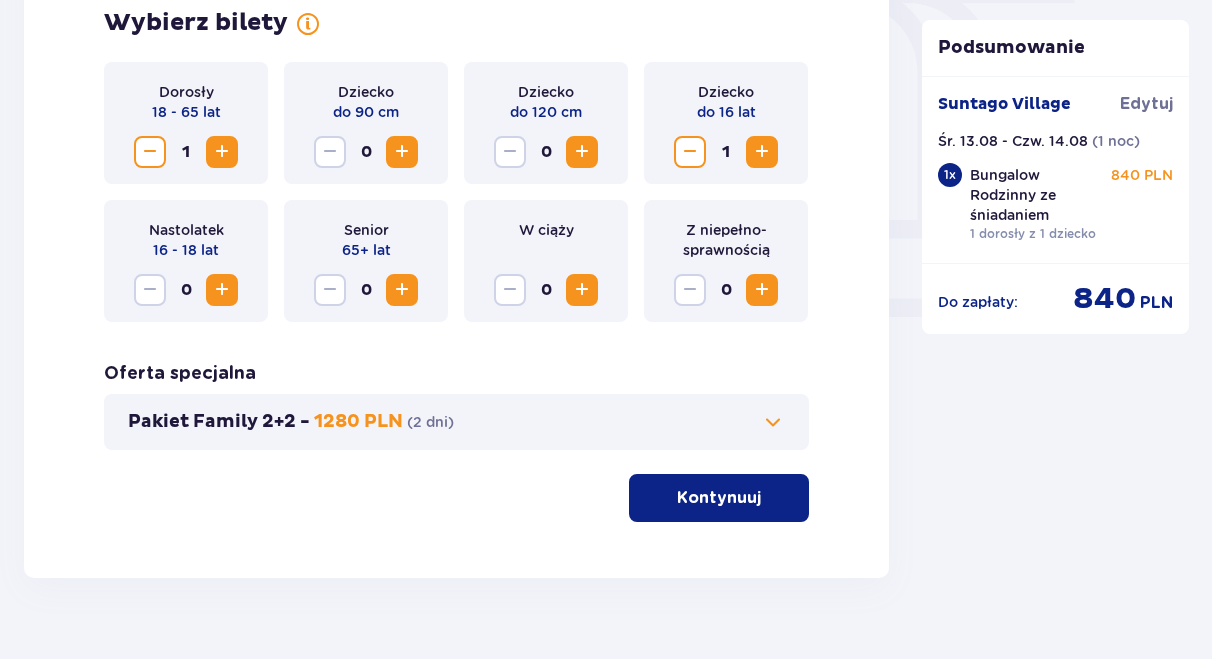 click on "Kontynuuj" at bounding box center [719, 498] 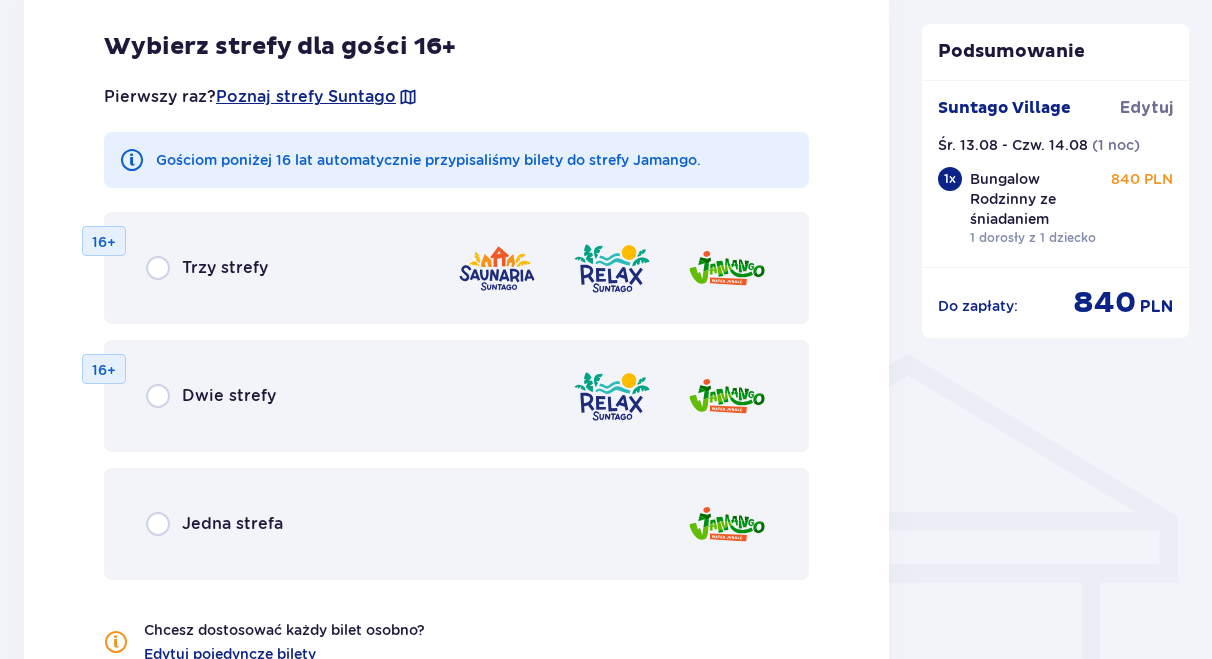 click on "Jedna strefa" at bounding box center (456, 524) 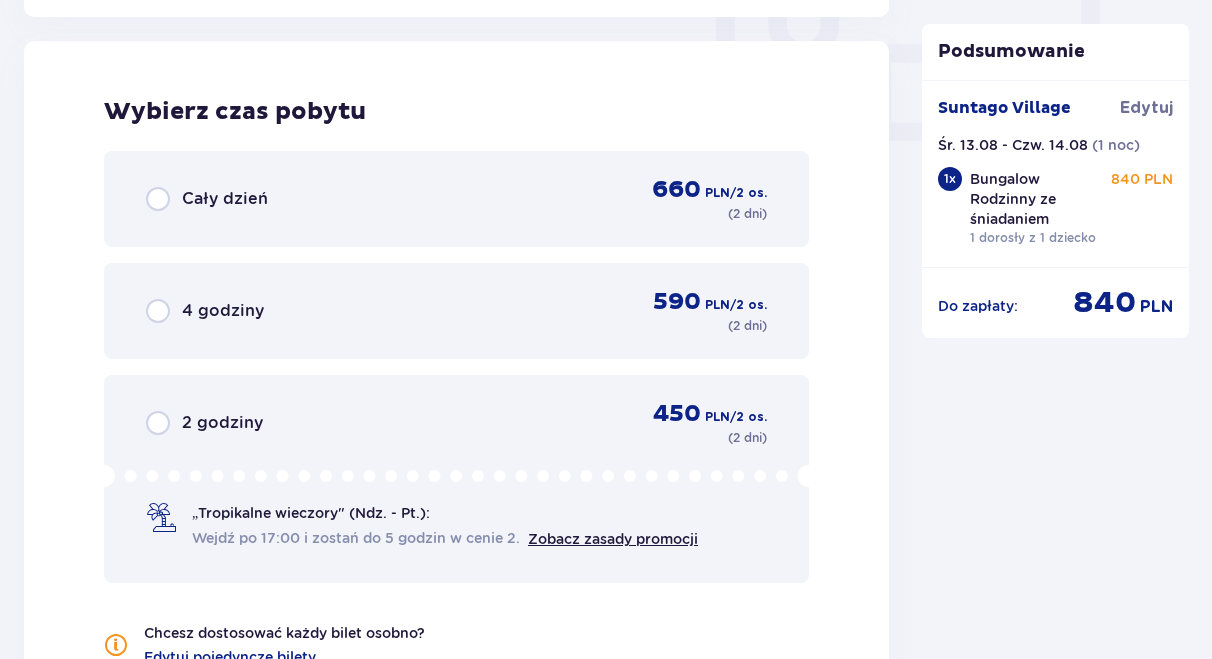 scroll, scrollTop: 1974, scrollLeft: 0, axis: vertical 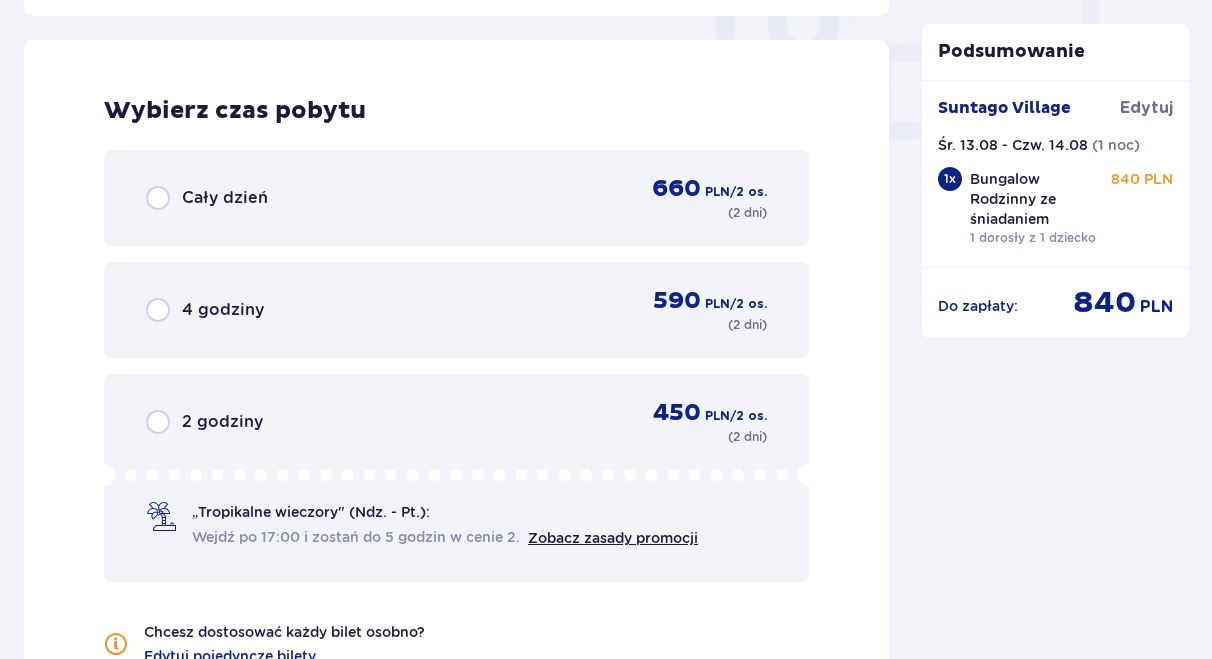 click on "Cały dzień   660 PLN / 2 os. ( 2 dni )" at bounding box center (456, 198) 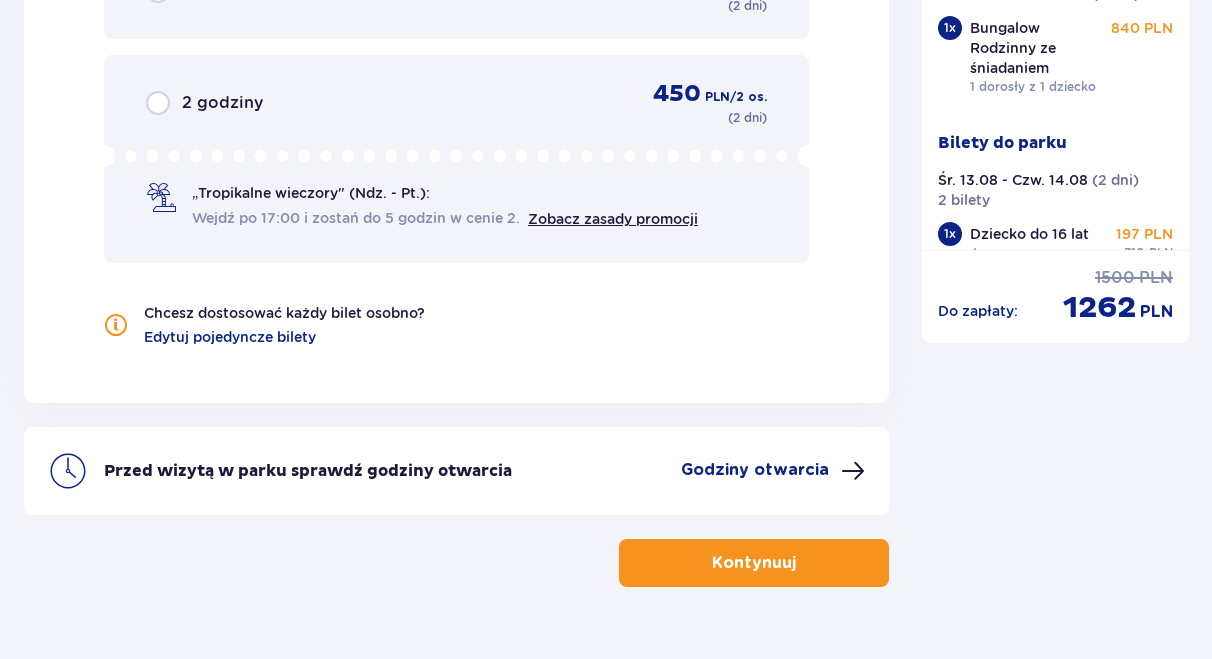 scroll, scrollTop: 2338, scrollLeft: 0, axis: vertical 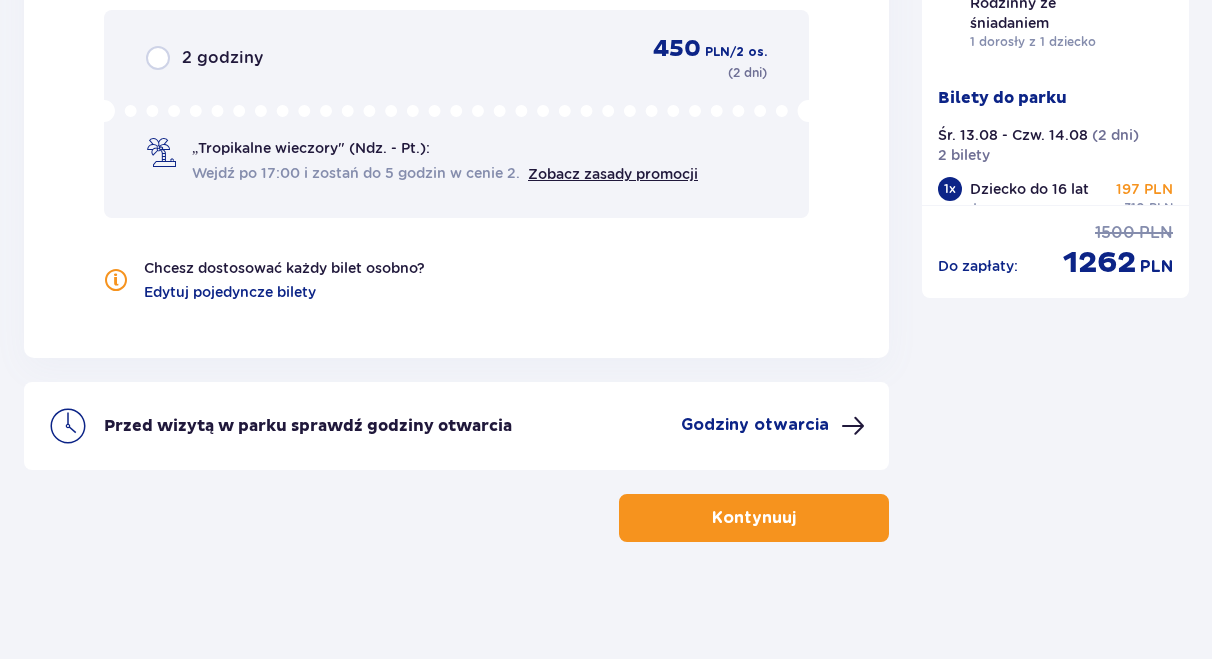 click on "Kontynuuj" at bounding box center [754, 518] 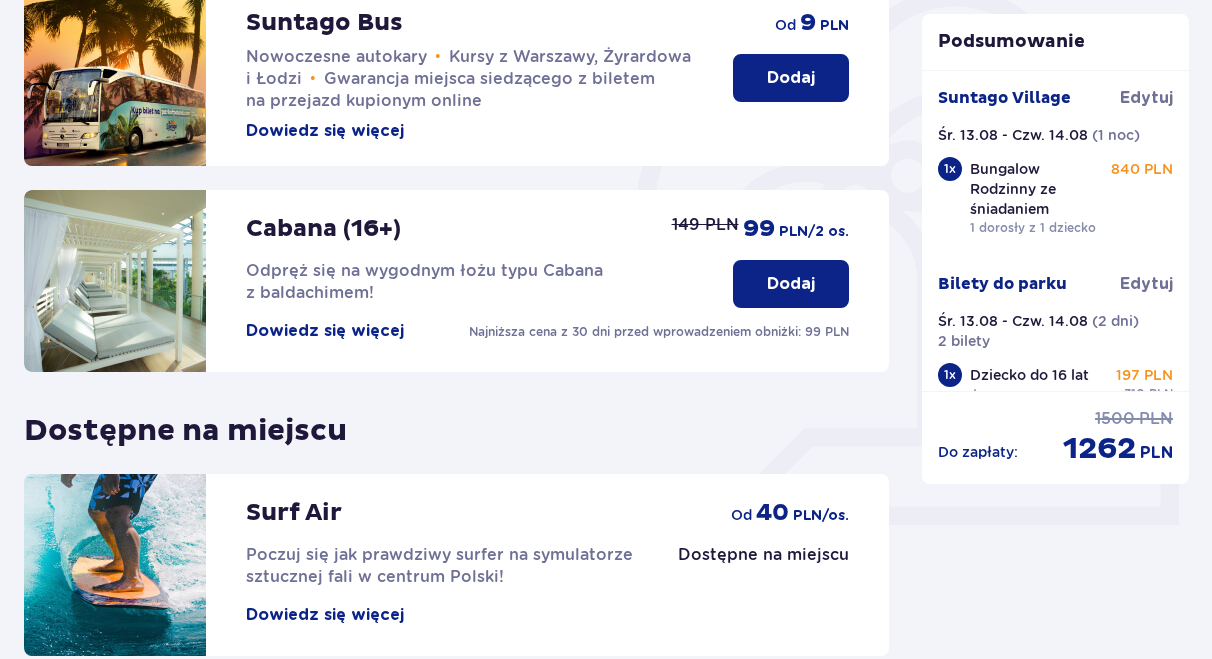 scroll, scrollTop: 696, scrollLeft: 0, axis: vertical 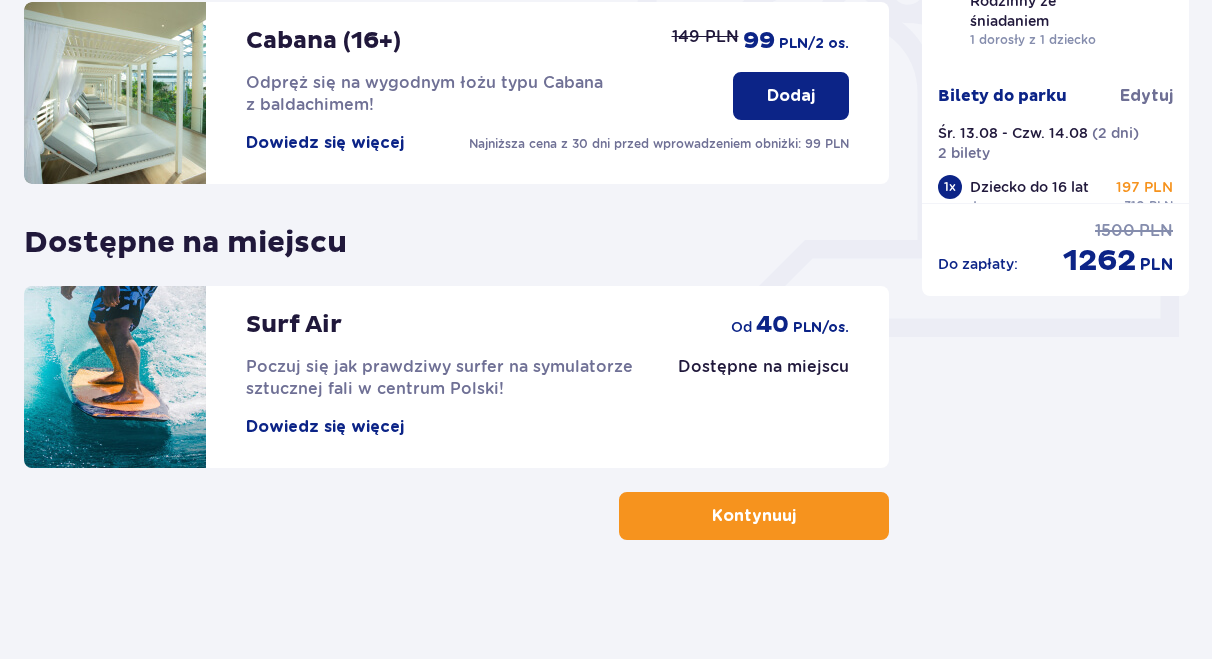 click on "Kontynuuj" at bounding box center [754, 516] 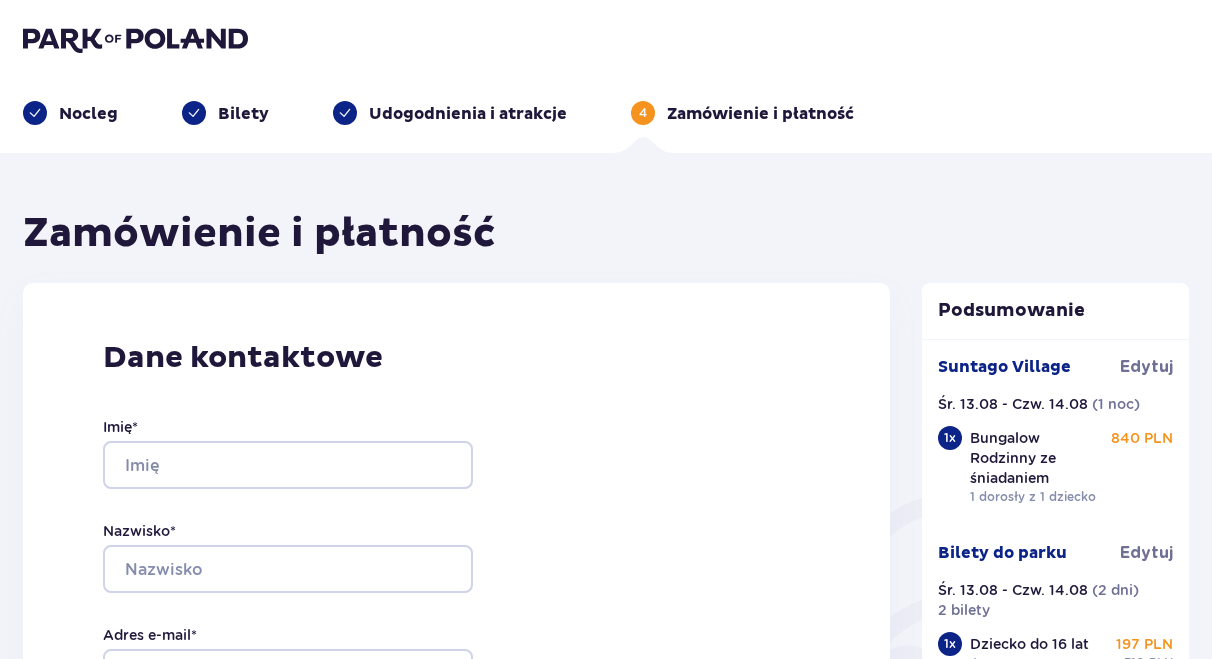 scroll, scrollTop: 0, scrollLeft: 0, axis: both 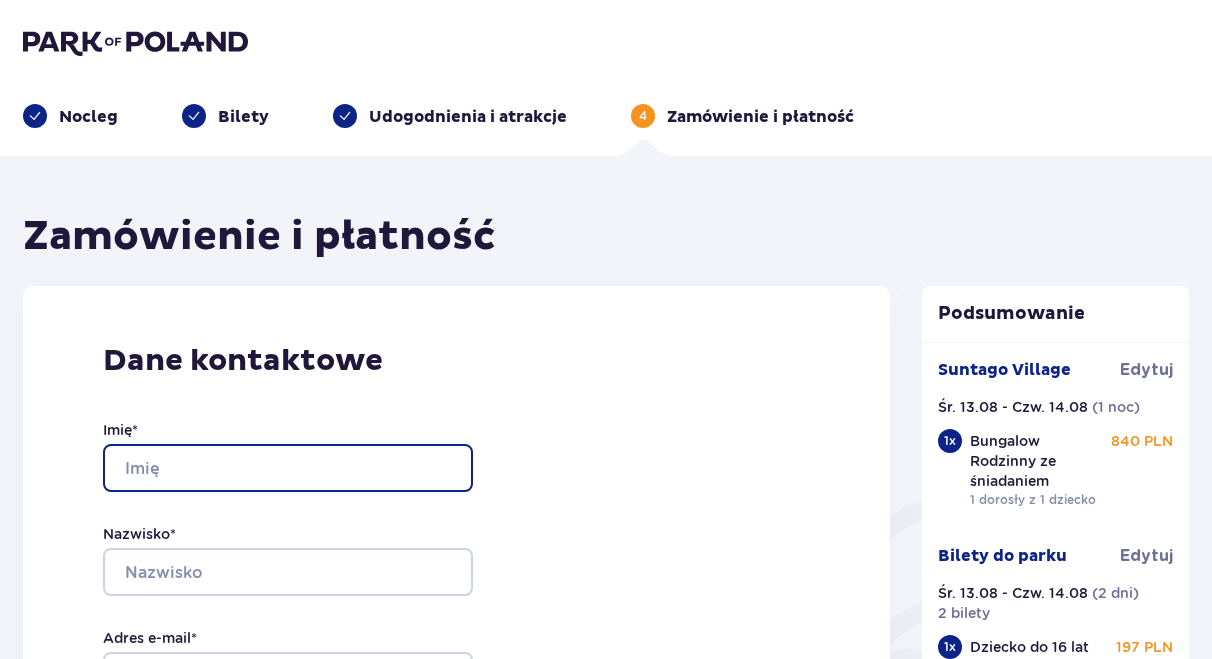 click on "Imię *" at bounding box center (288, 468) 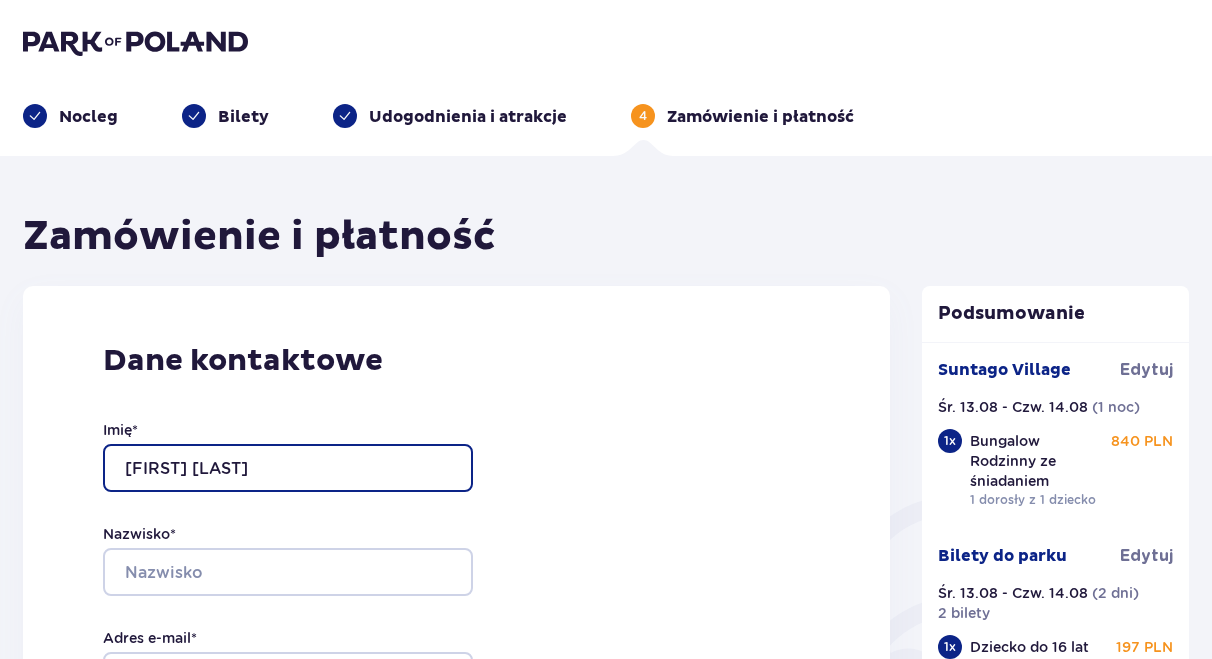 click on "Pawel Borowski" at bounding box center [288, 468] 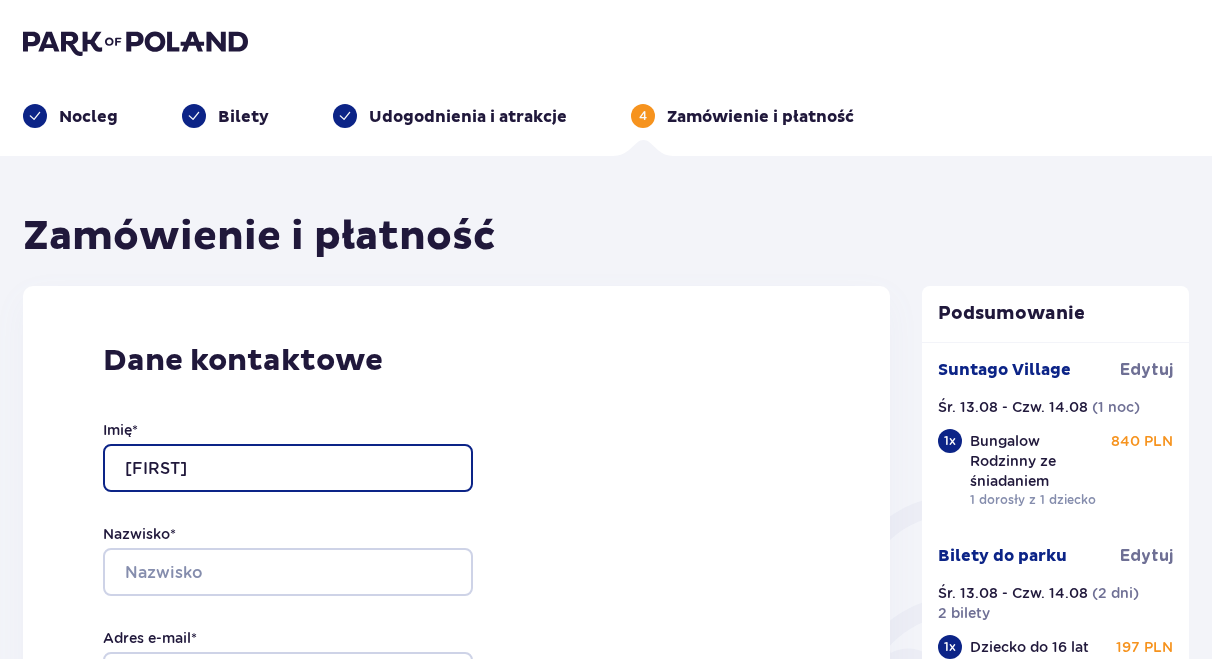 type on "Pawel" 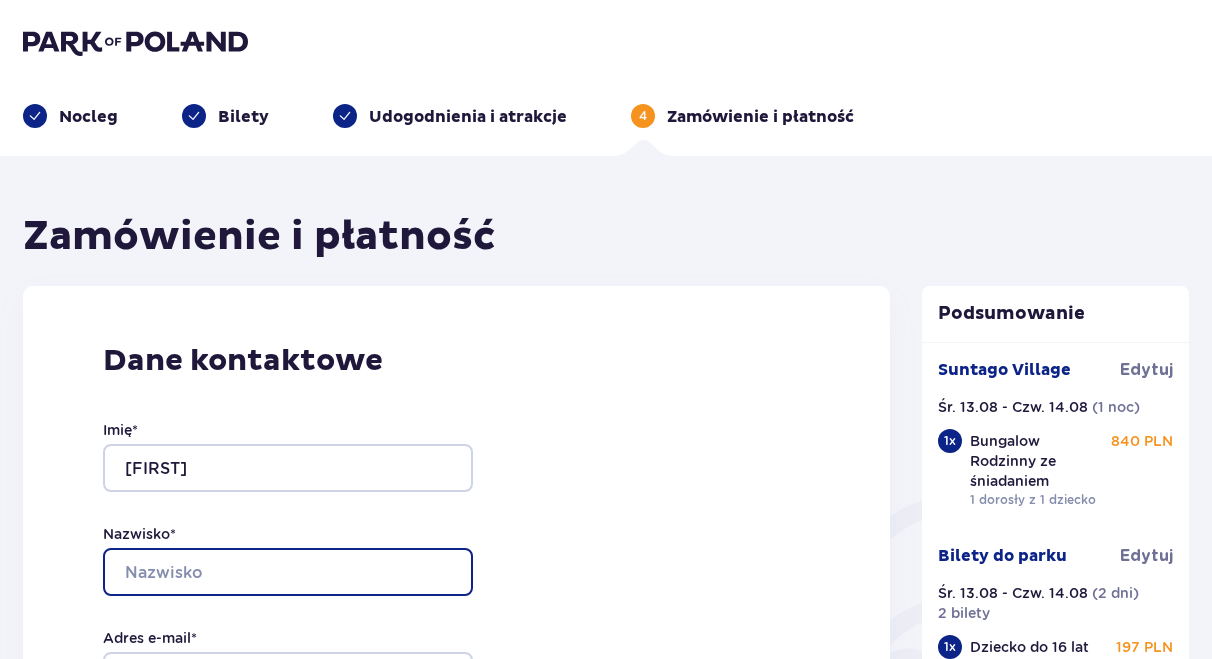 click on "Nazwisko *" at bounding box center [288, 572] 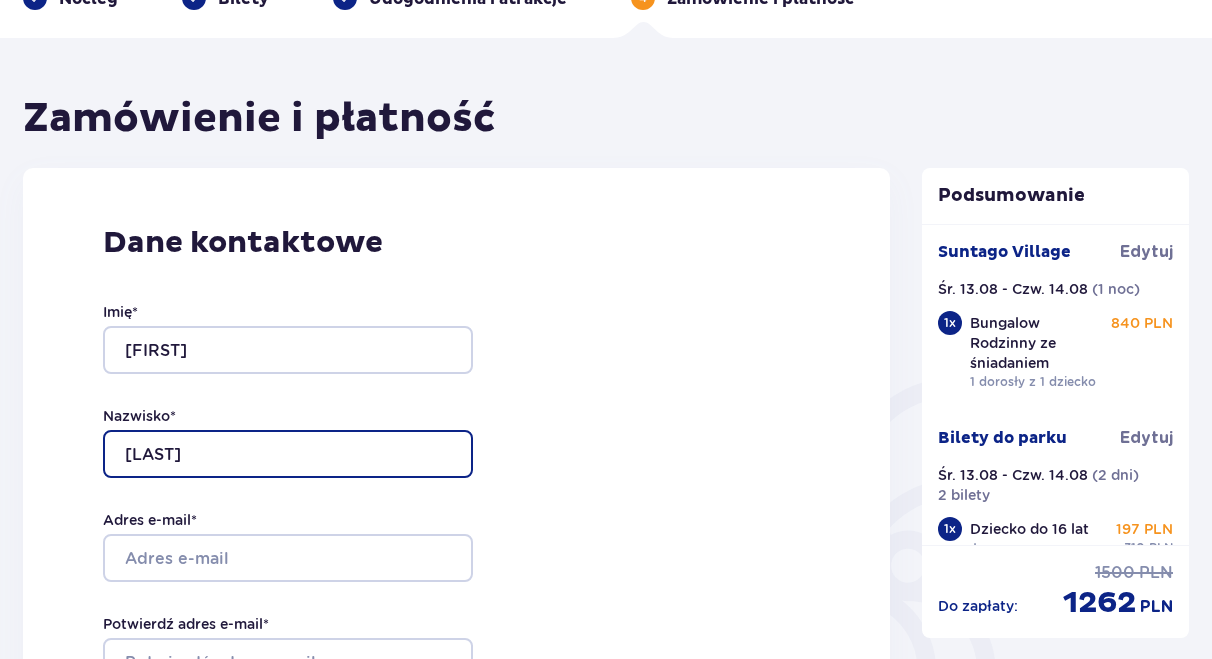 scroll, scrollTop: 164, scrollLeft: 0, axis: vertical 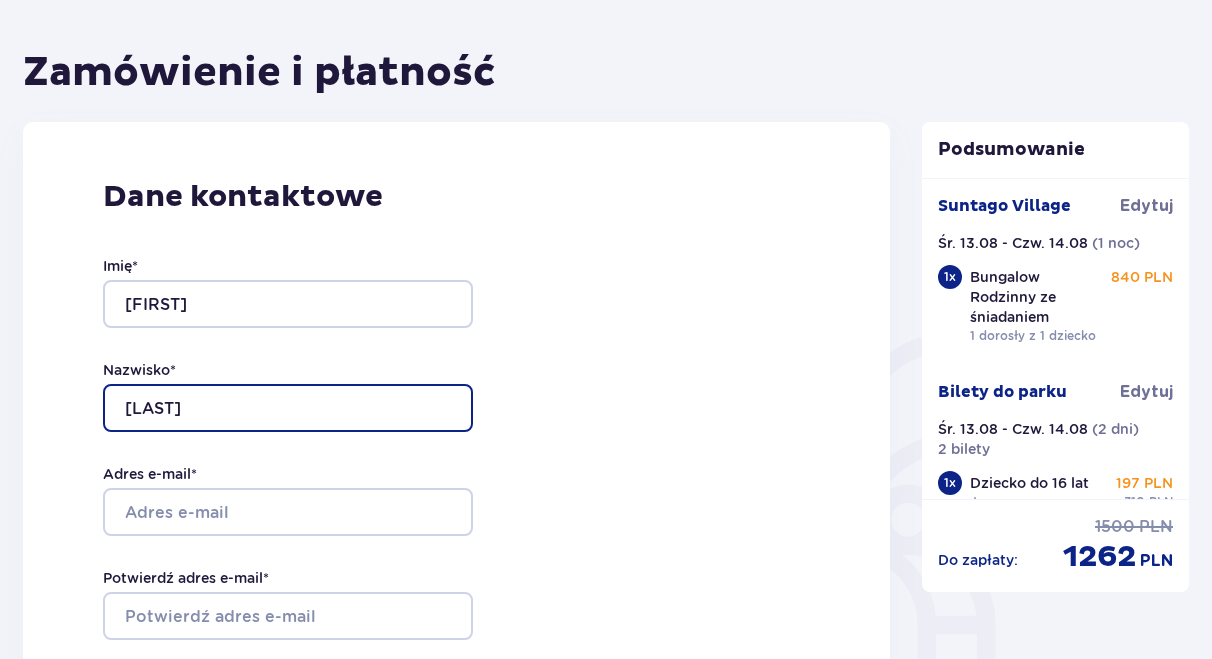 type on "Borowski" 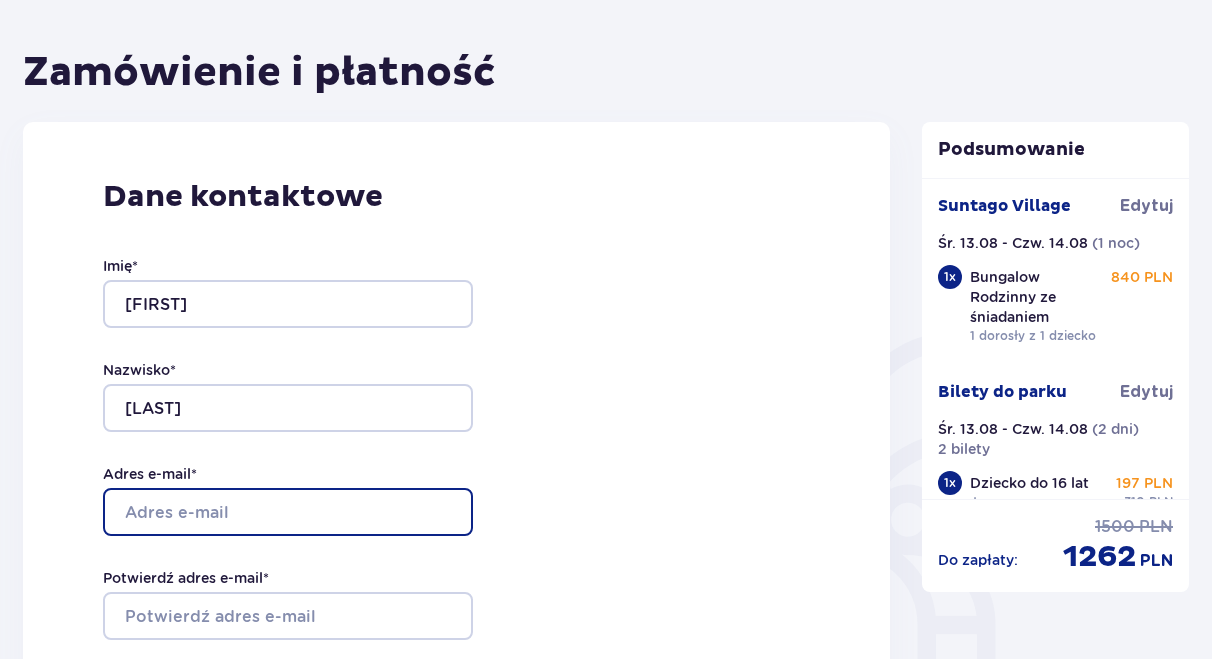 click on "Adres e-mail *" at bounding box center [288, 512] 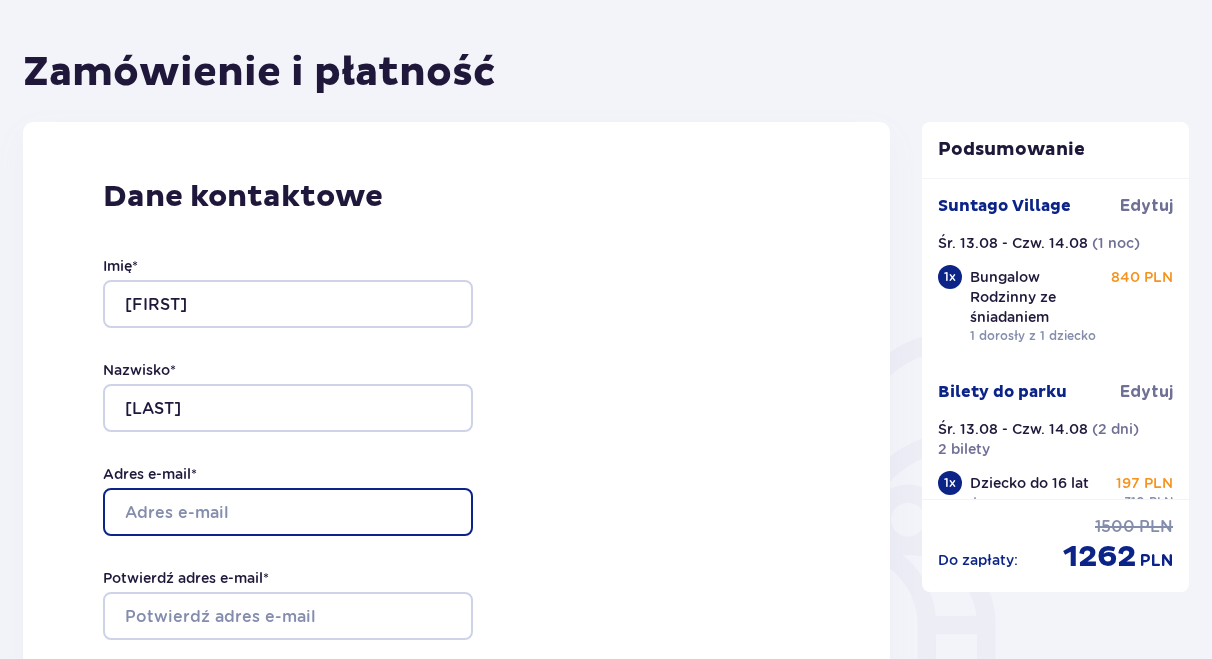type on "[EMAIL]" 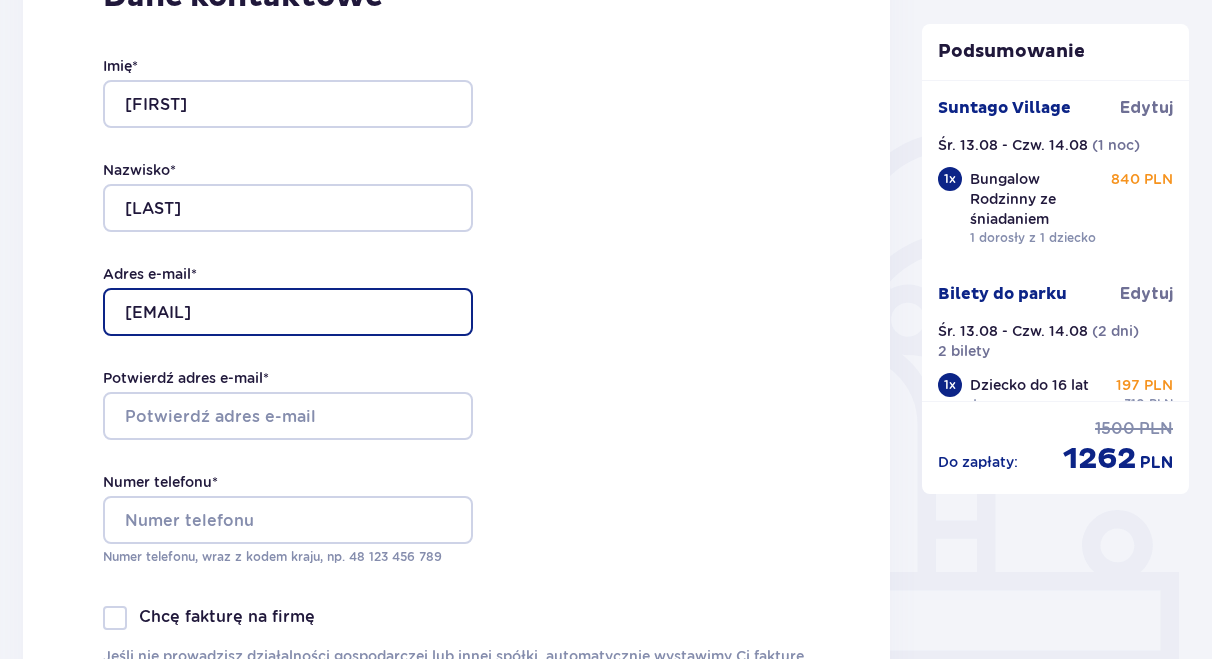scroll, scrollTop: 364, scrollLeft: 0, axis: vertical 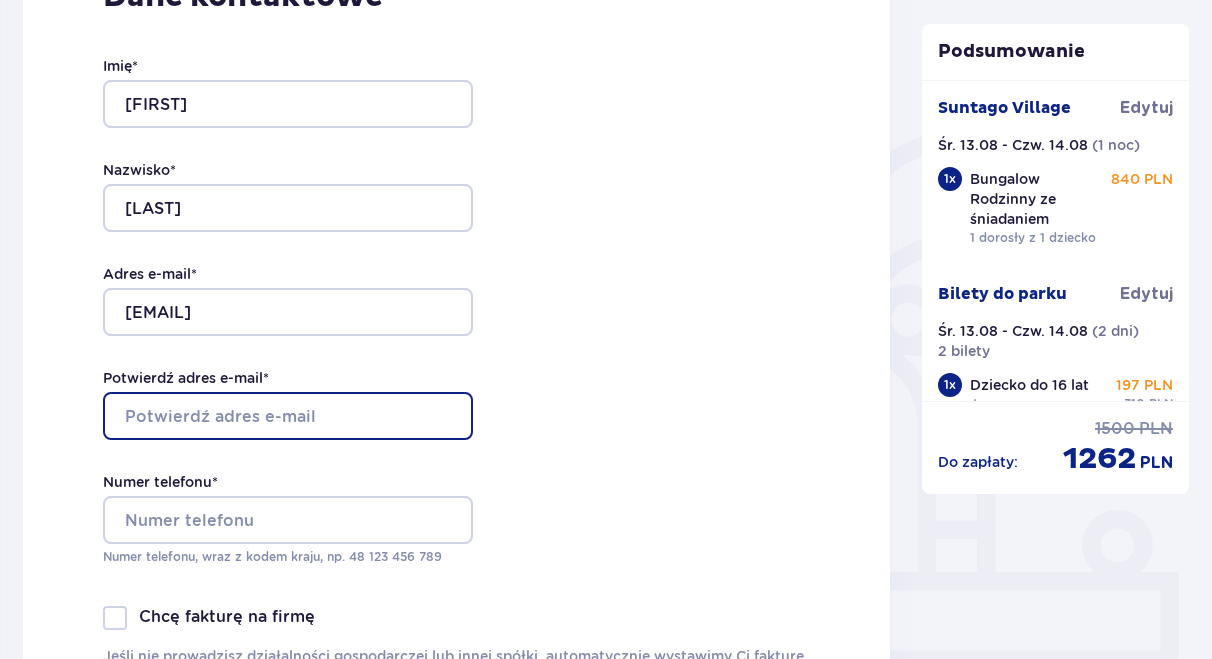 click on "Potwierdź adres e-mail *" at bounding box center (288, 416) 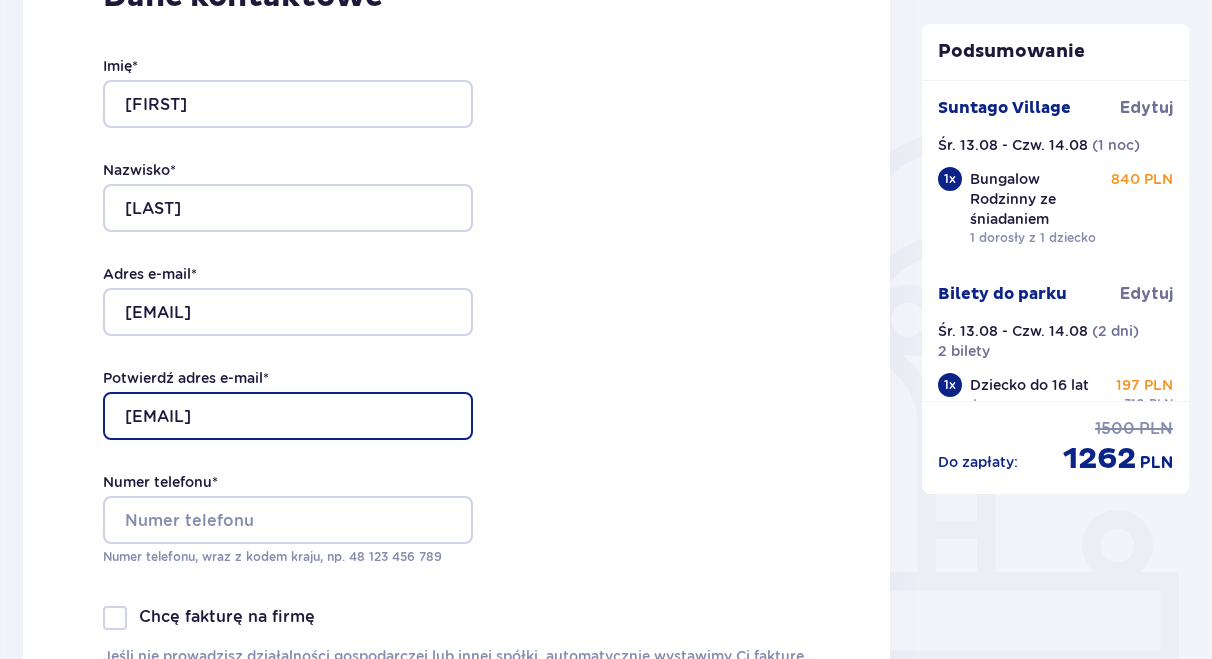 type on "[EMAIL]" 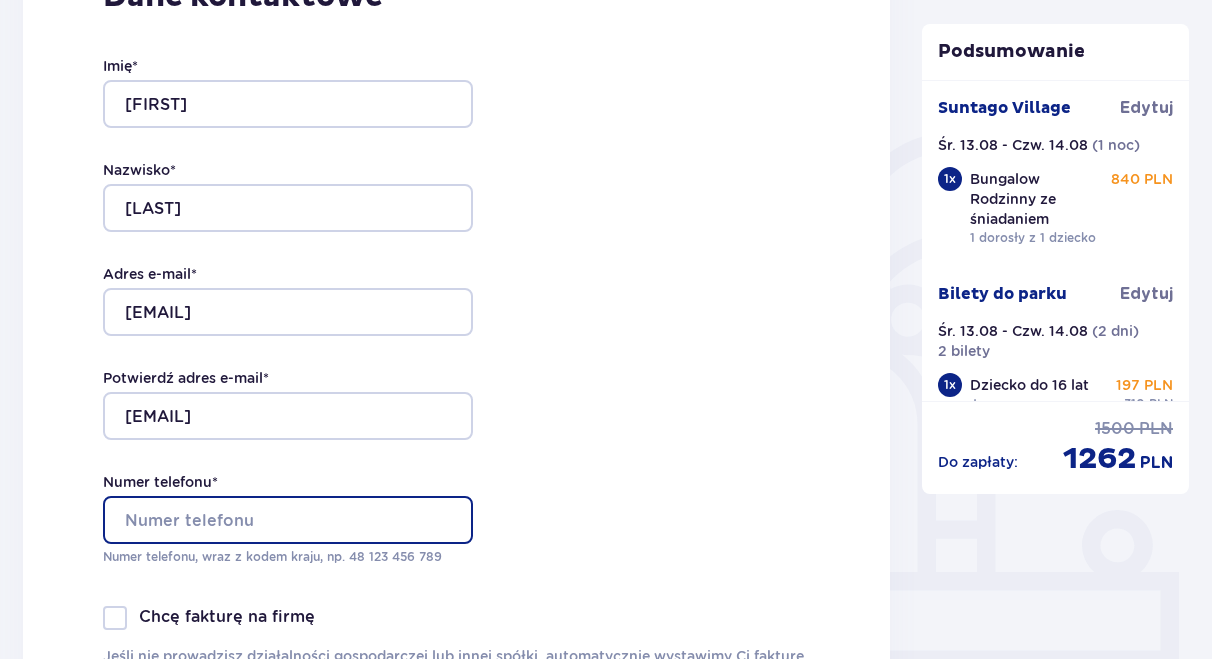 click on "Numer telefonu *" at bounding box center [288, 520] 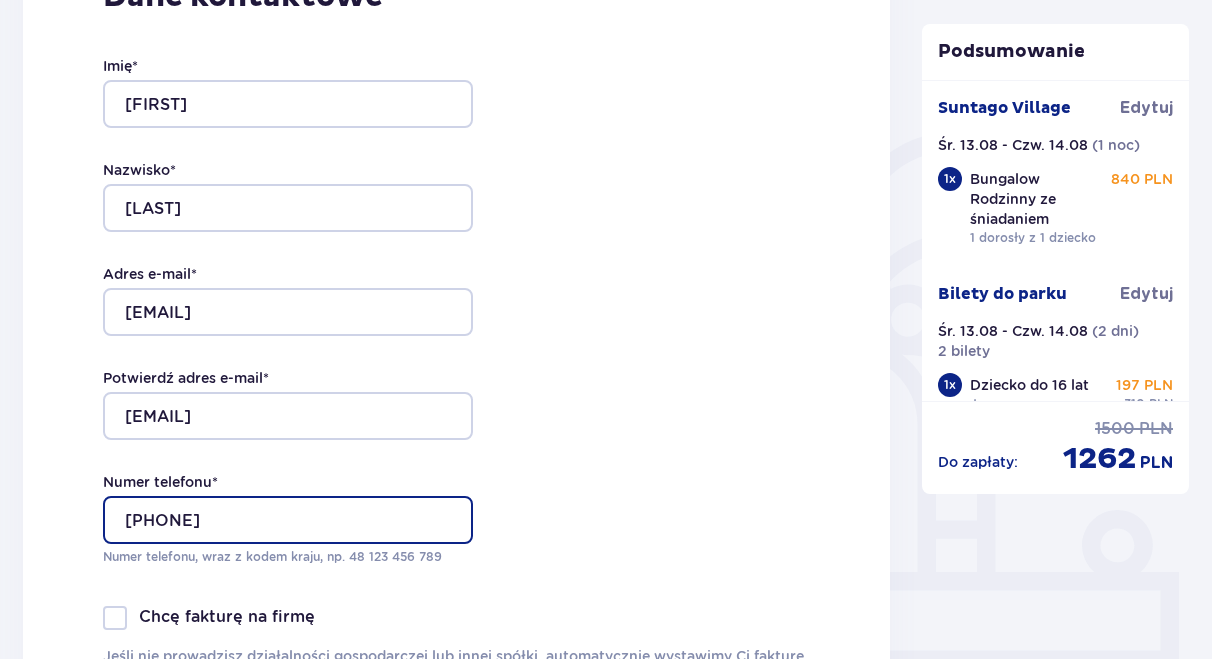 click on "+420607144762" at bounding box center [288, 520] 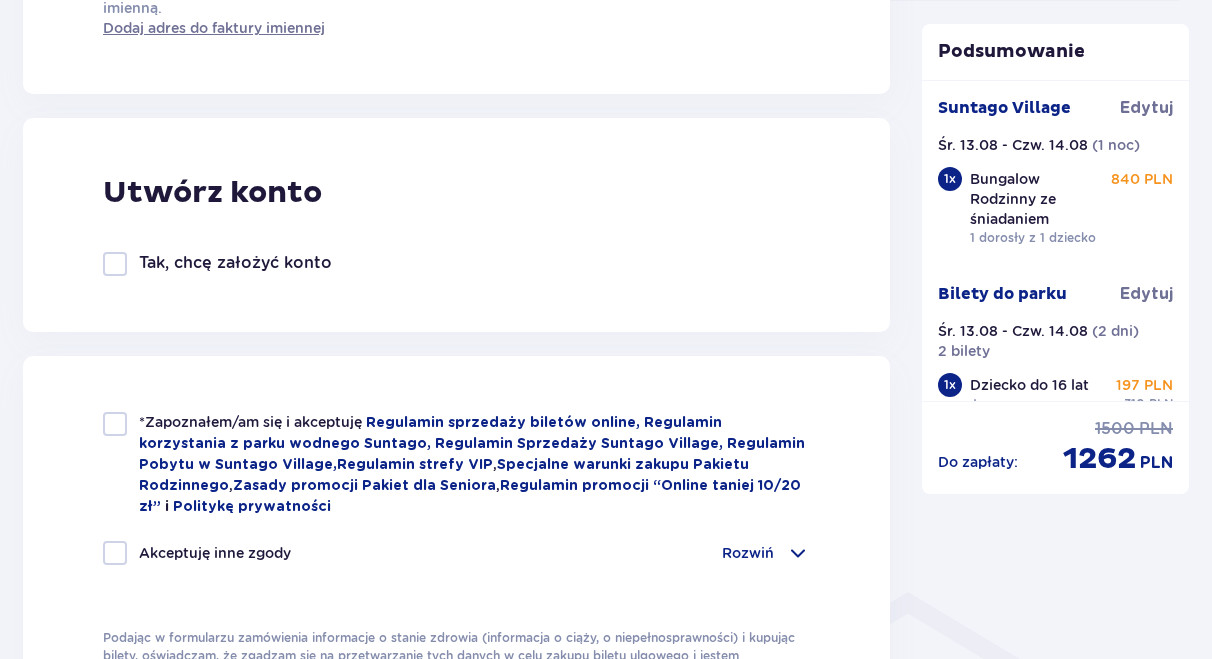 scroll, scrollTop: 1032, scrollLeft: 0, axis: vertical 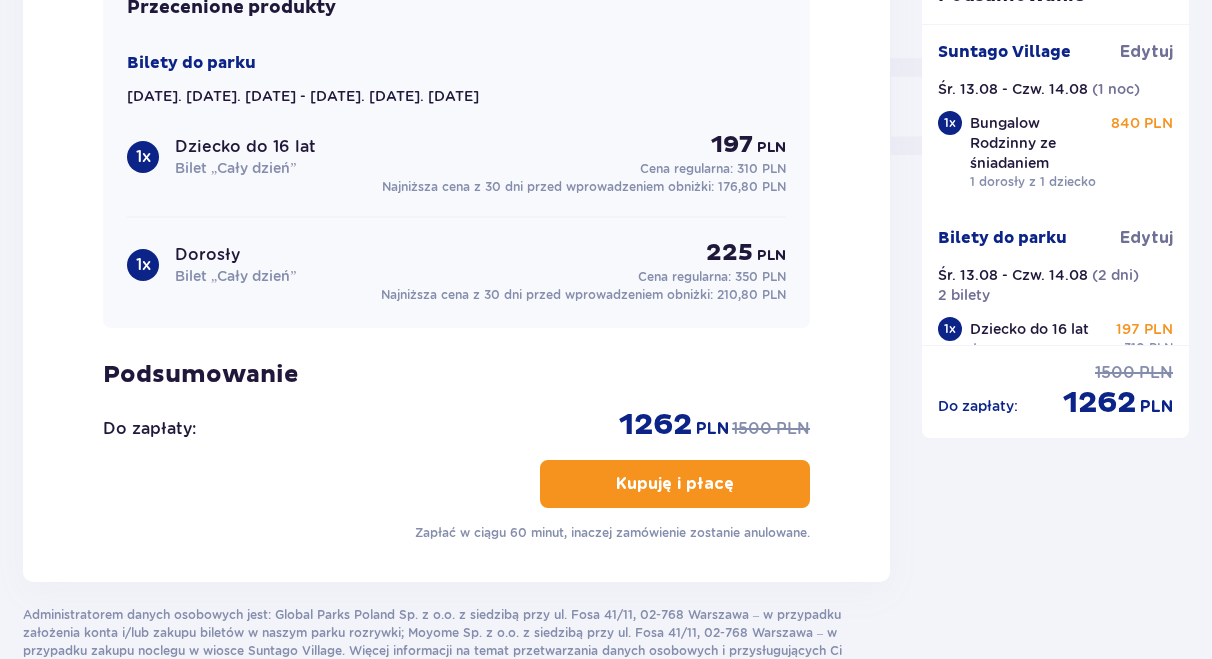 click on "Kupuję i płacę" at bounding box center (675, 484) 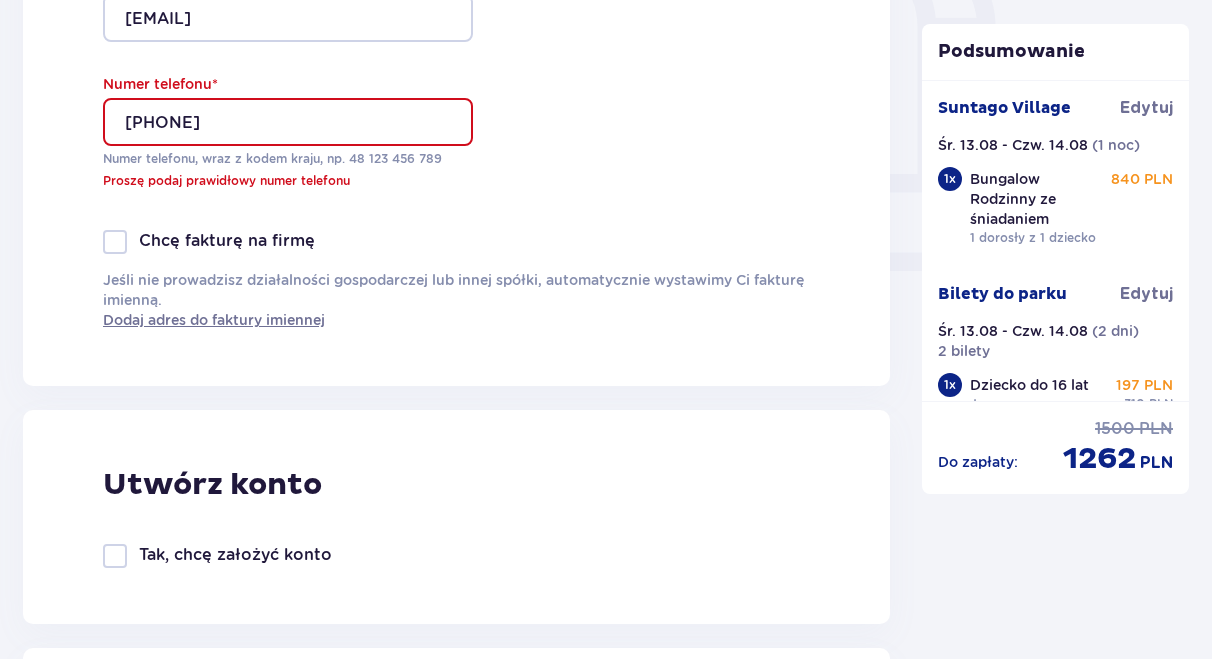 scroll, scrollTop: 760, scrollLeft: 0, axis: vertical 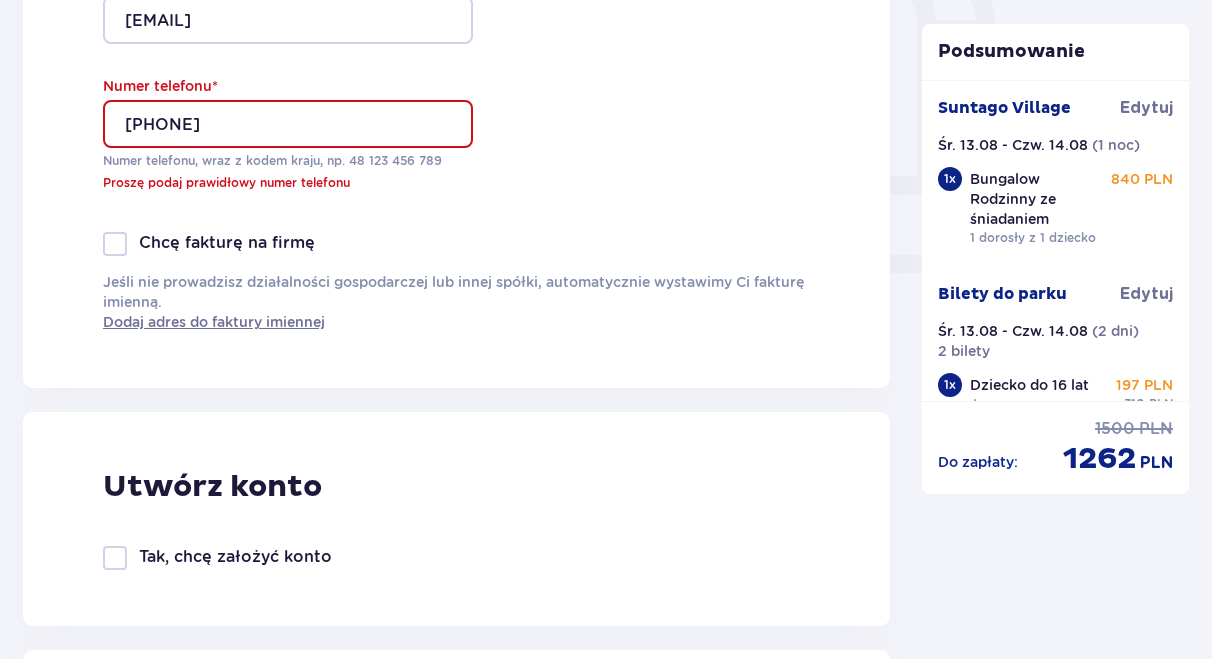 click on "420607144762" at bounding box center (288, 124) 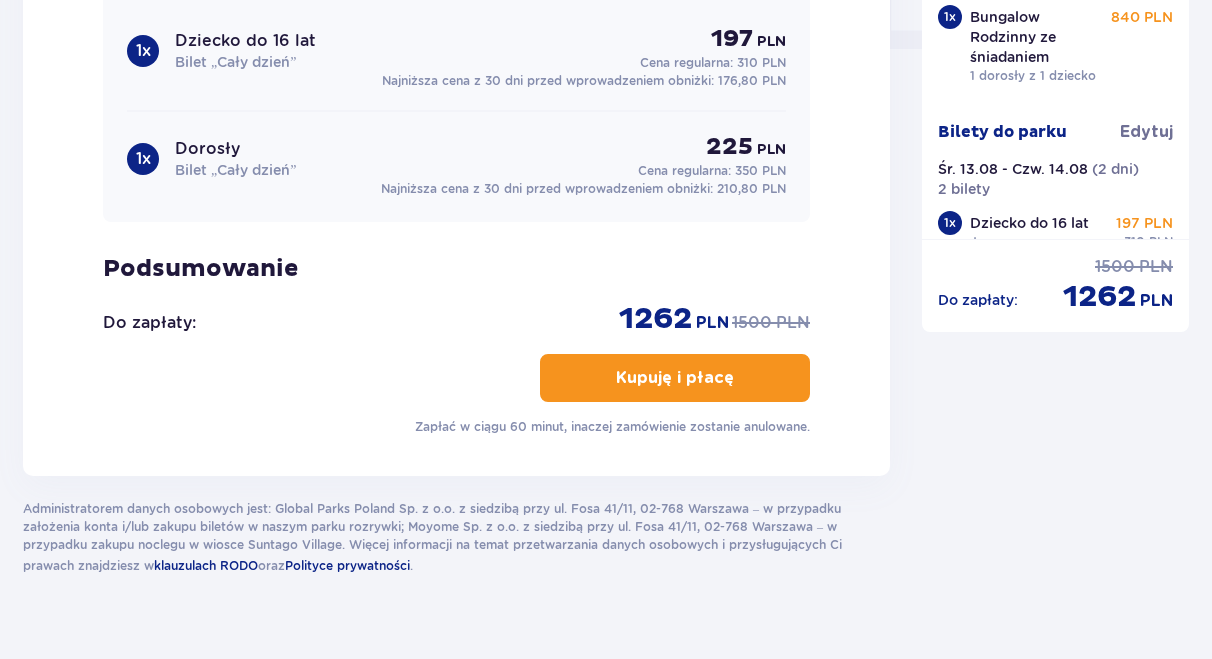 scroll, scrollTop: 2096, scrollLeft: 0, axis: vertical 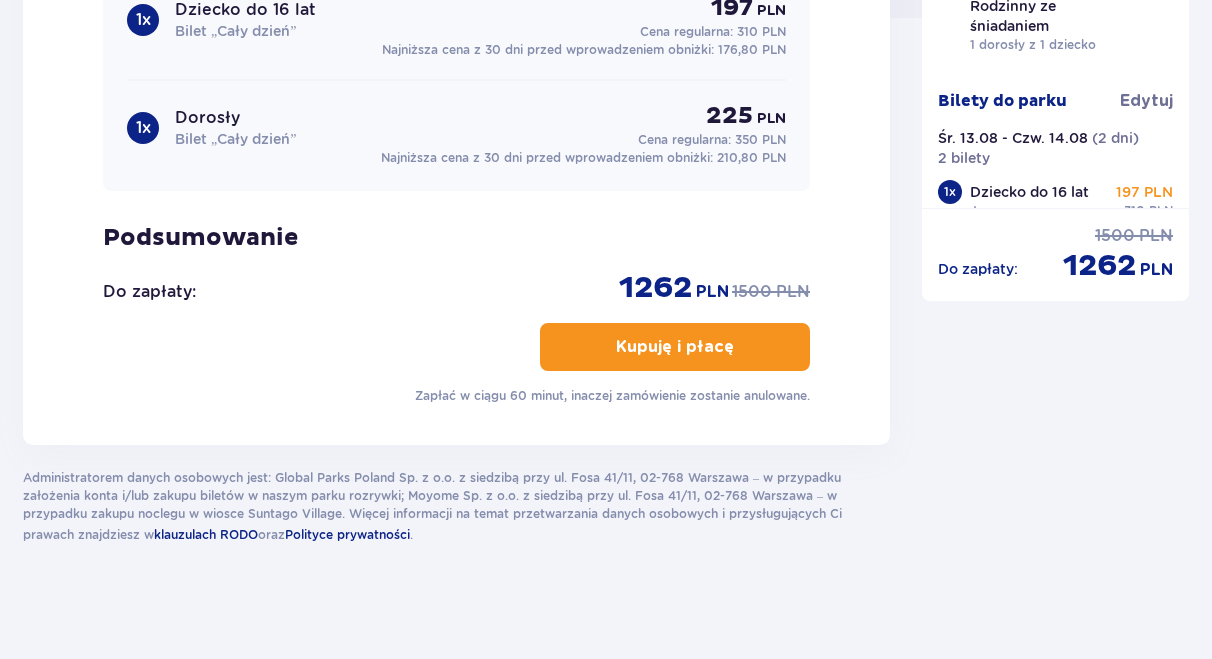 type on "+420607144762" 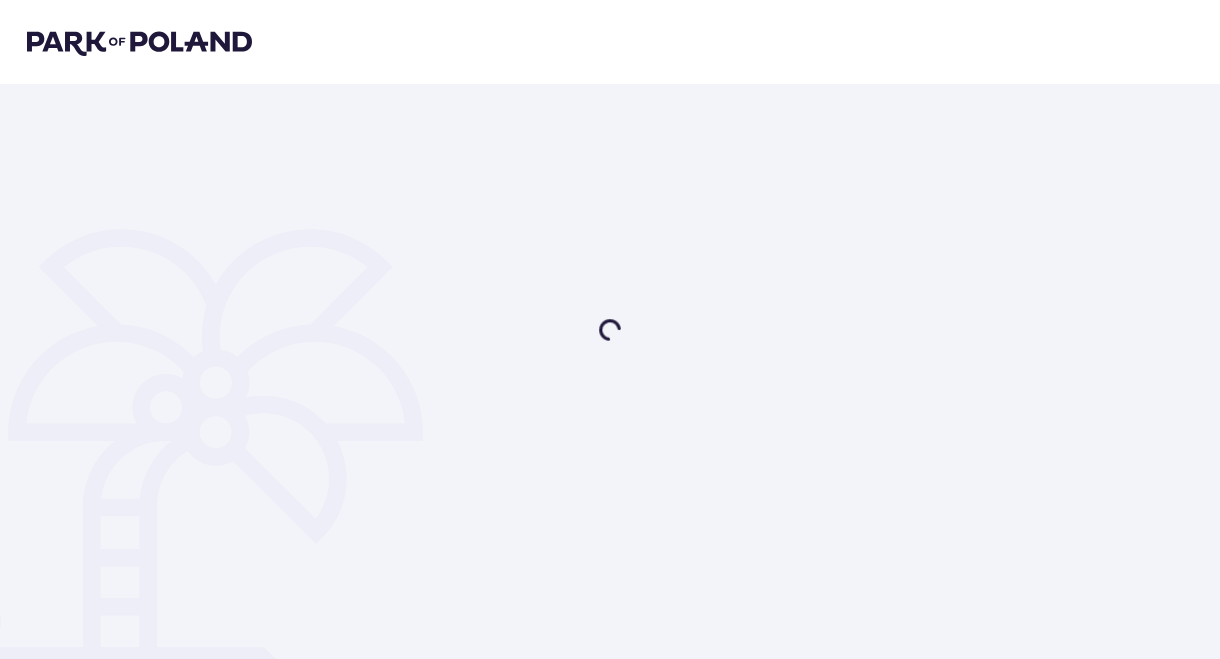 scroll, scrollTop: 0, scrollLeft: 0, axis: both 